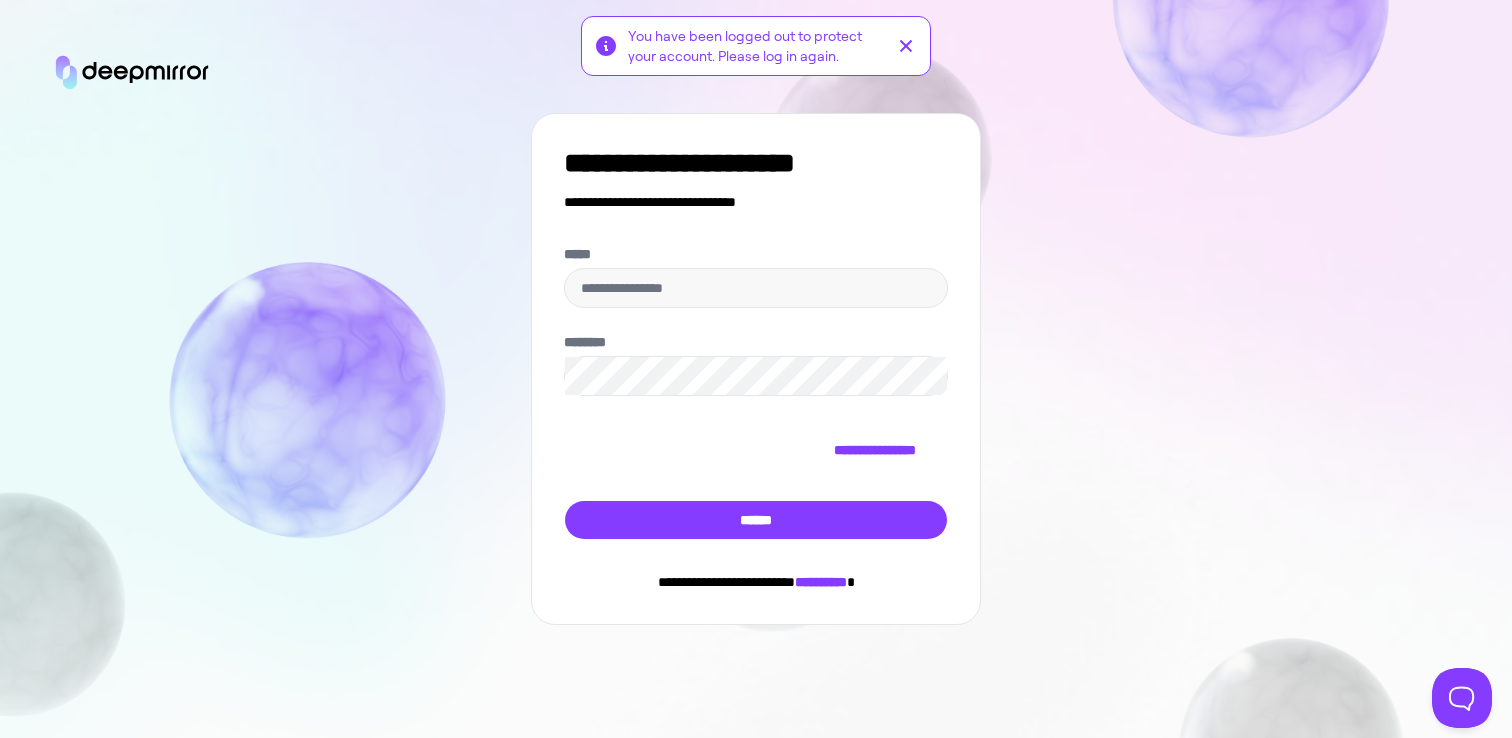 scroll, scrollTop: 0, scrollLeft: 0, axis: both 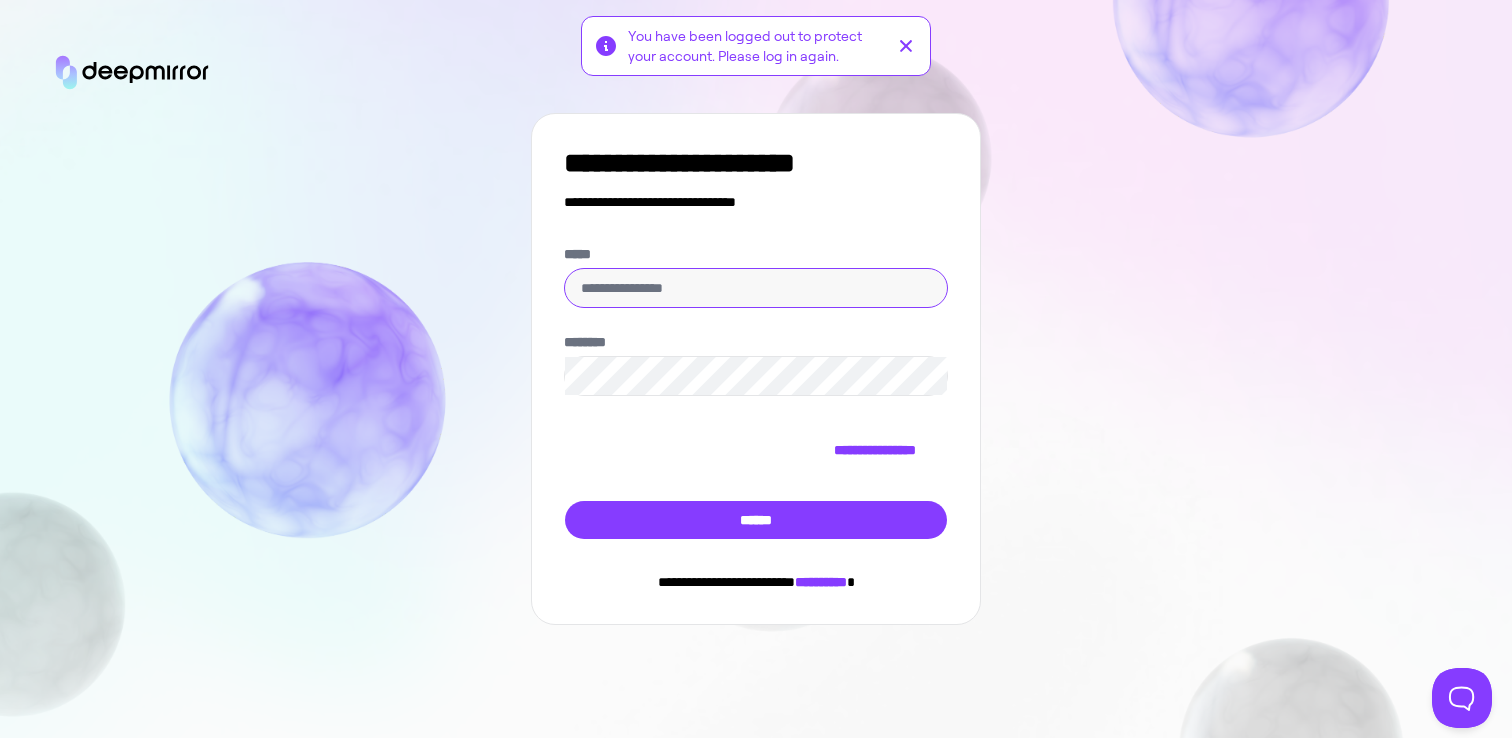 click on "*****" at bounding box center (756, 288) 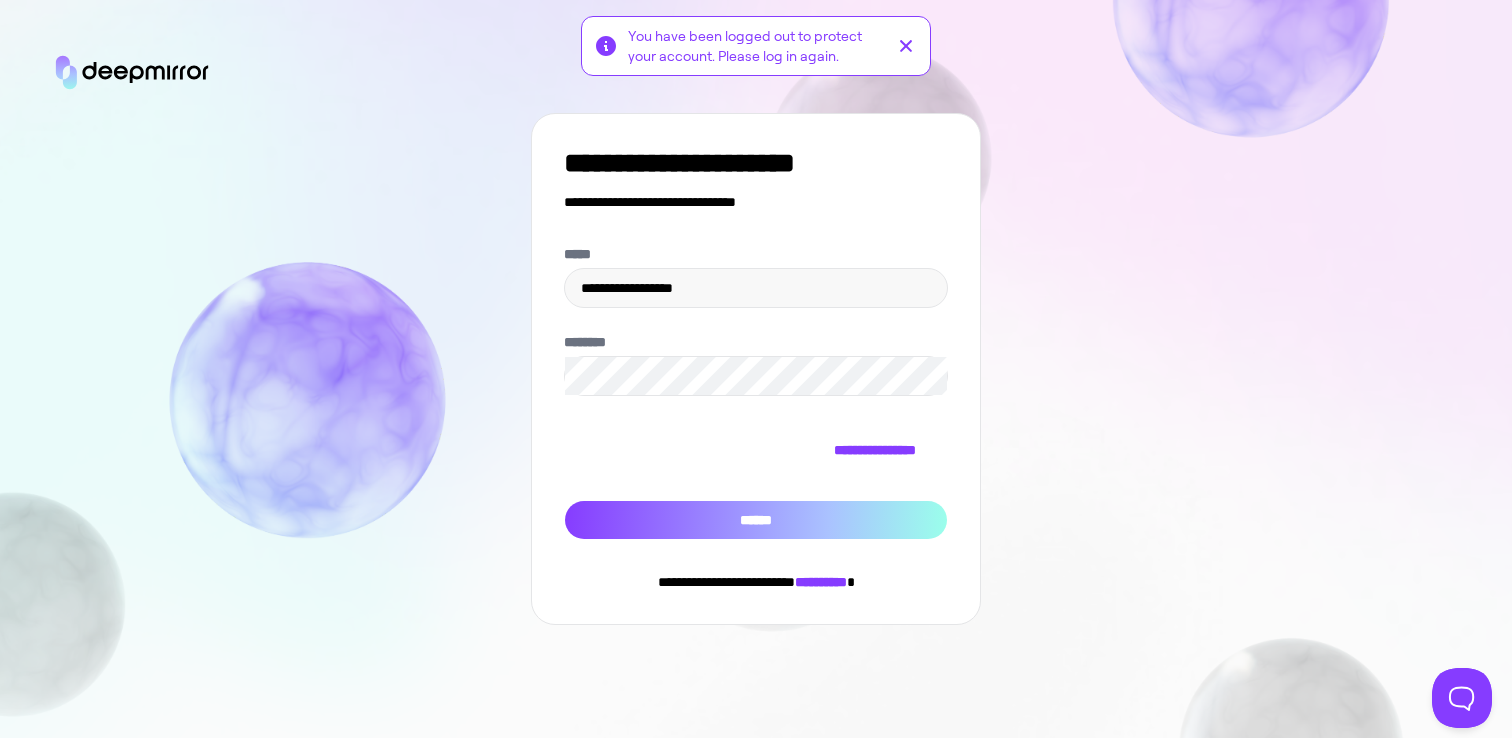 click on "******" at bounding box center (756, 520) 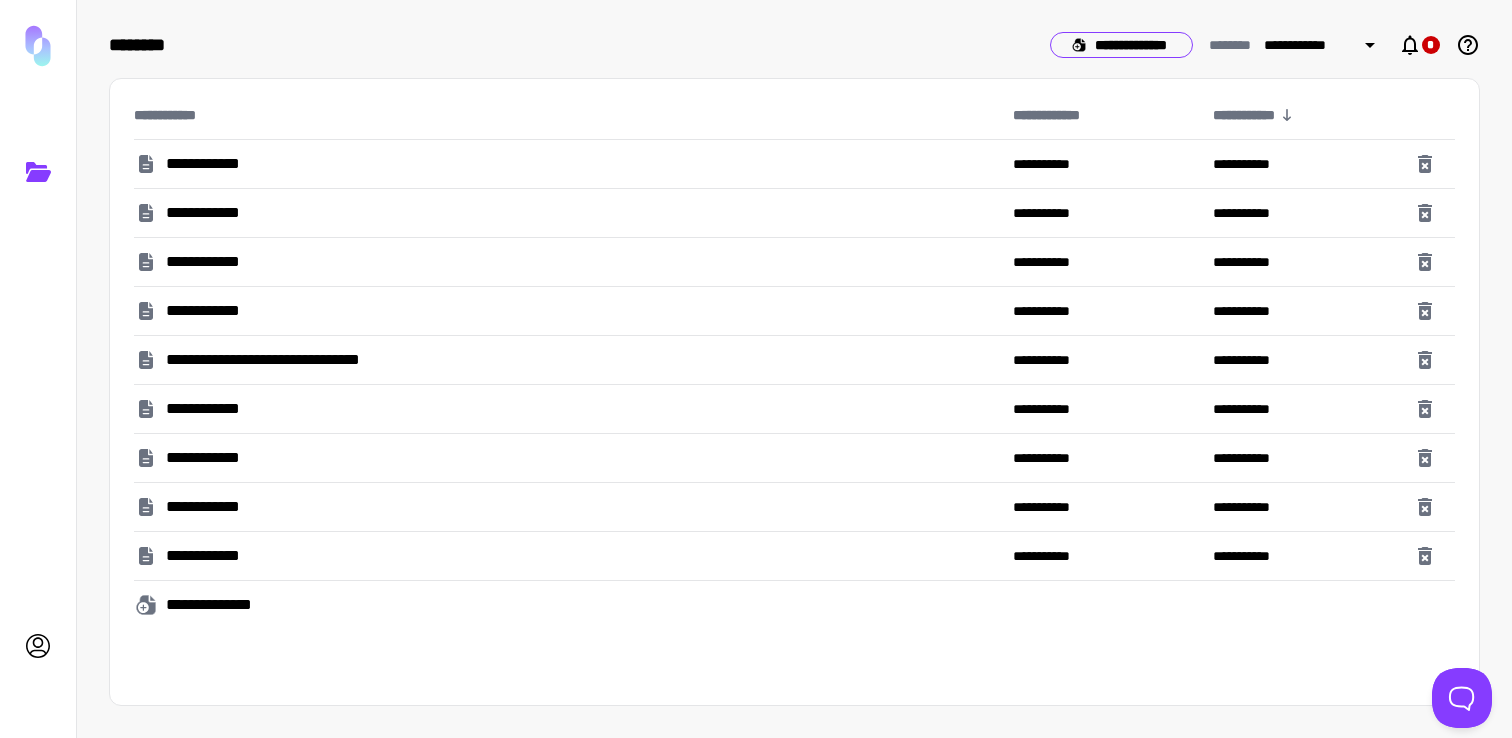 click on "**********" at bounding box center (1121, 45) 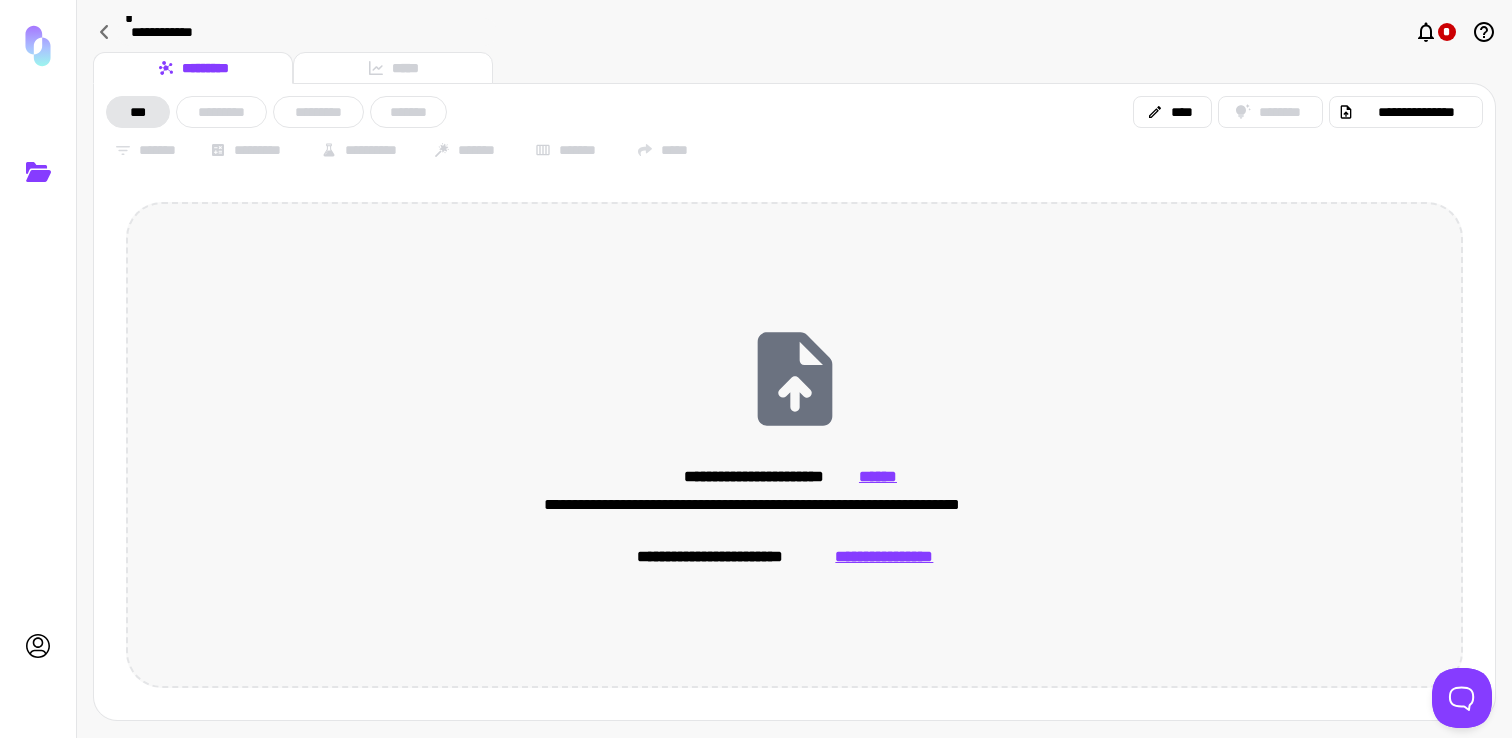 click on "**********" at bounding box center (794, 445) 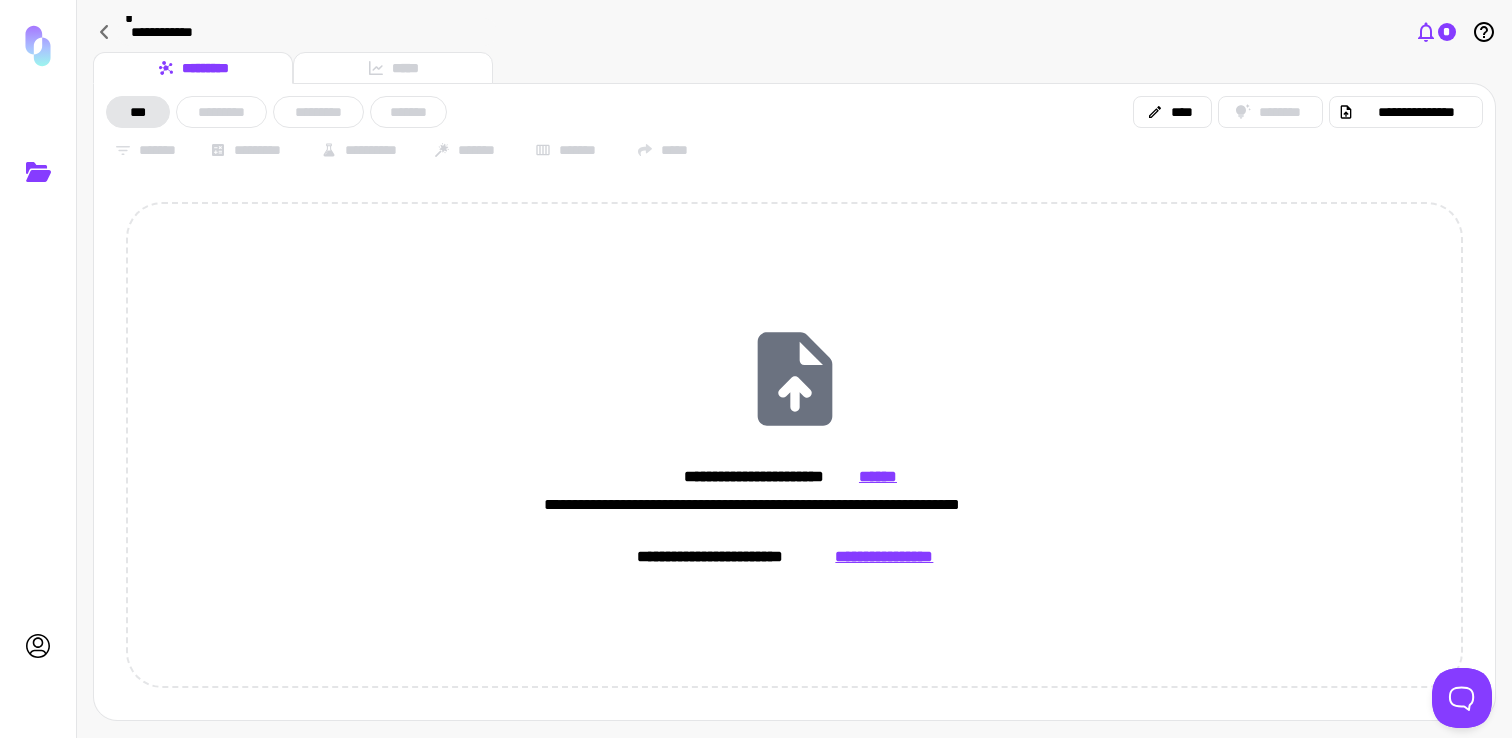 click on "*" at bounding box center (1447, 32) 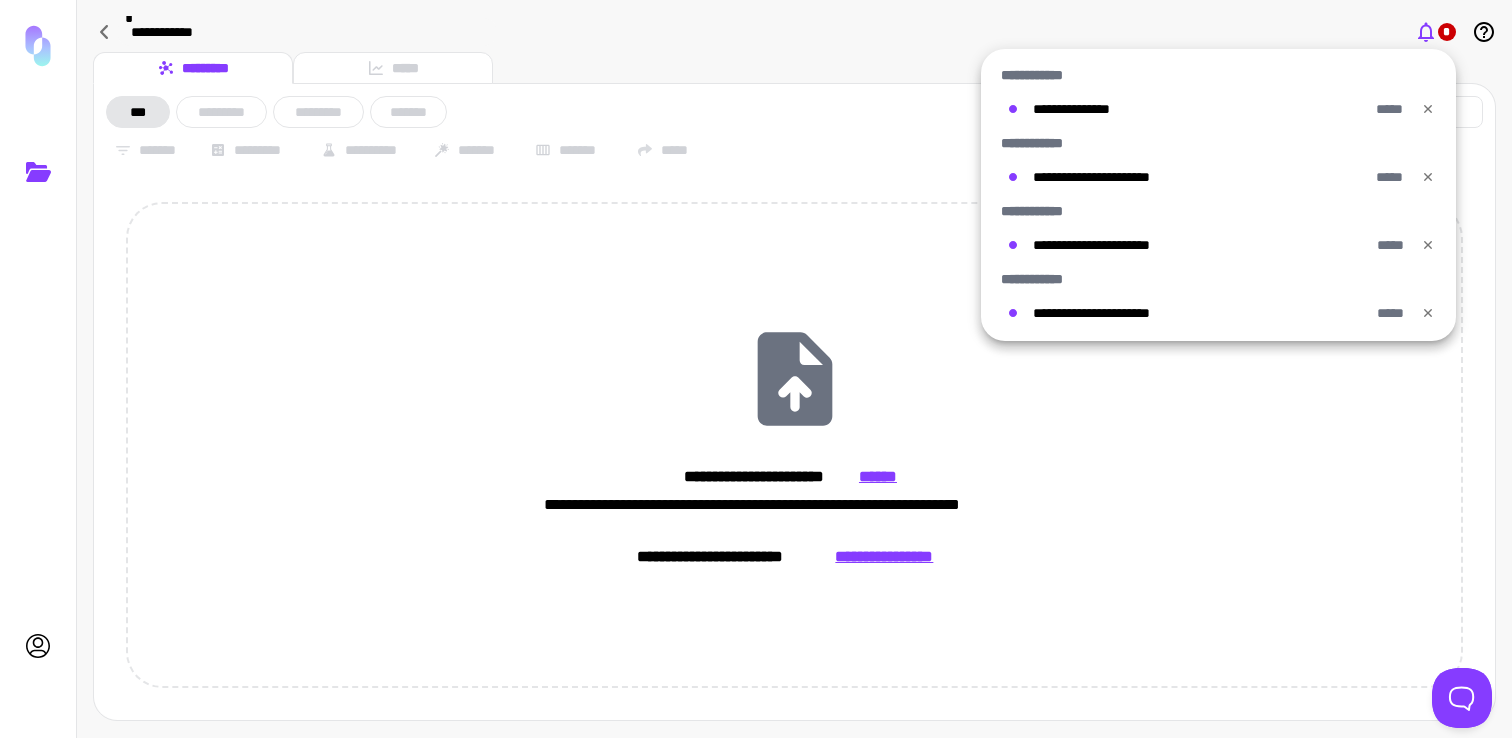 click at bounding box center [756, 369] 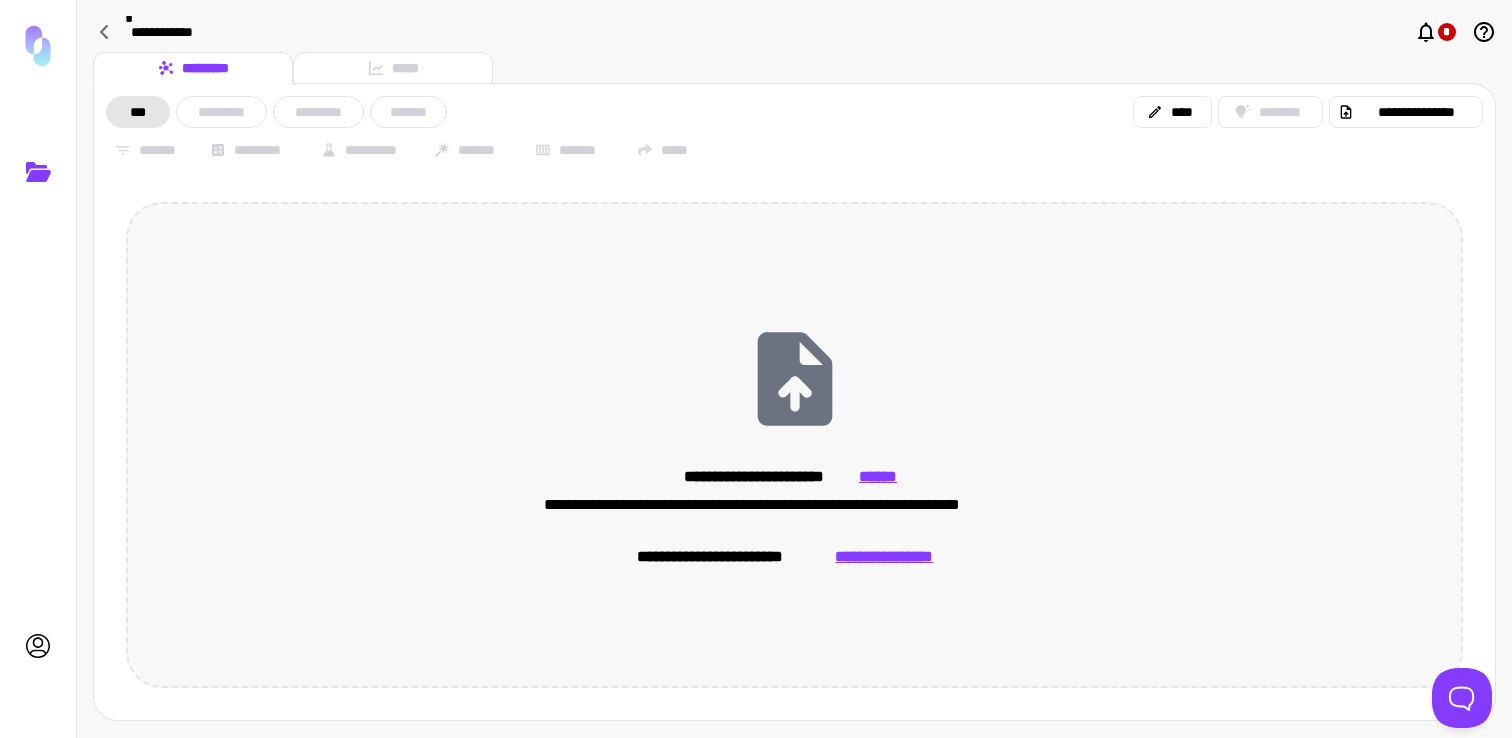 click on "**********" at bounding box center (884, 557) 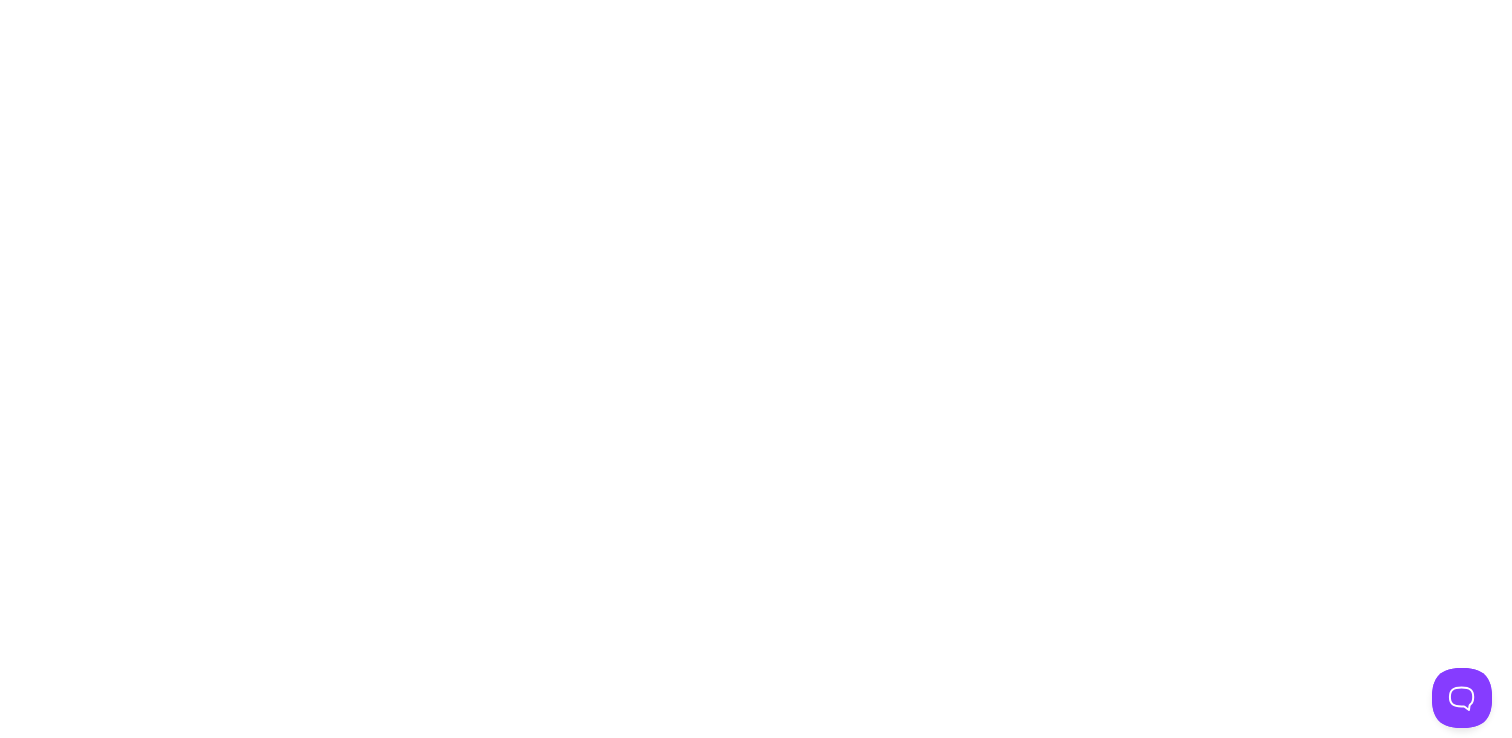 scroll, scrollTop: 0, scrollLeft: 0, axis: both 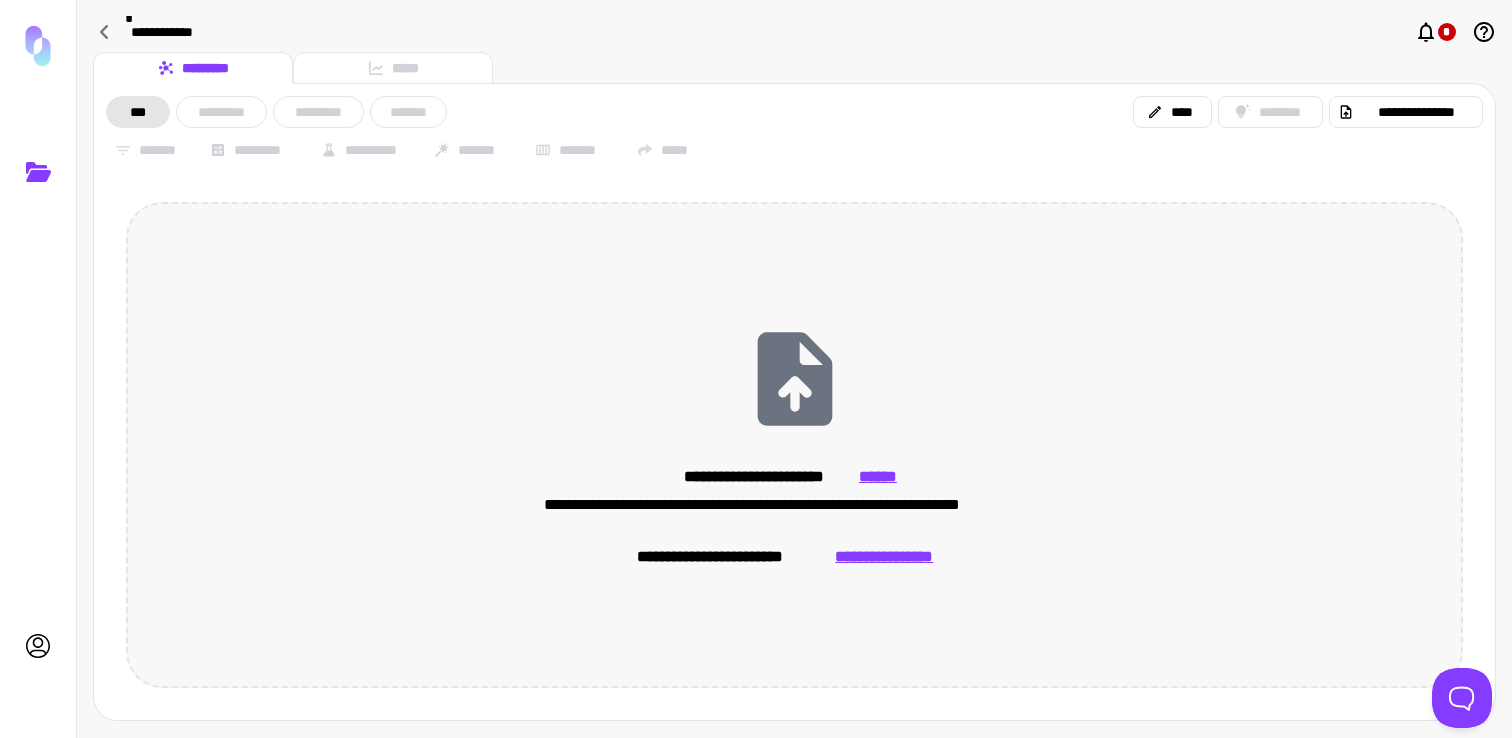 click on "**********" at bounding box center [884, 557] 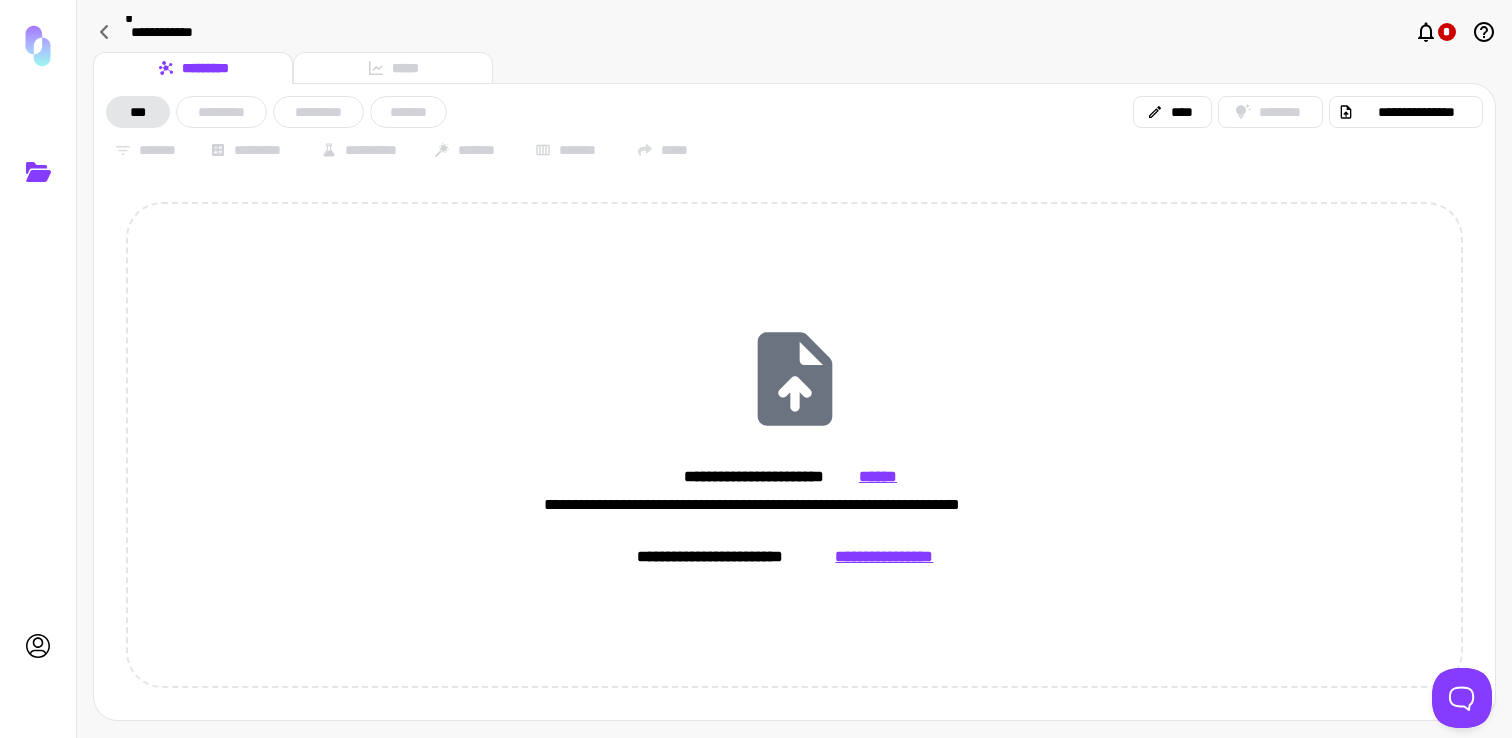 type 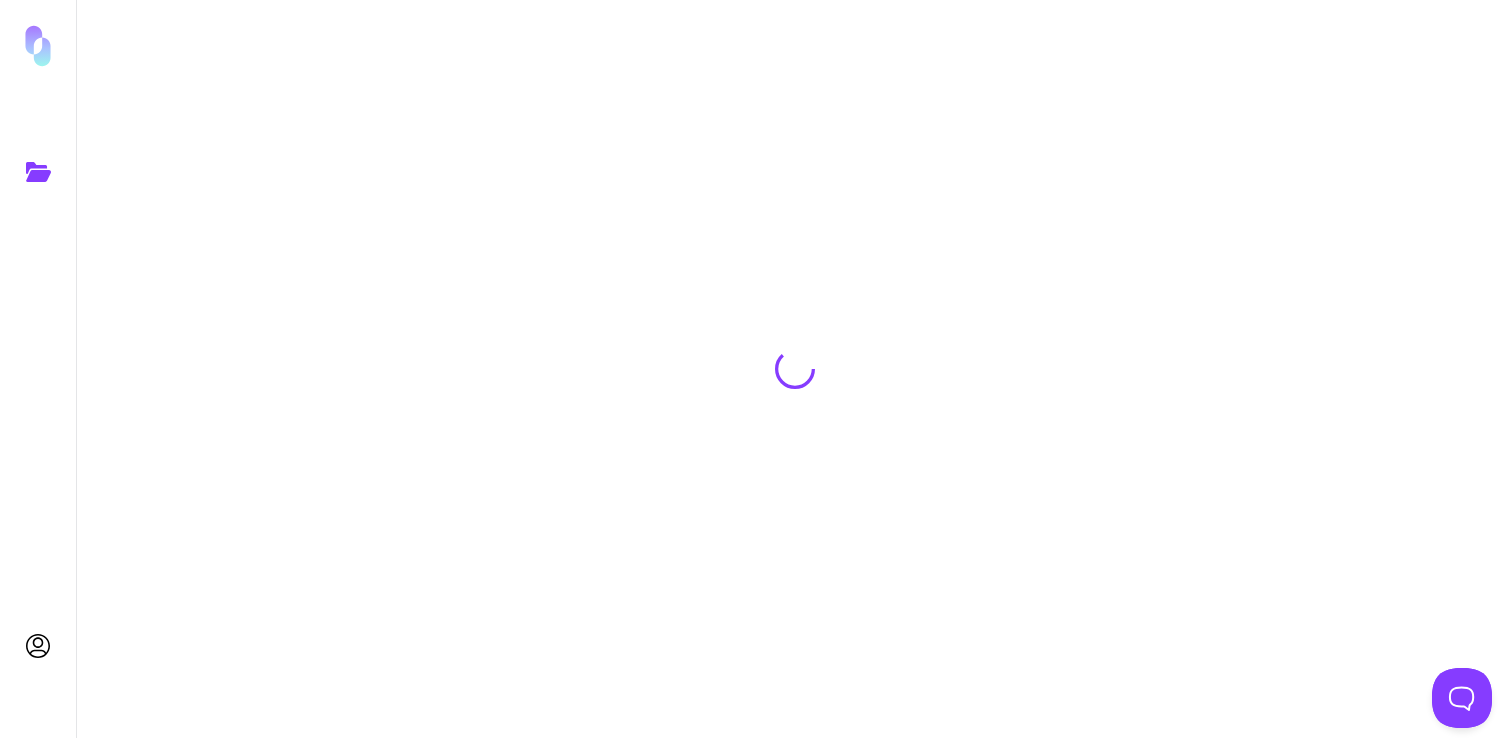 scroll, scrollTop: 0, scrollLeft: 0, axis: both 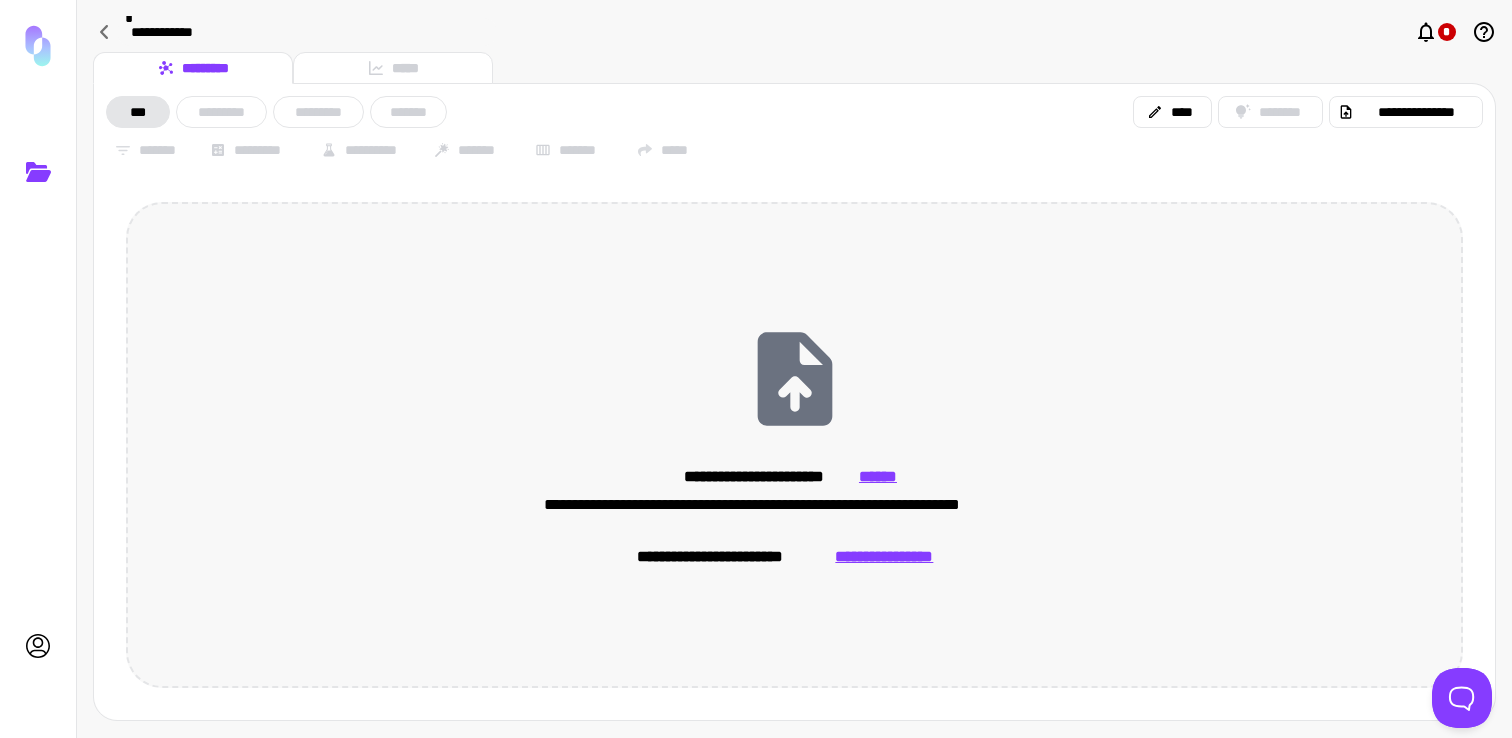 click on "**********" at bounding box center [884, 557] 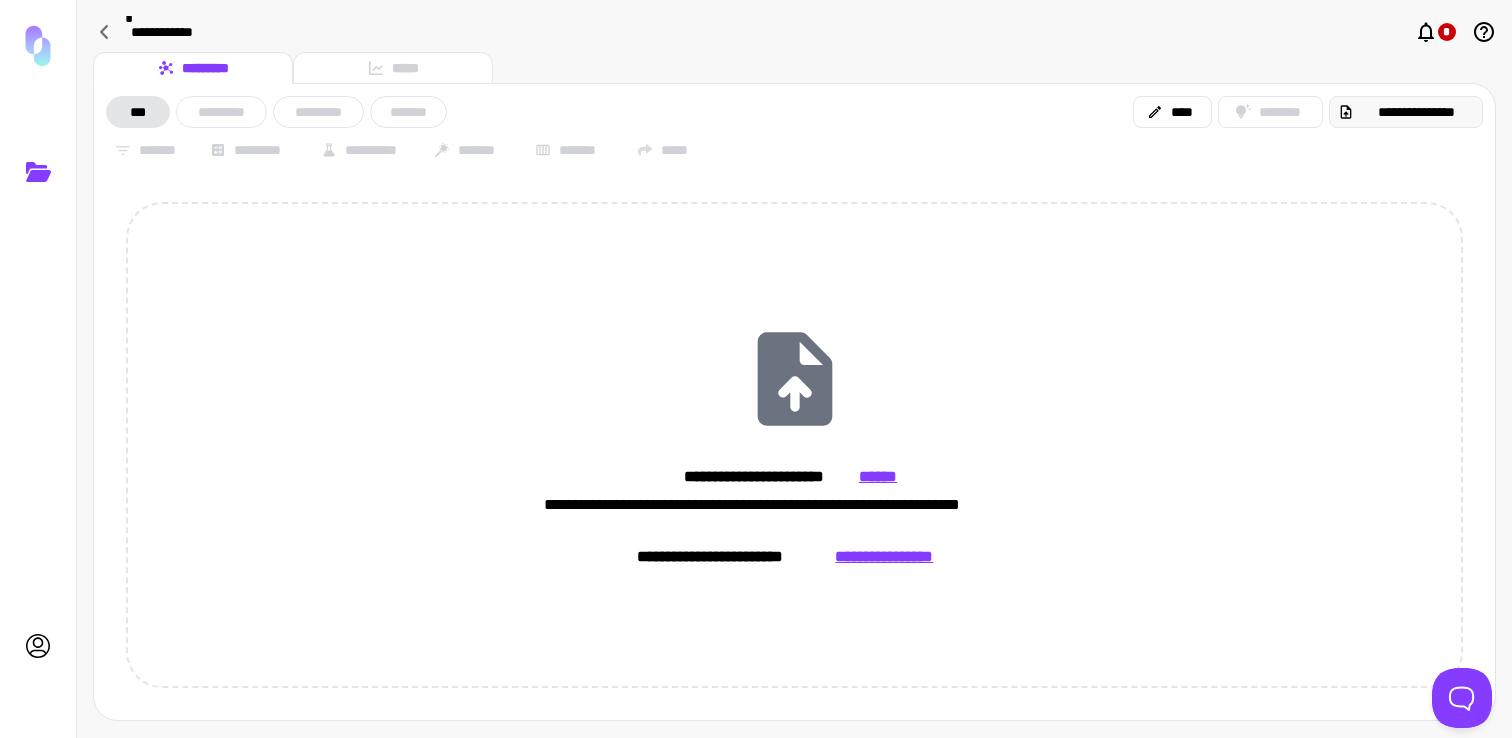 click on "**********" at bounding box center (1406, 112) 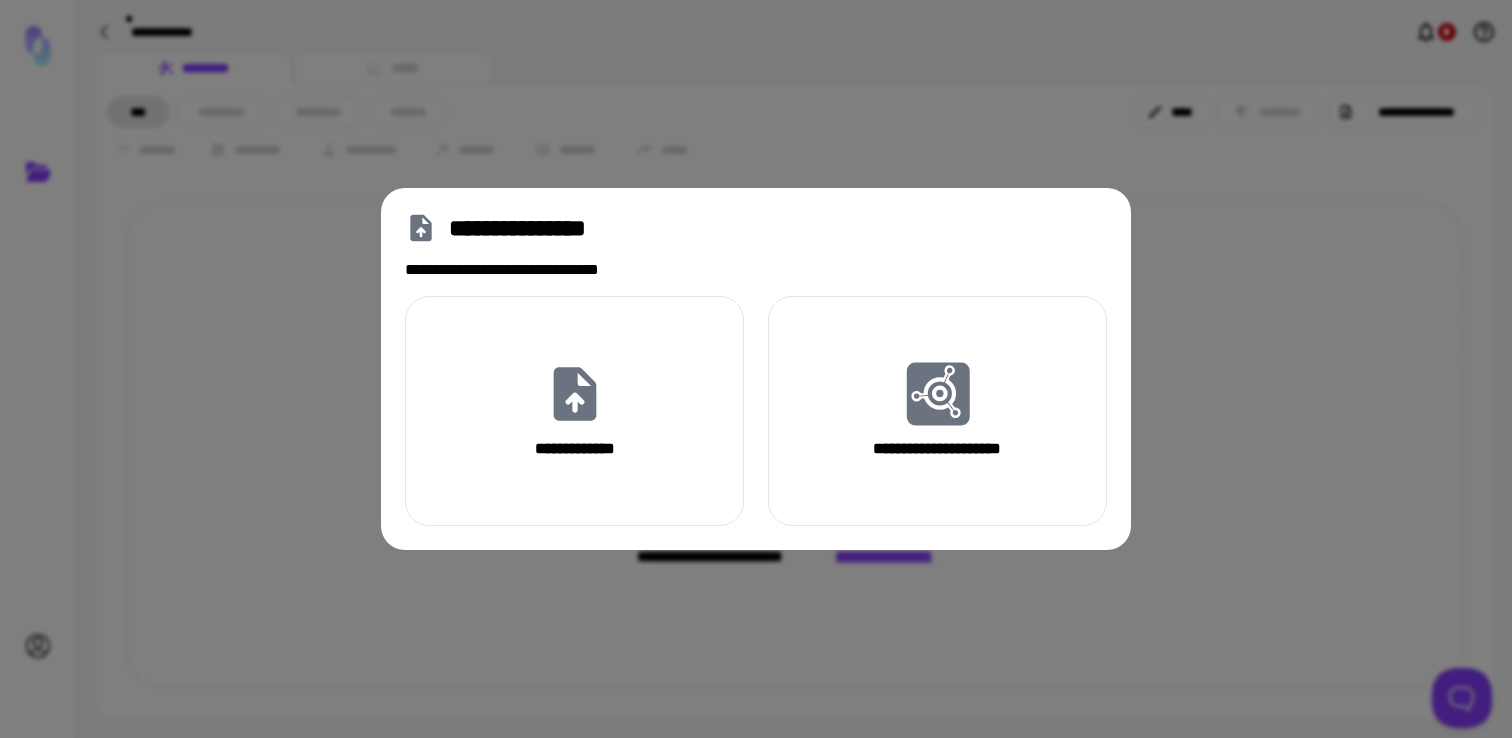 click on "**********" at bounding box center (756, 369) 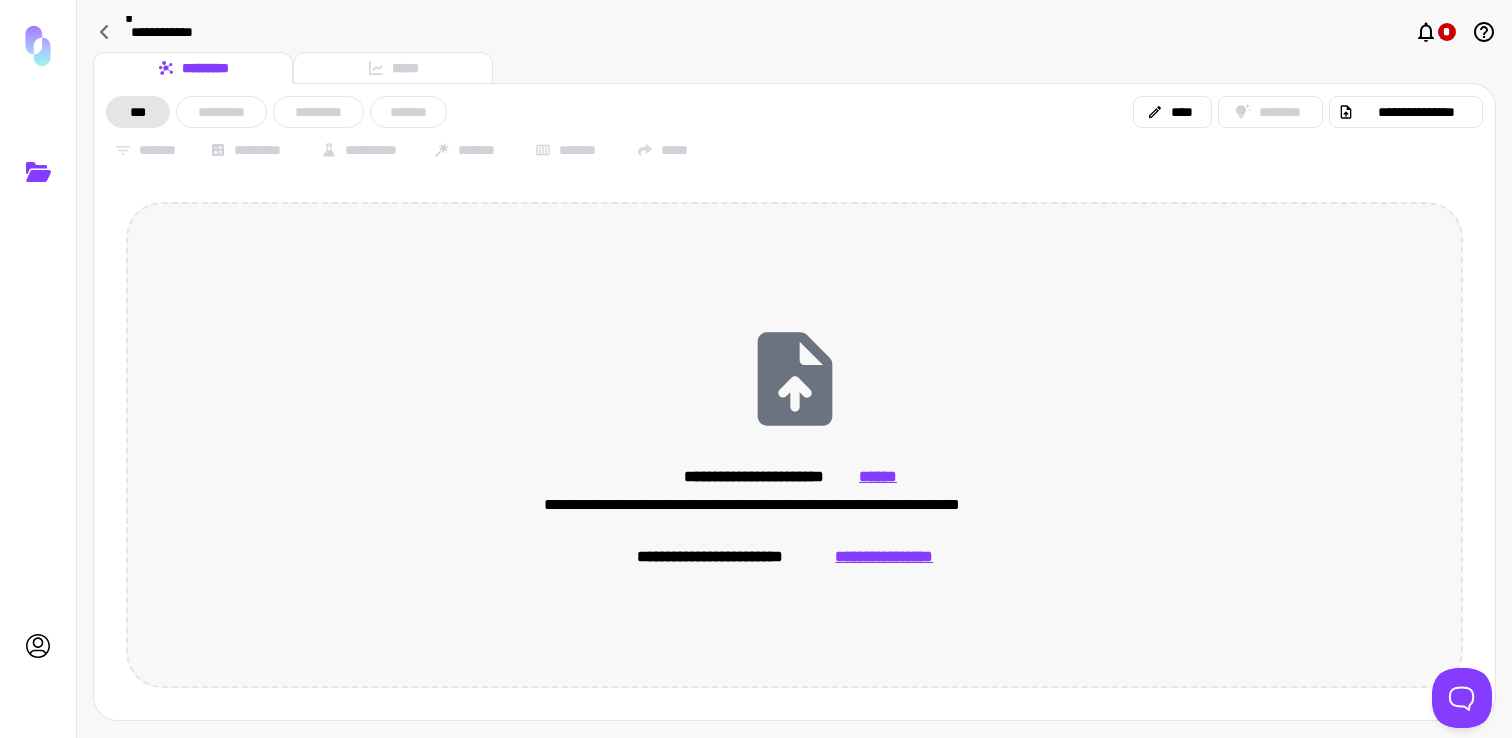click on "******" at bounding box center [878, 477] 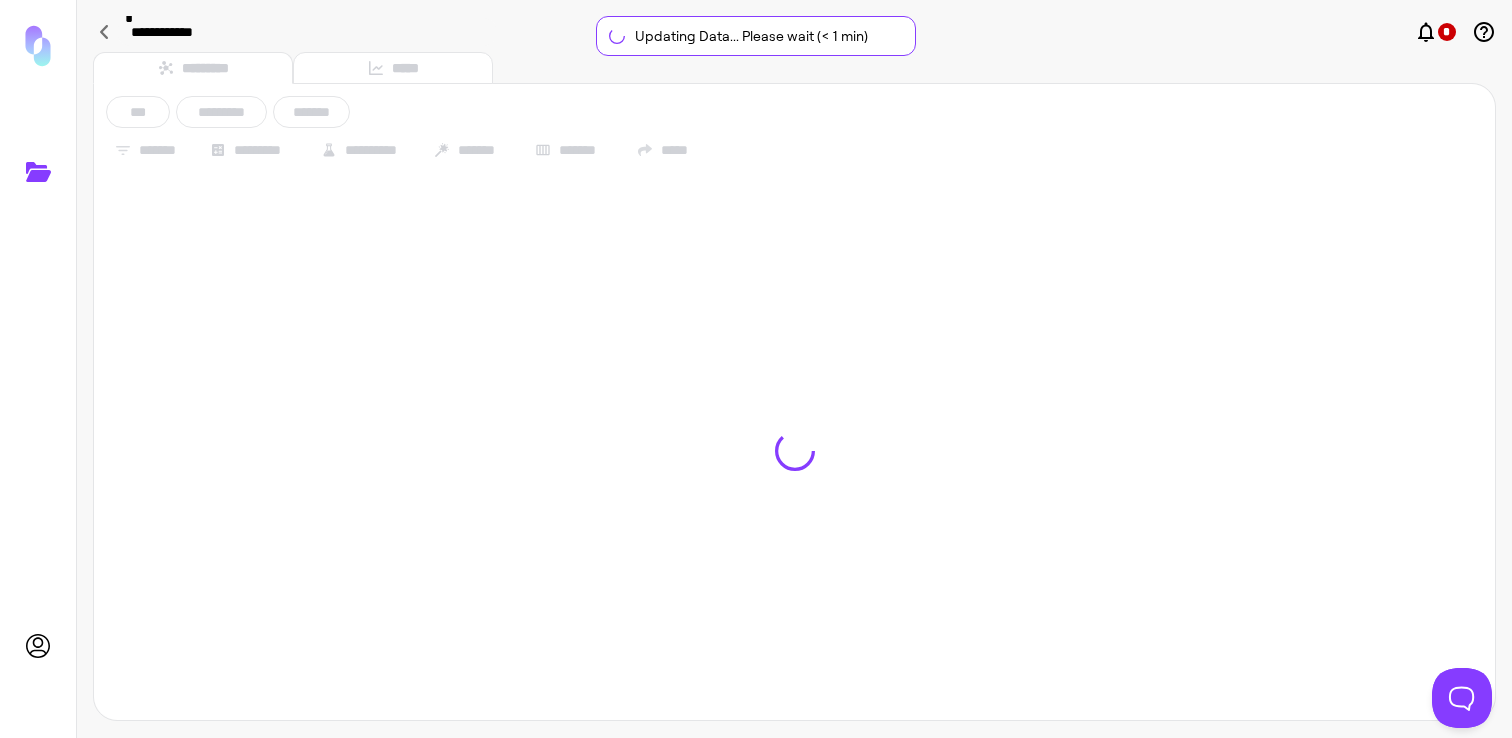 type on "**********" 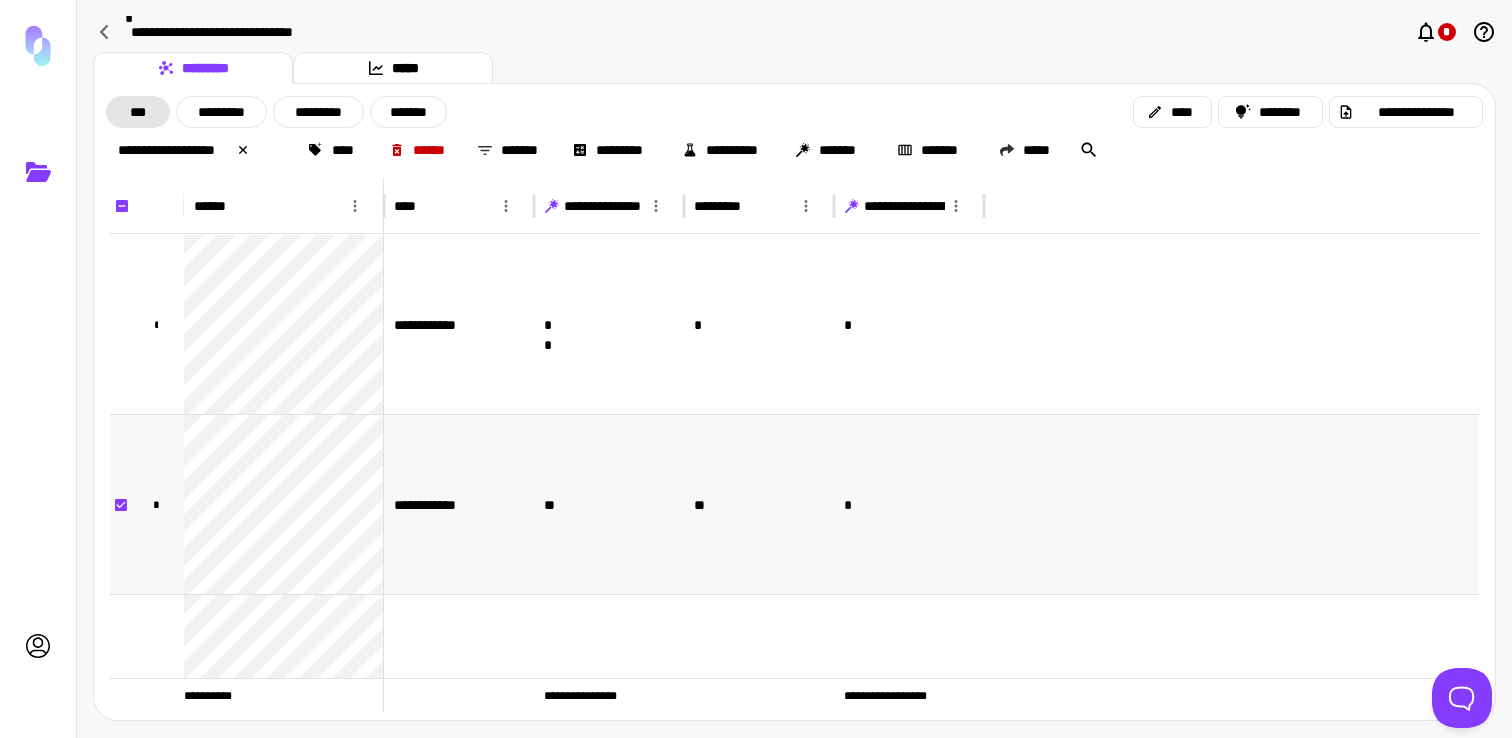 scroll, scrollTop: 1687, scrollLeft: 0, axis: vertical 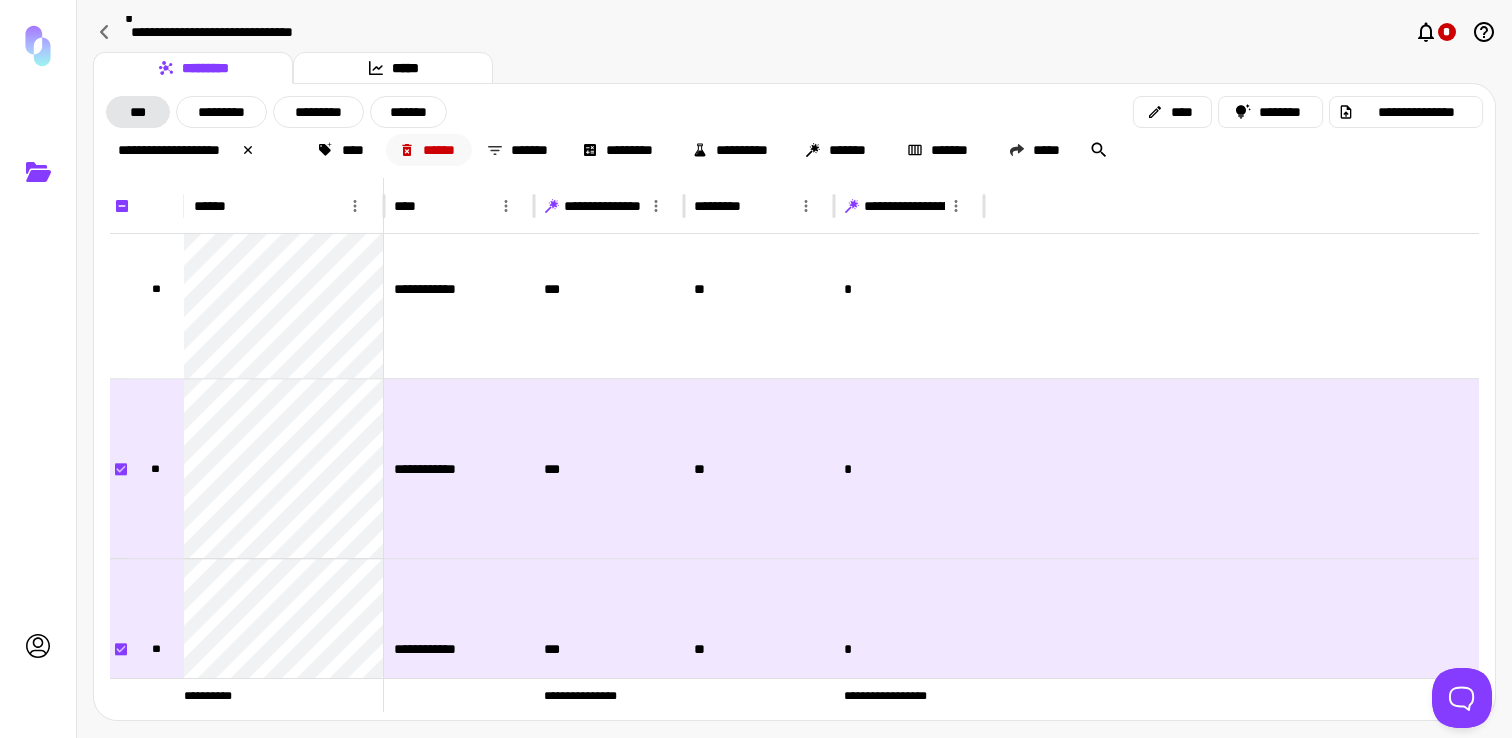 click on "******" at bounding box center (429, 150) 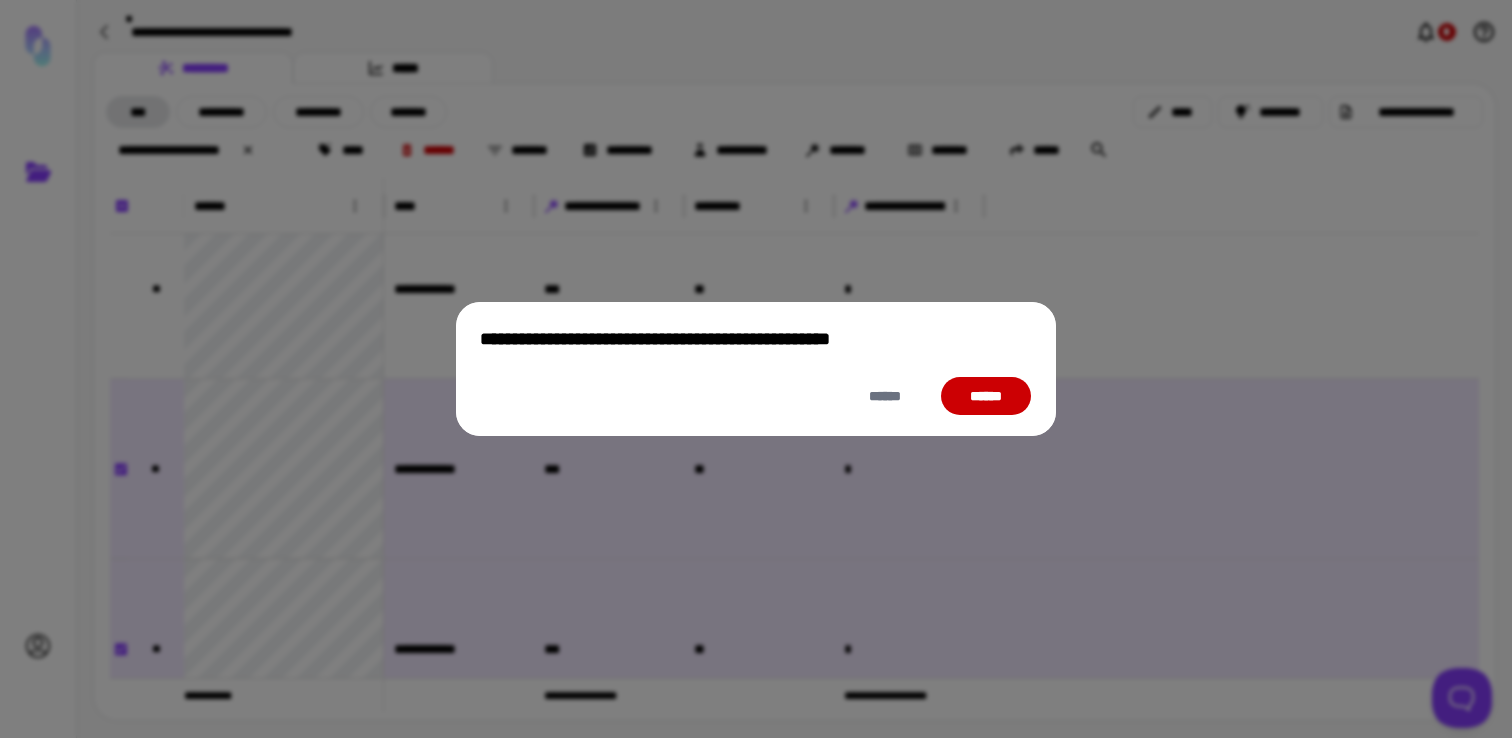 click on "******" at bounding box center [986, 396] 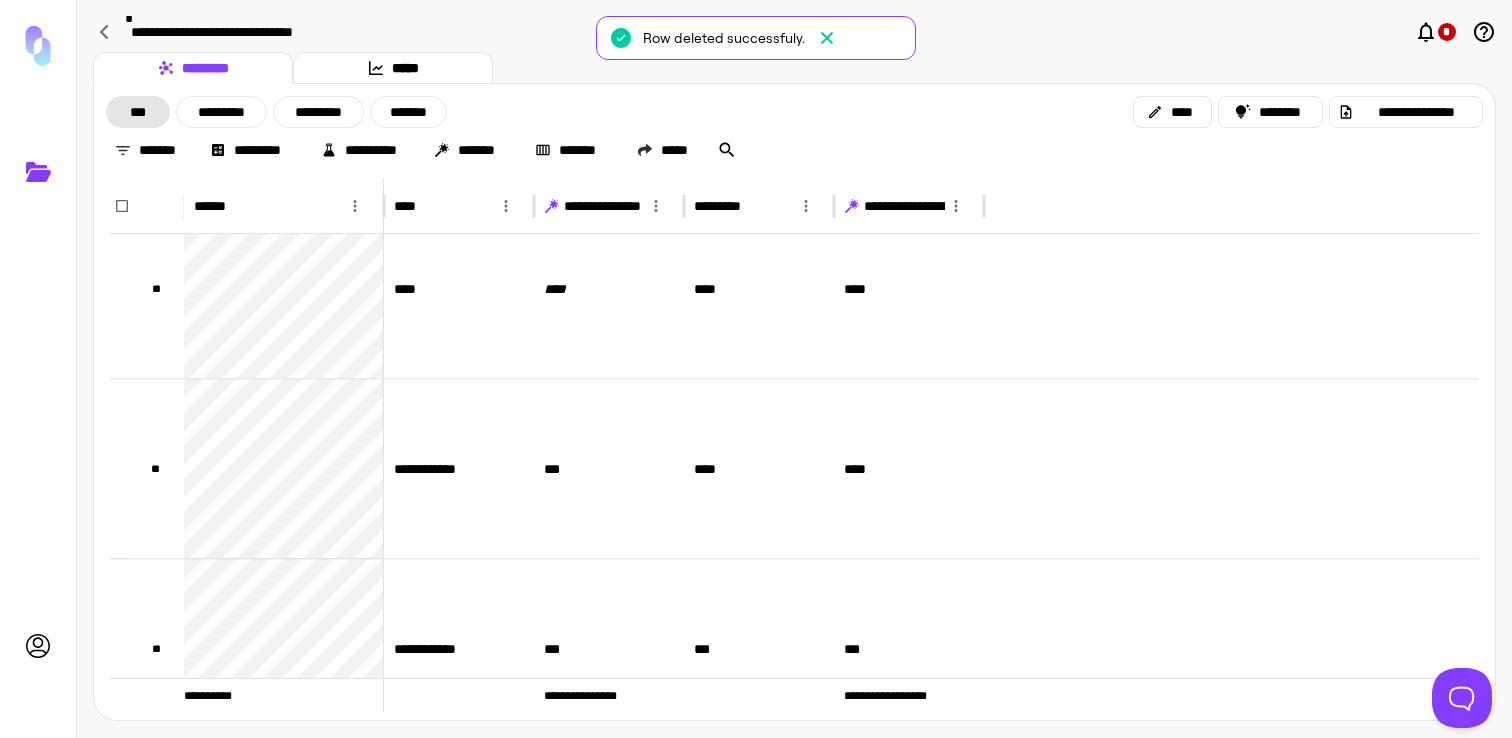 click 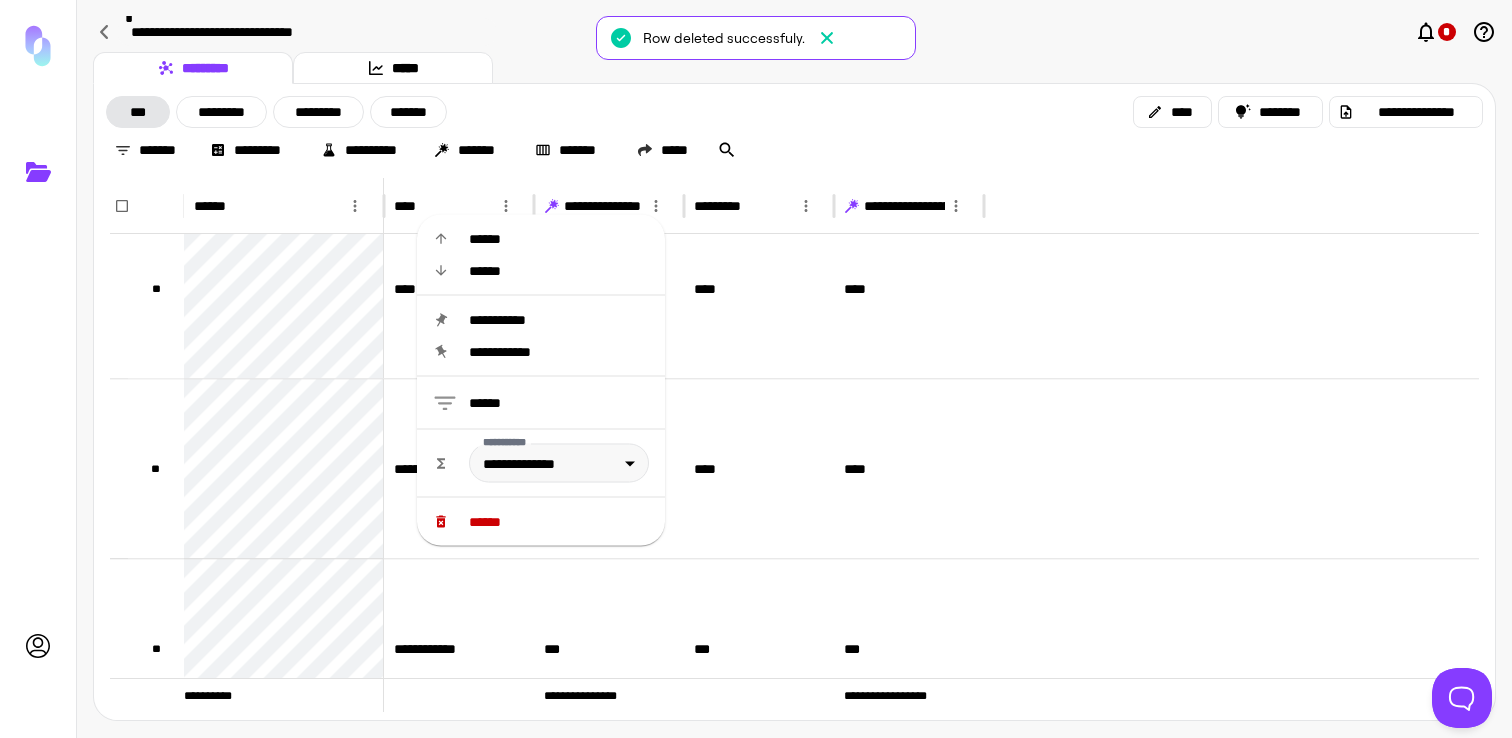 click on "******" at bounding box center (541, 522) 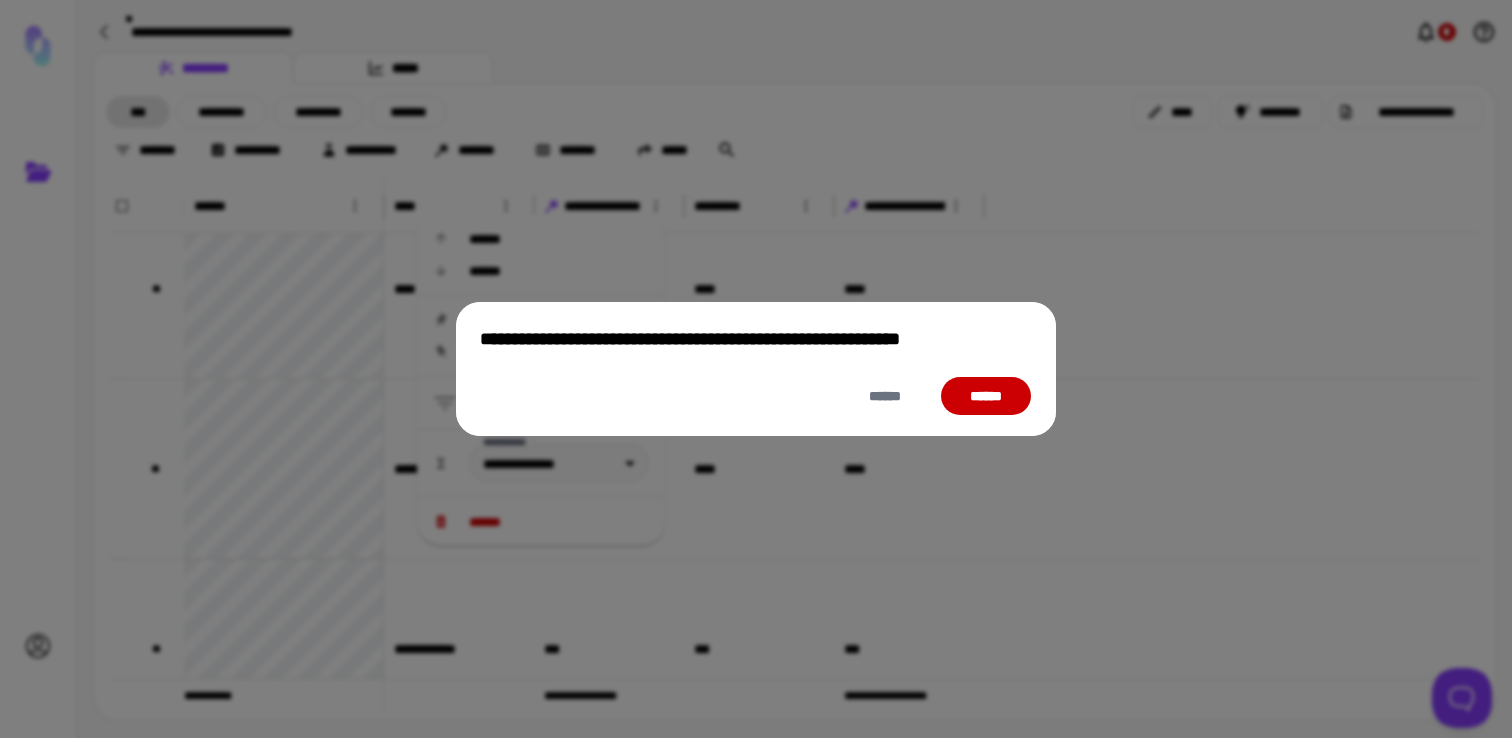 click on "******" at bounding box center (986, 396) 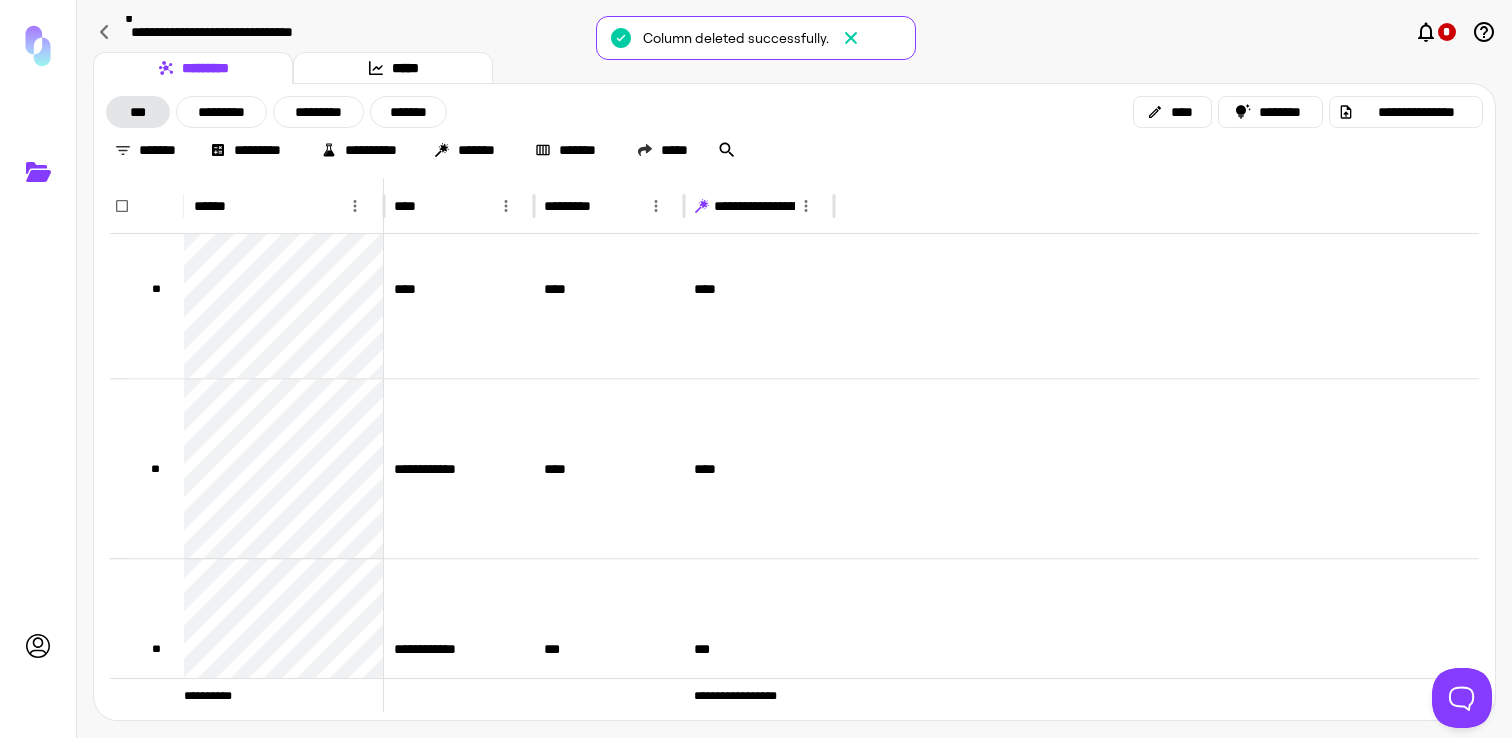 click 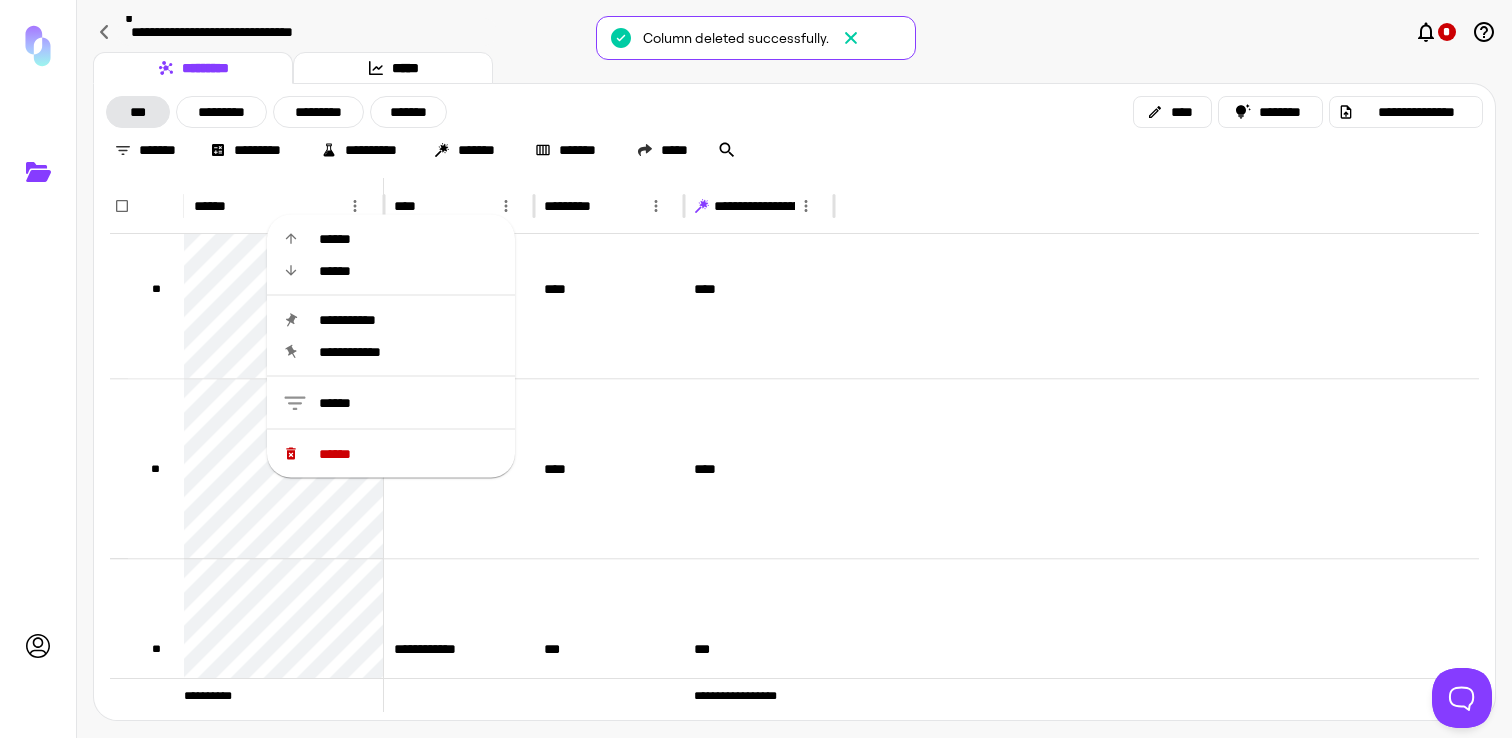 click on "******" at bounding box center [409, 454] 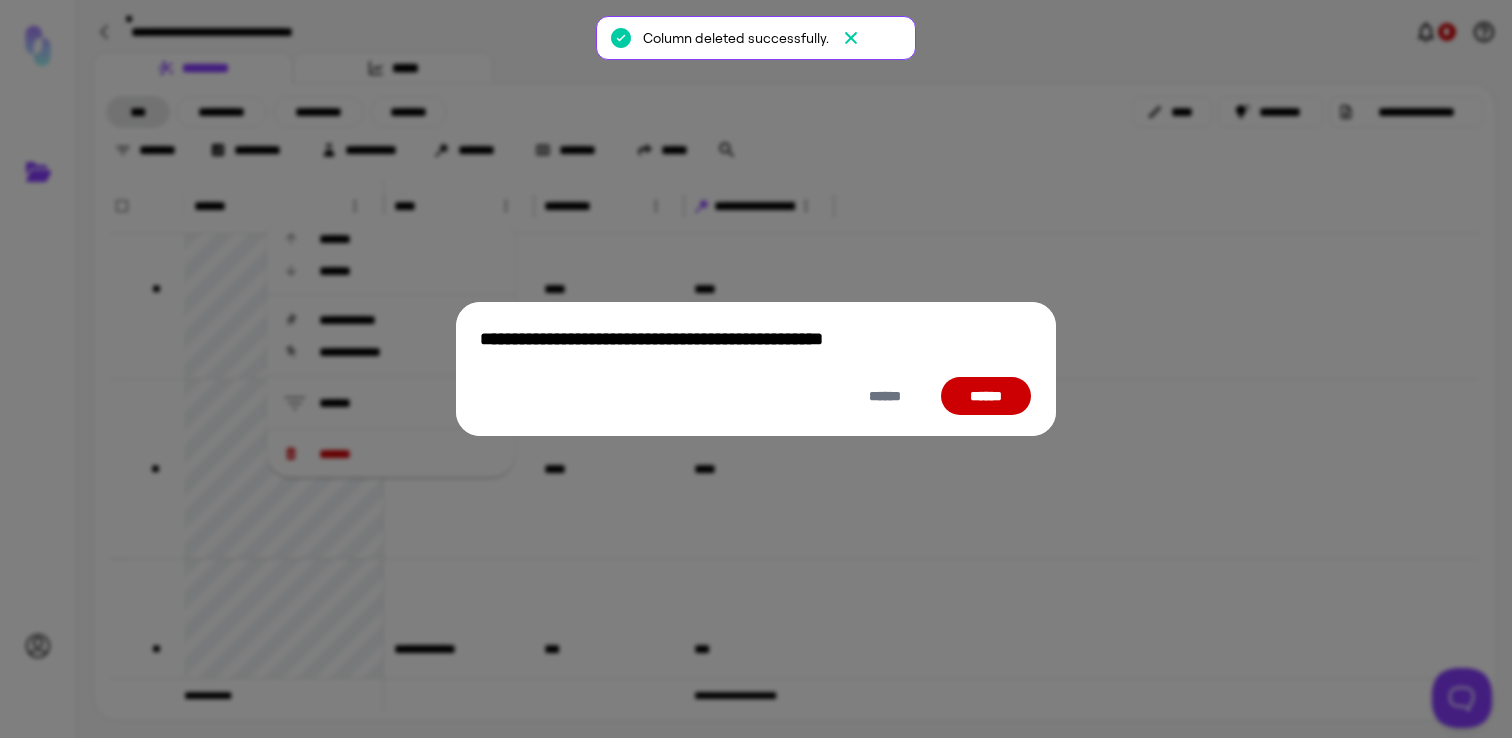 click on "******" at bounding box center (986, 396) 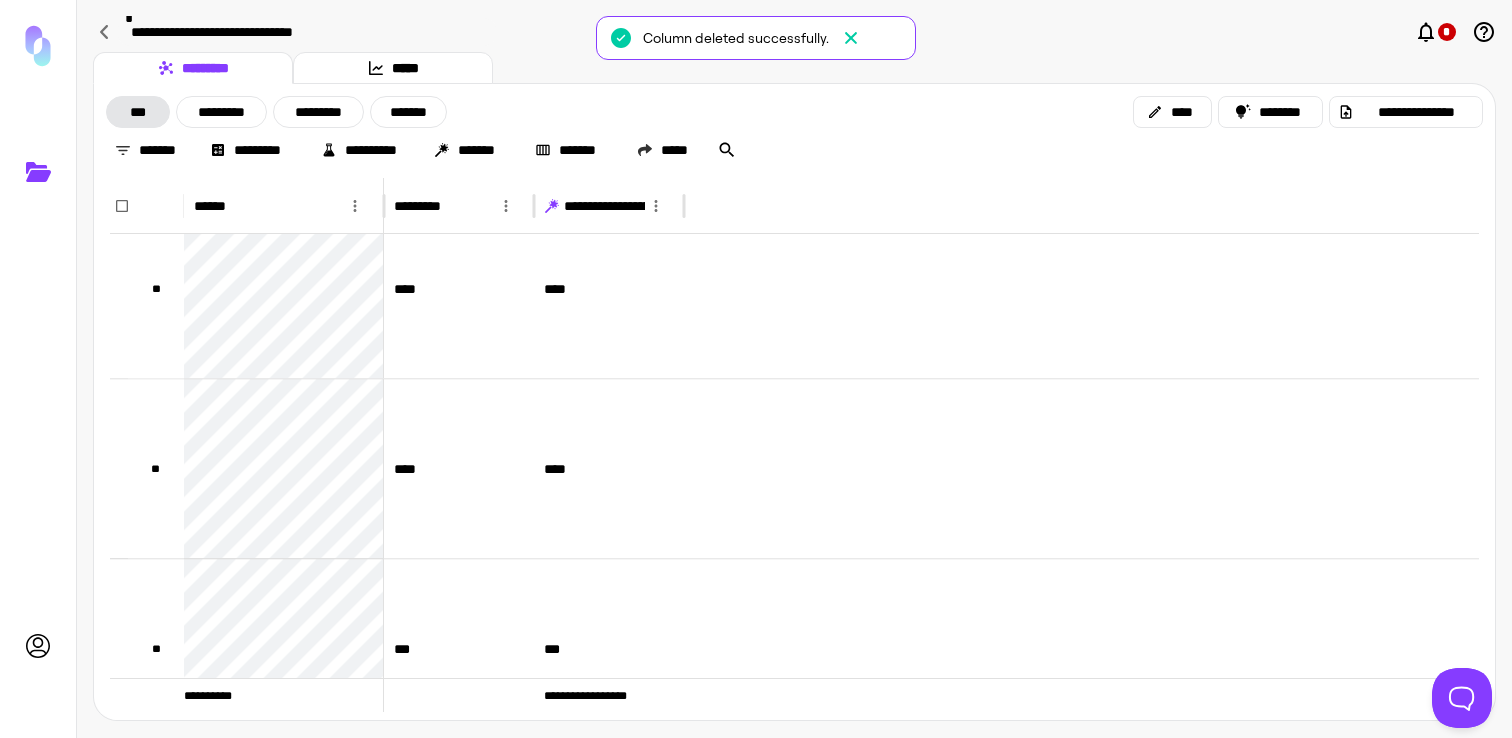click 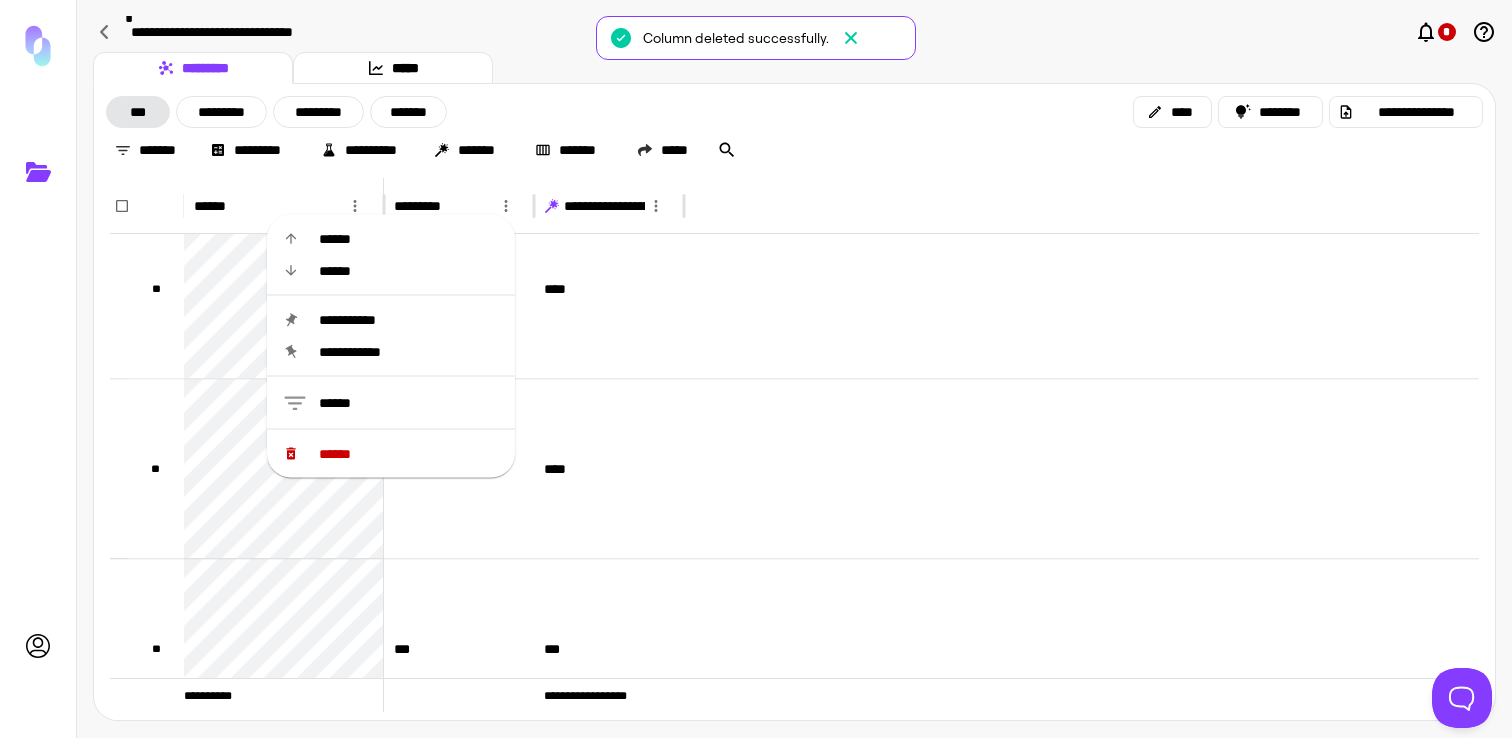 click on "******" at bounding box center (409, 454) 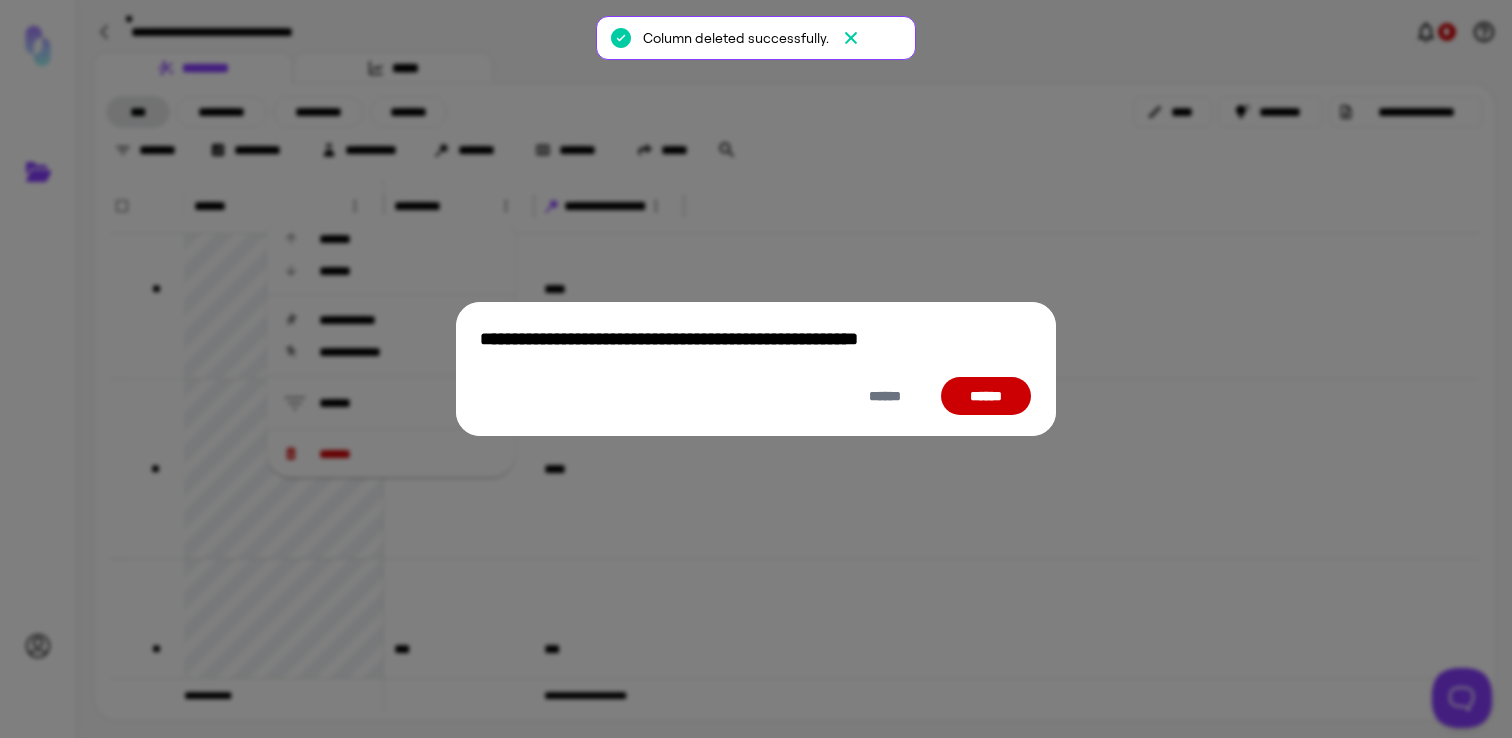 click on "******" at bounding box center (986, 396) 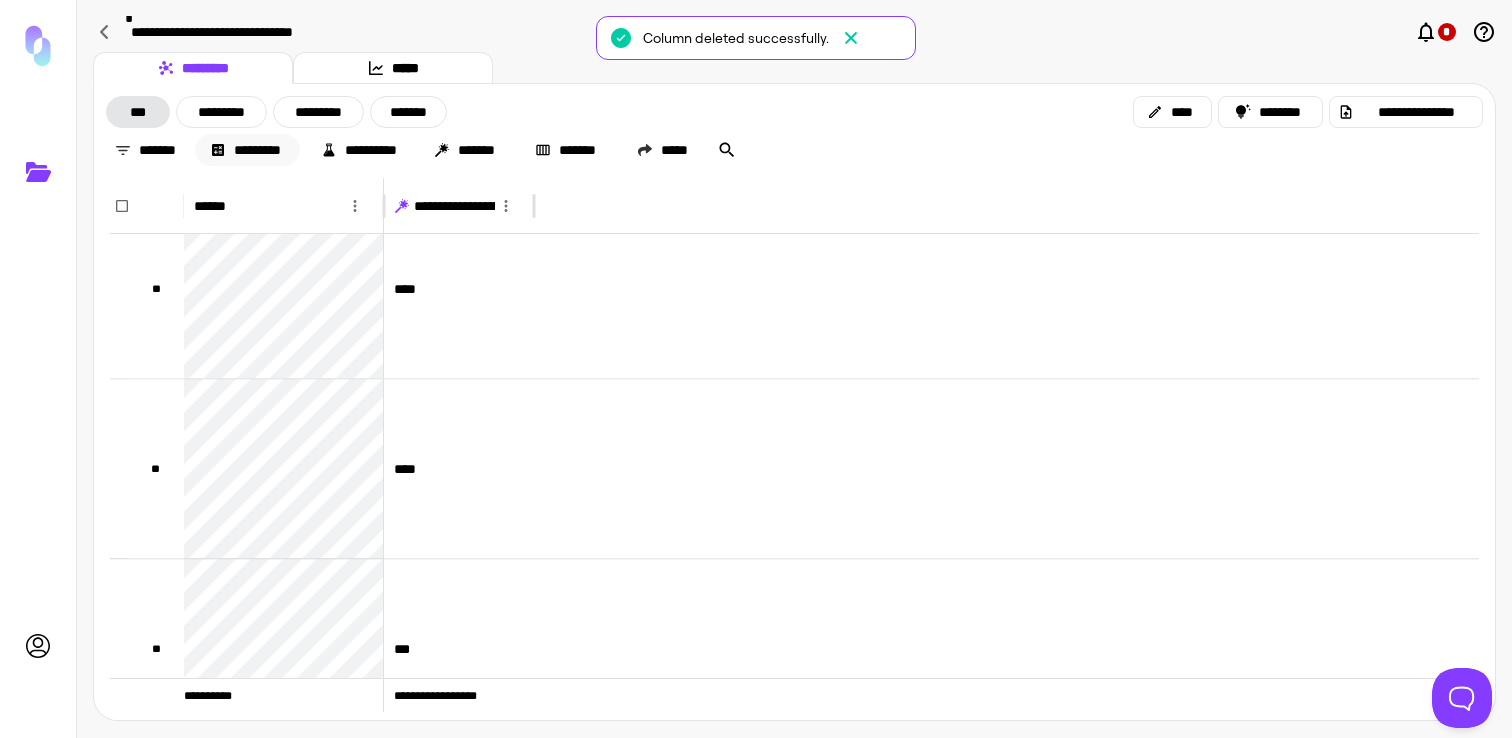 click on "*********" at bounding box center (247, 150) 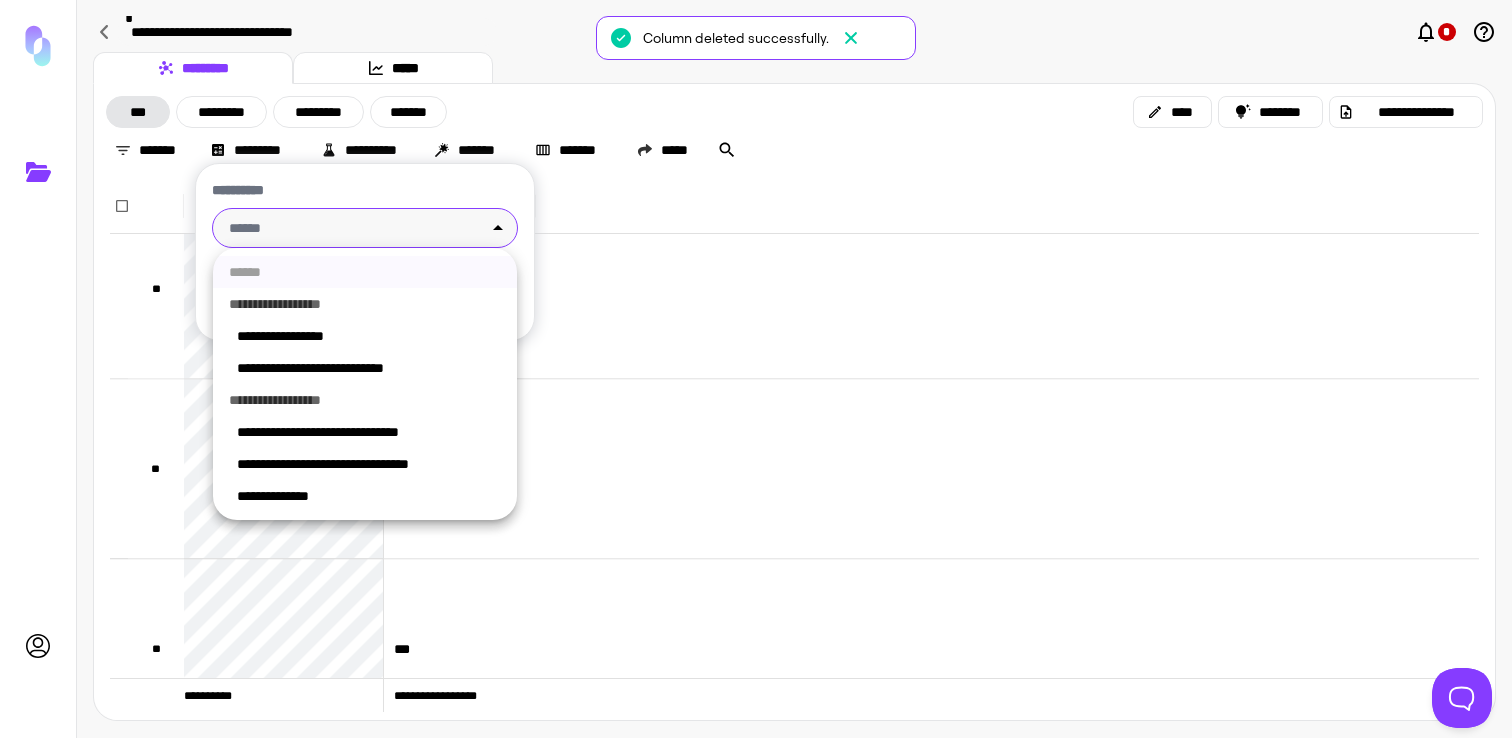 click on "**********" at bounding box center [756, 369] 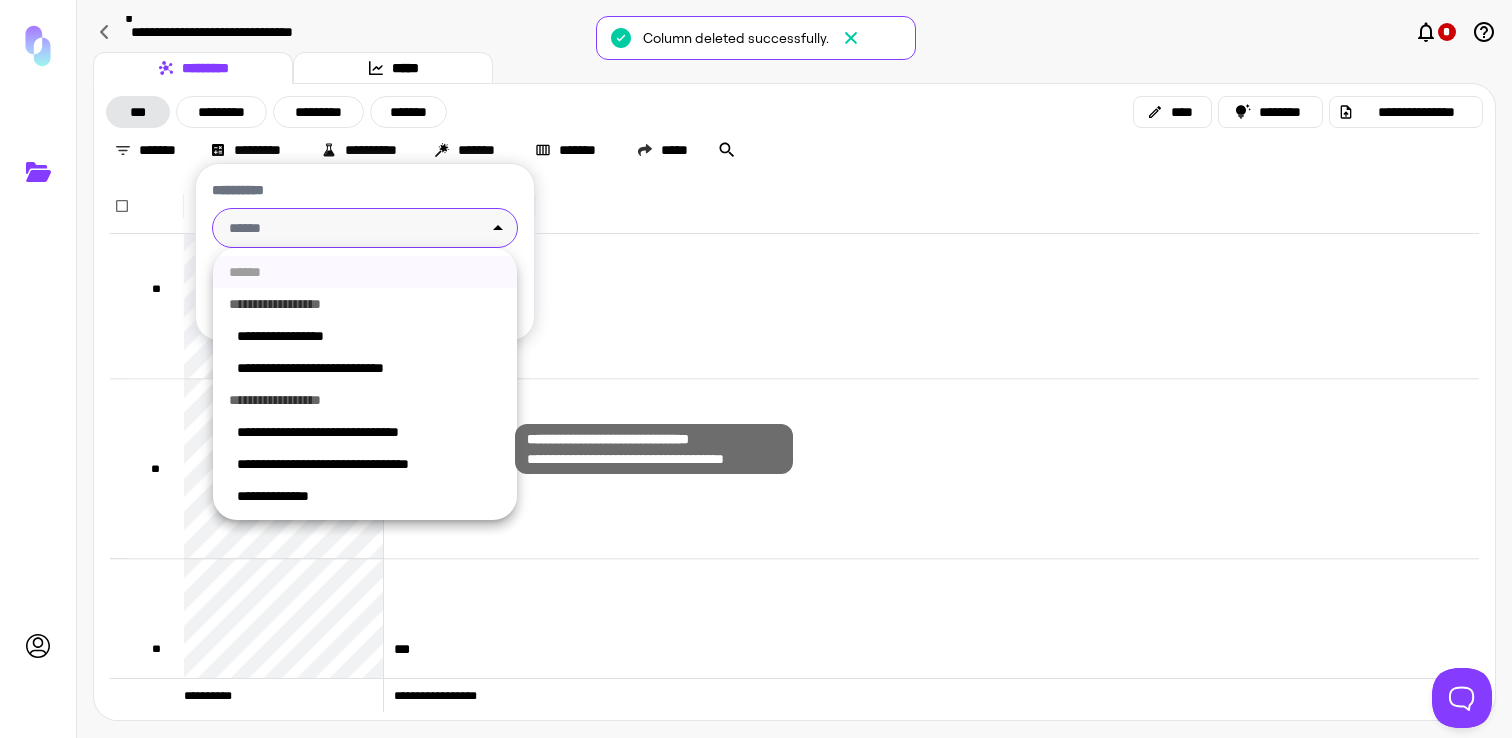 click on "**********" at bounding box center [369, 432] 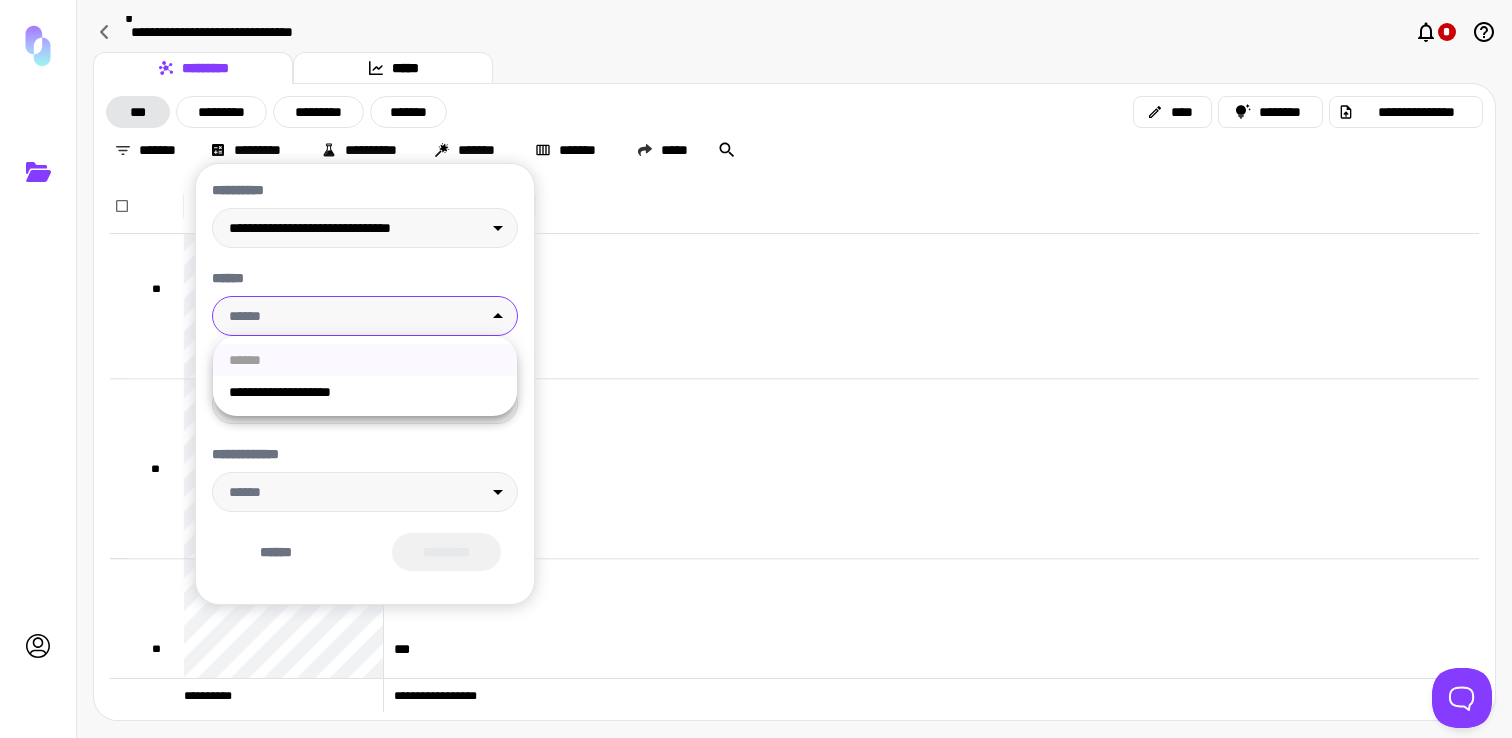 click on "**********" at bounding box center (756, 369) 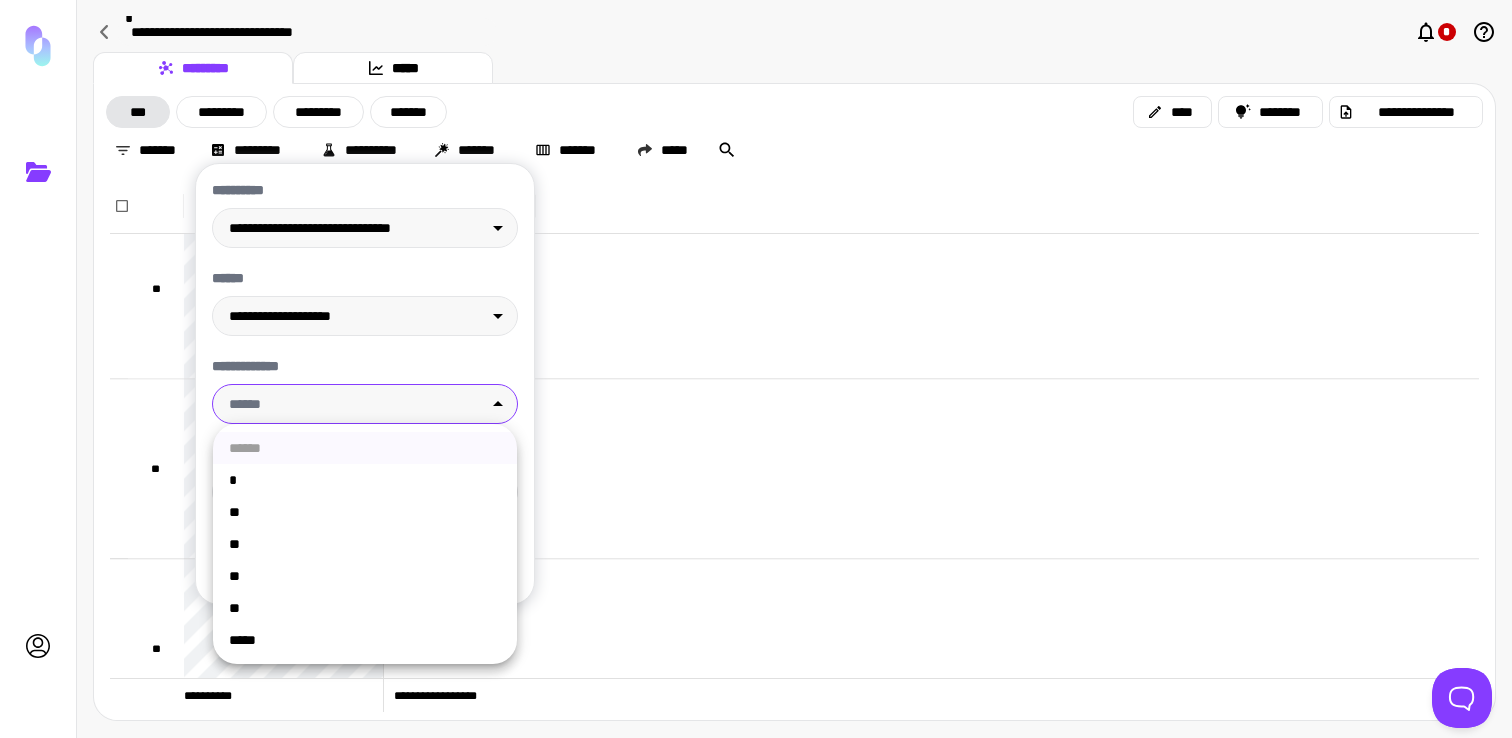 click on "**********" at bounding box center [756, 369] 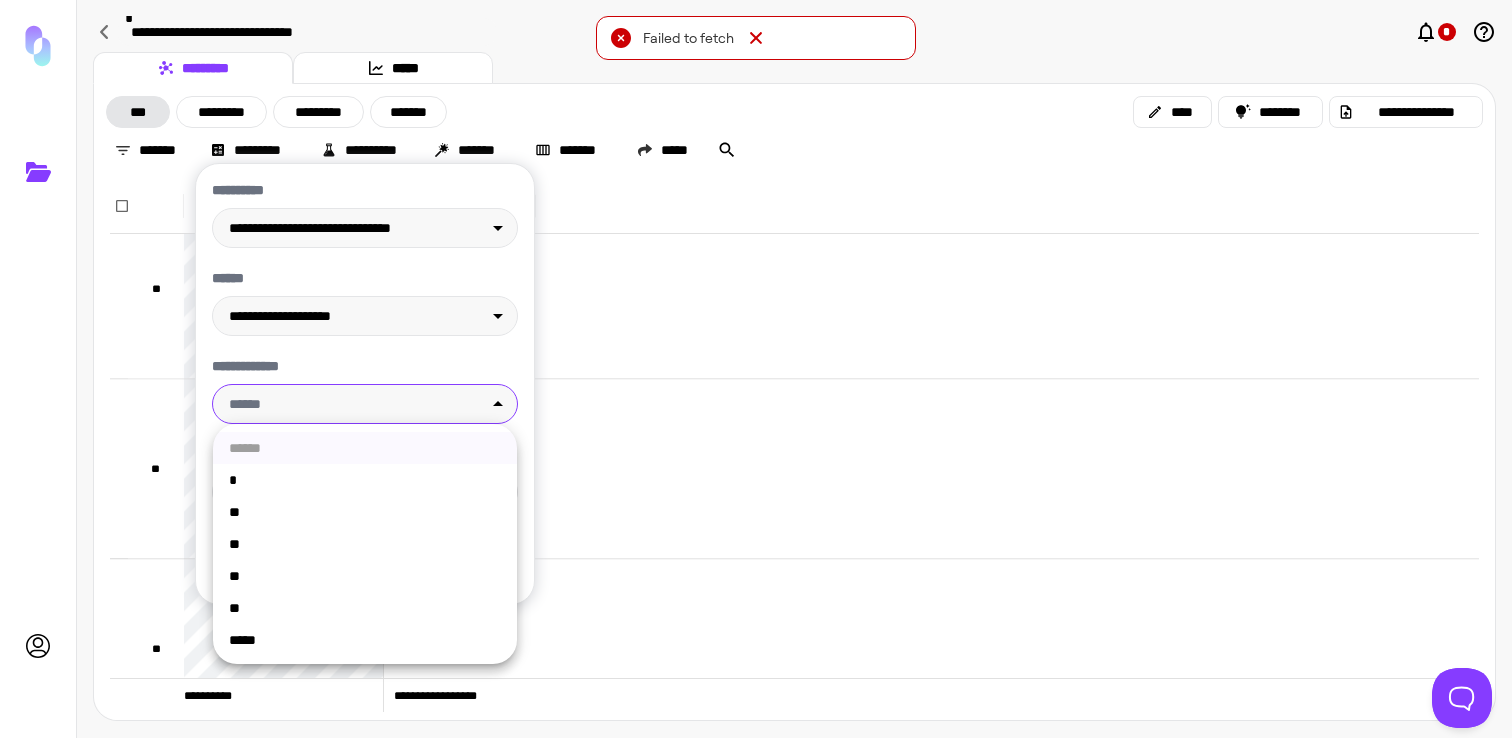 click on "**" at bounding box center (365, 576) 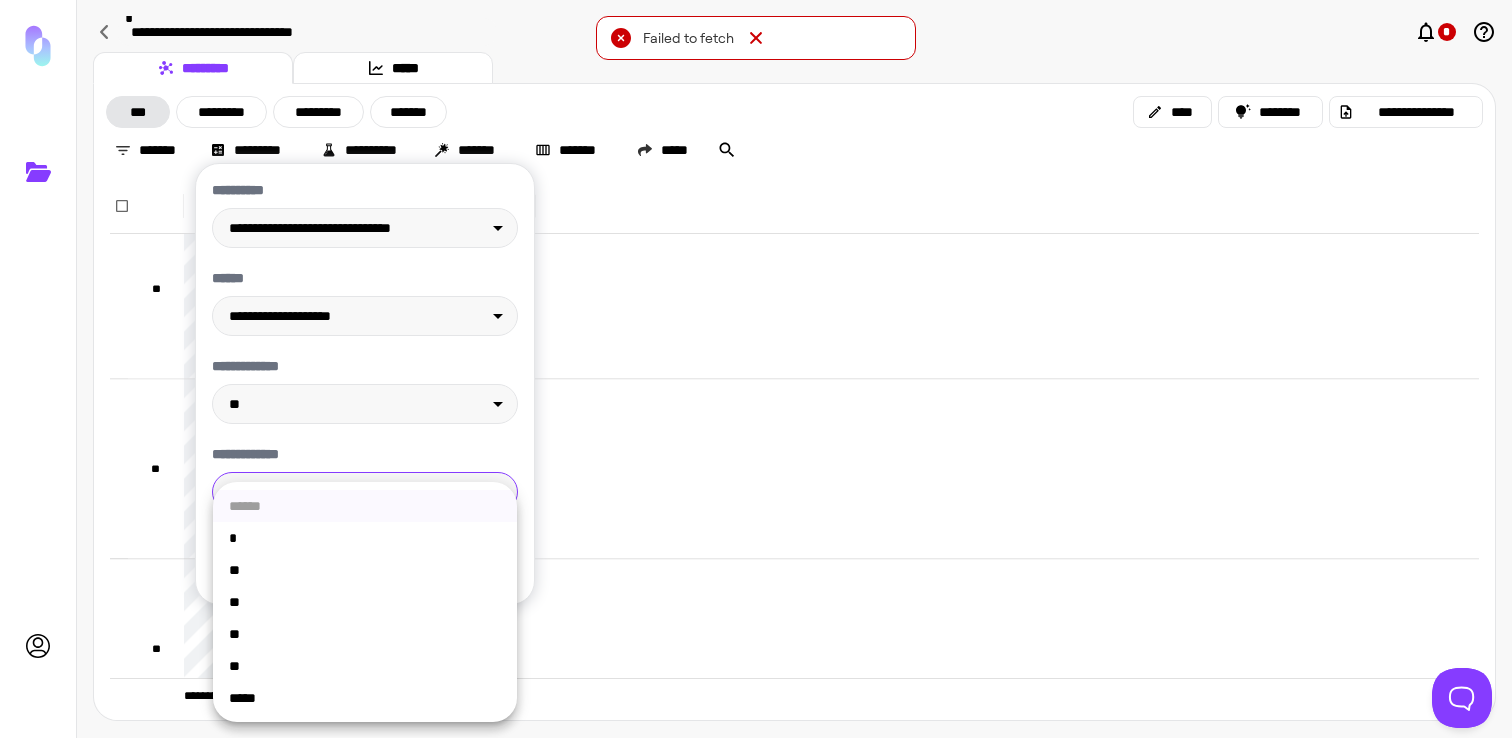 click on "**********" at bounding box center [756, 369] 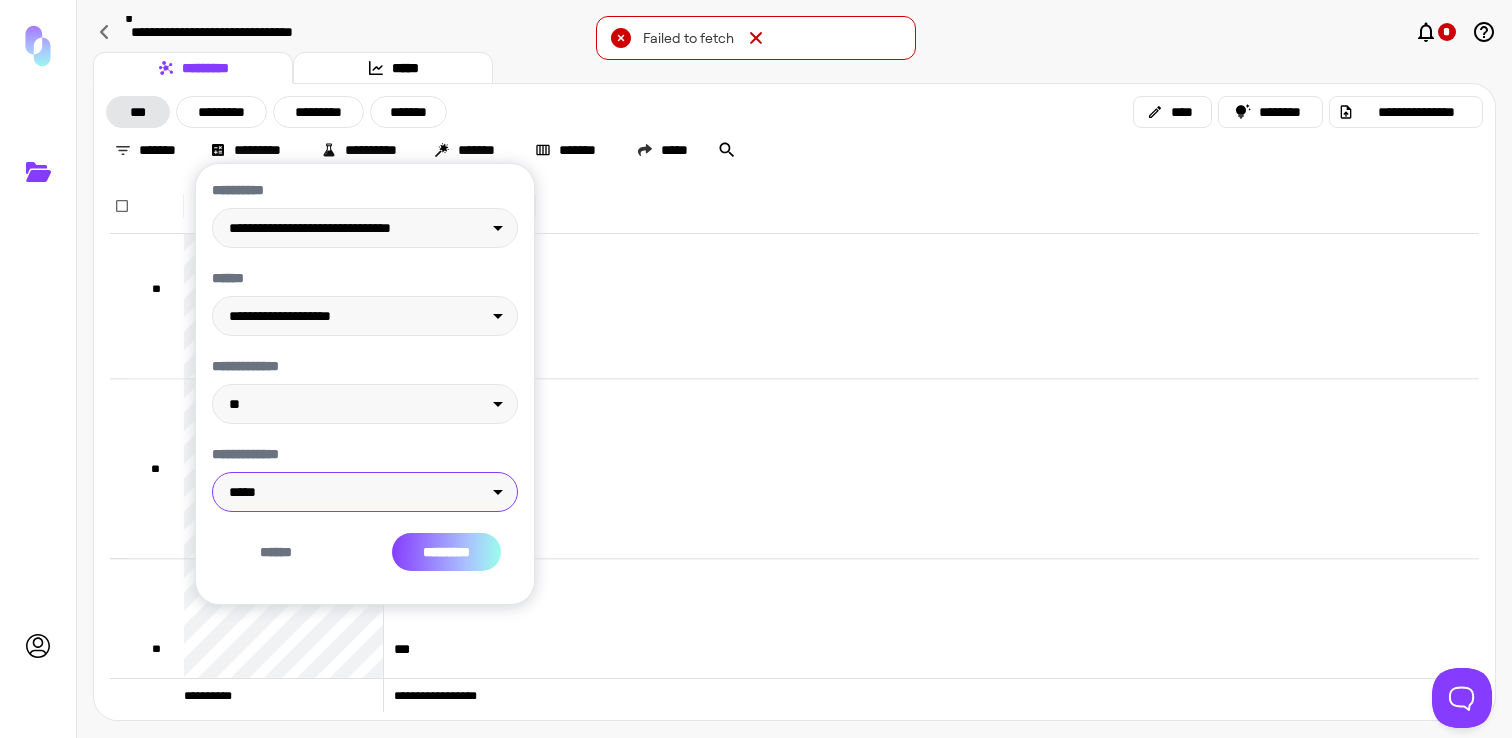 click on "*********" at bounding box center [446, 552] 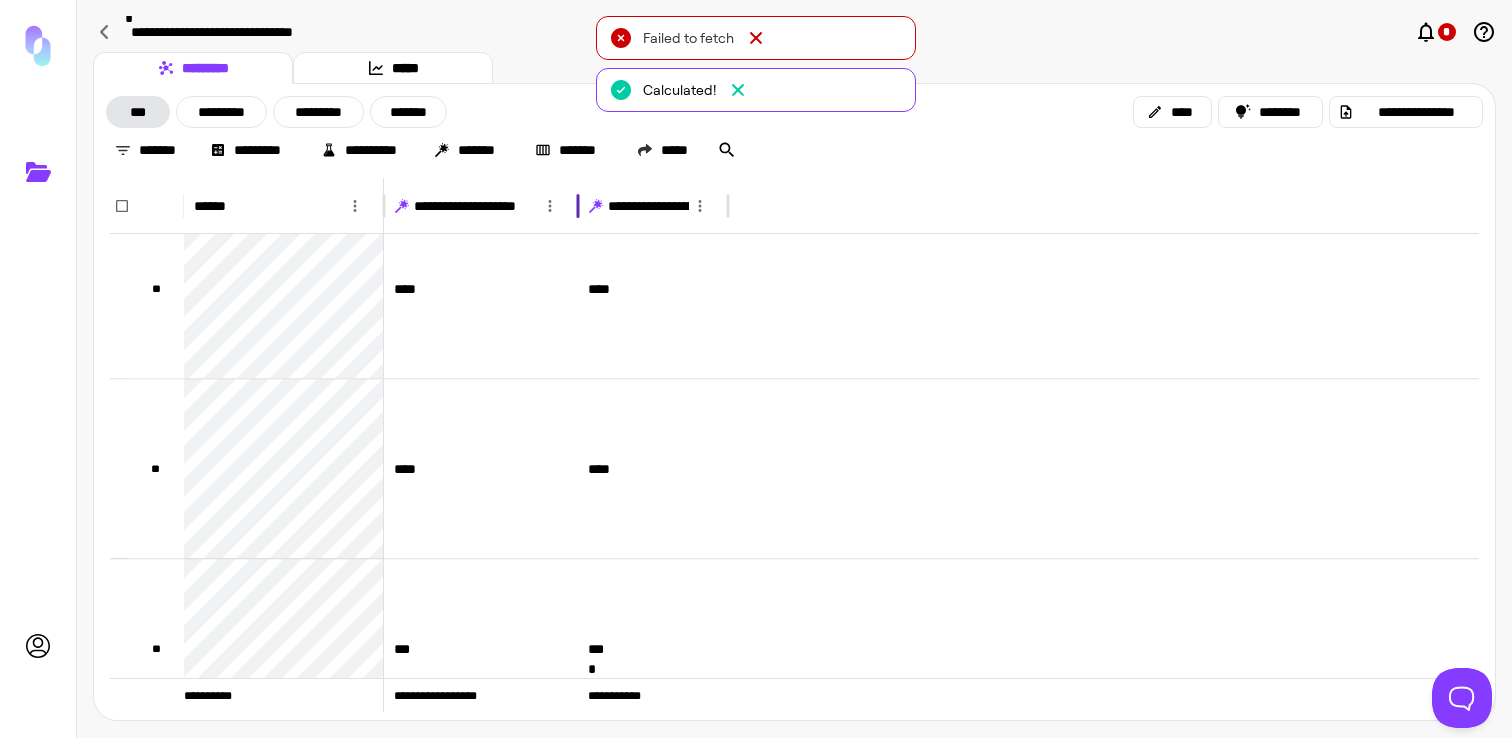 drag, startPoint x: 536, startPoint y: 207, endPoint x: 580, endPoint y: 216, distance: 44.911022 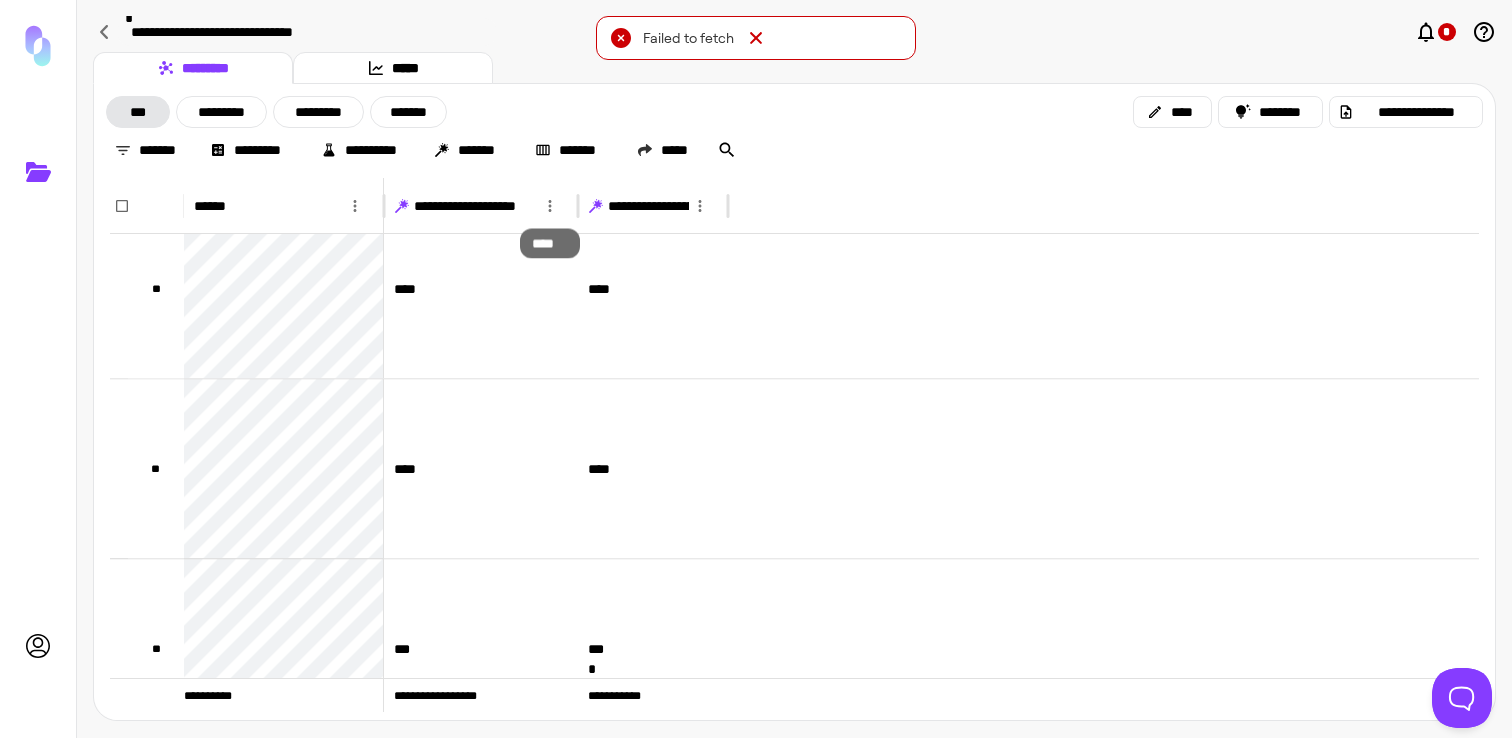 click 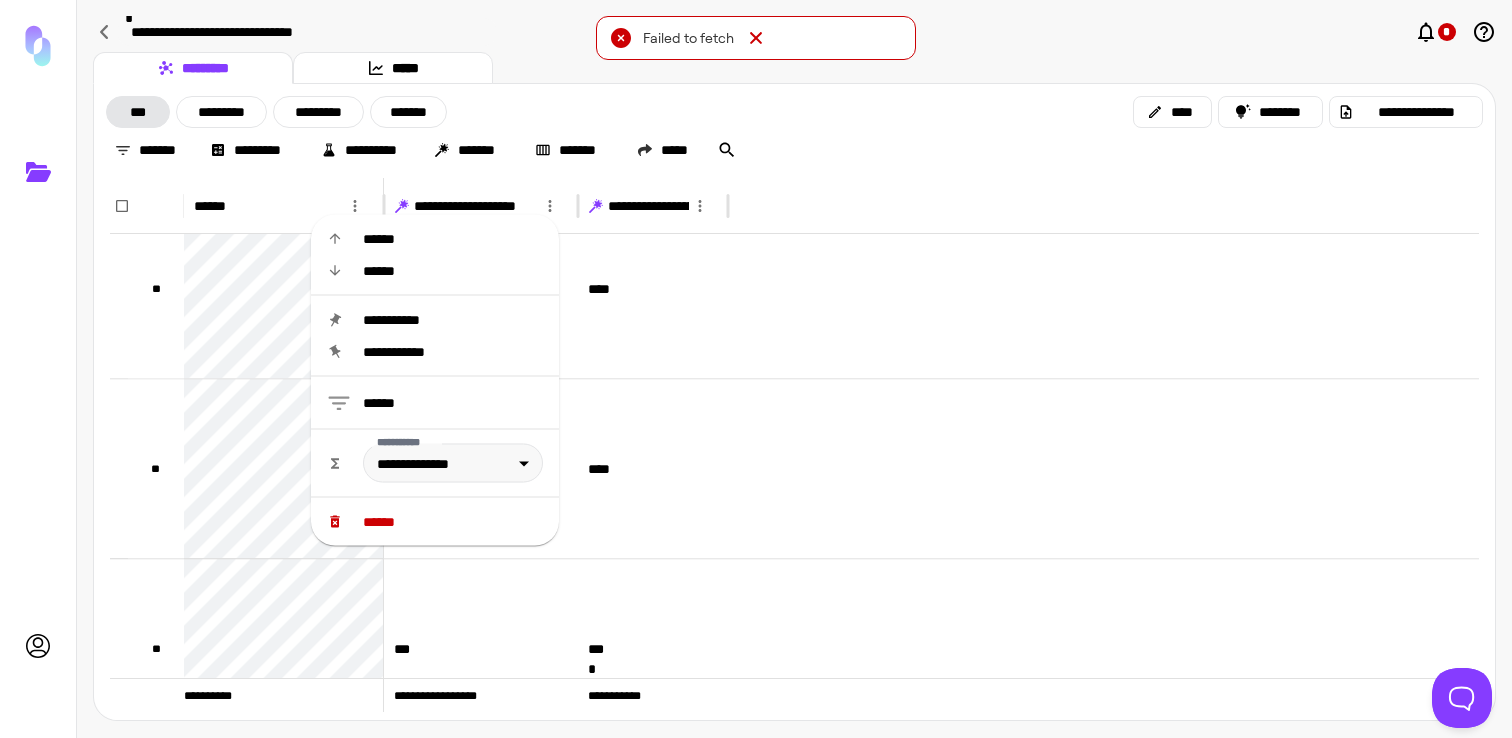 click on "******" at bounding box center (453, 522) 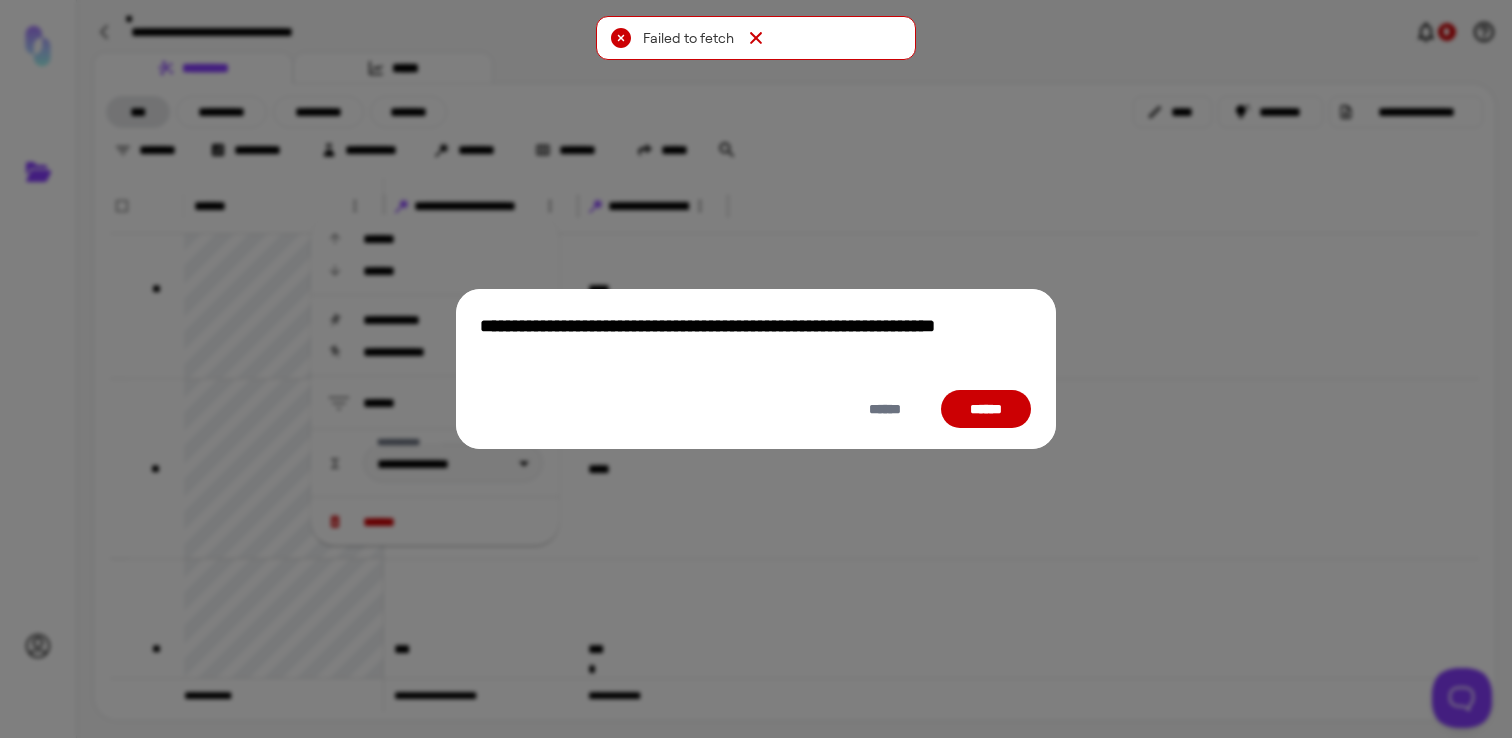 click on "******" at bounding box center (986, 409) 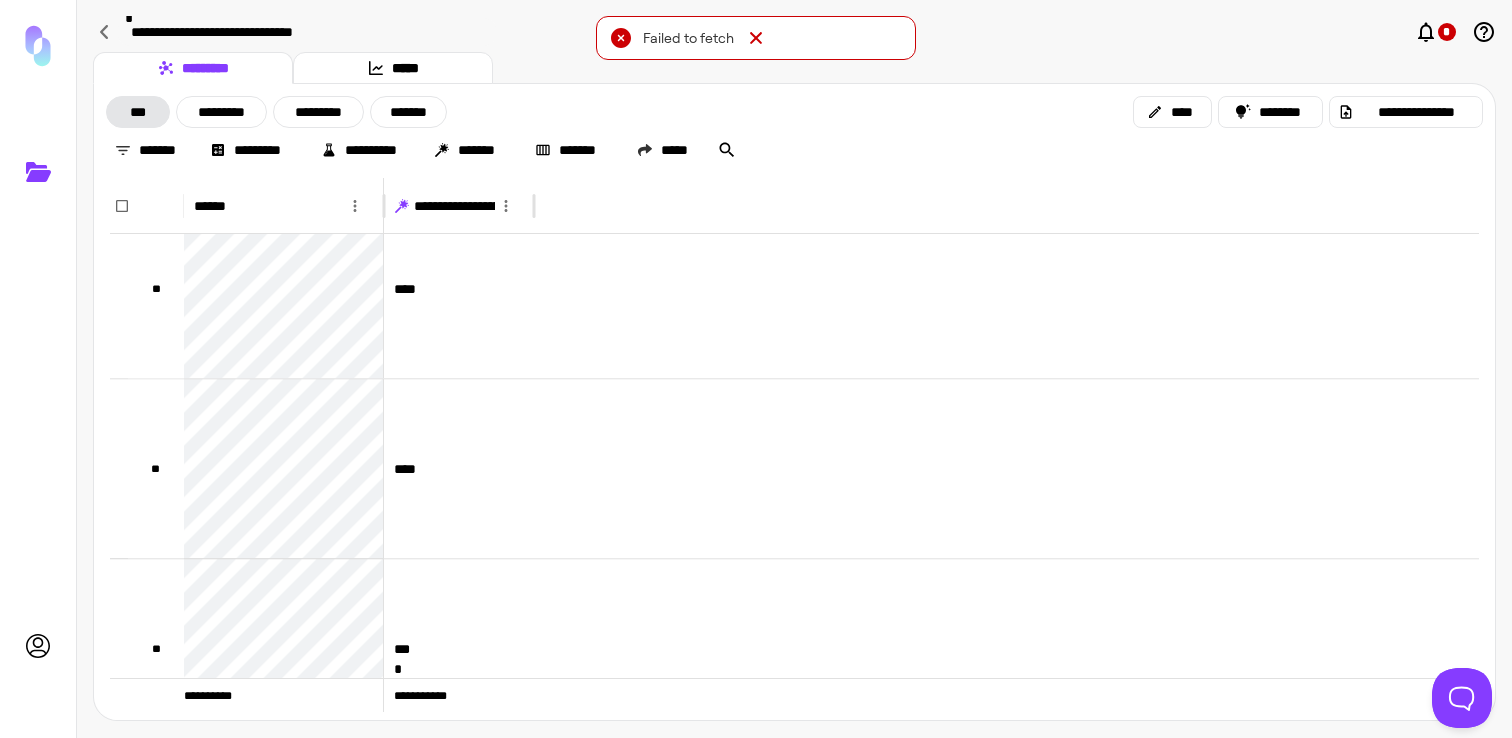click 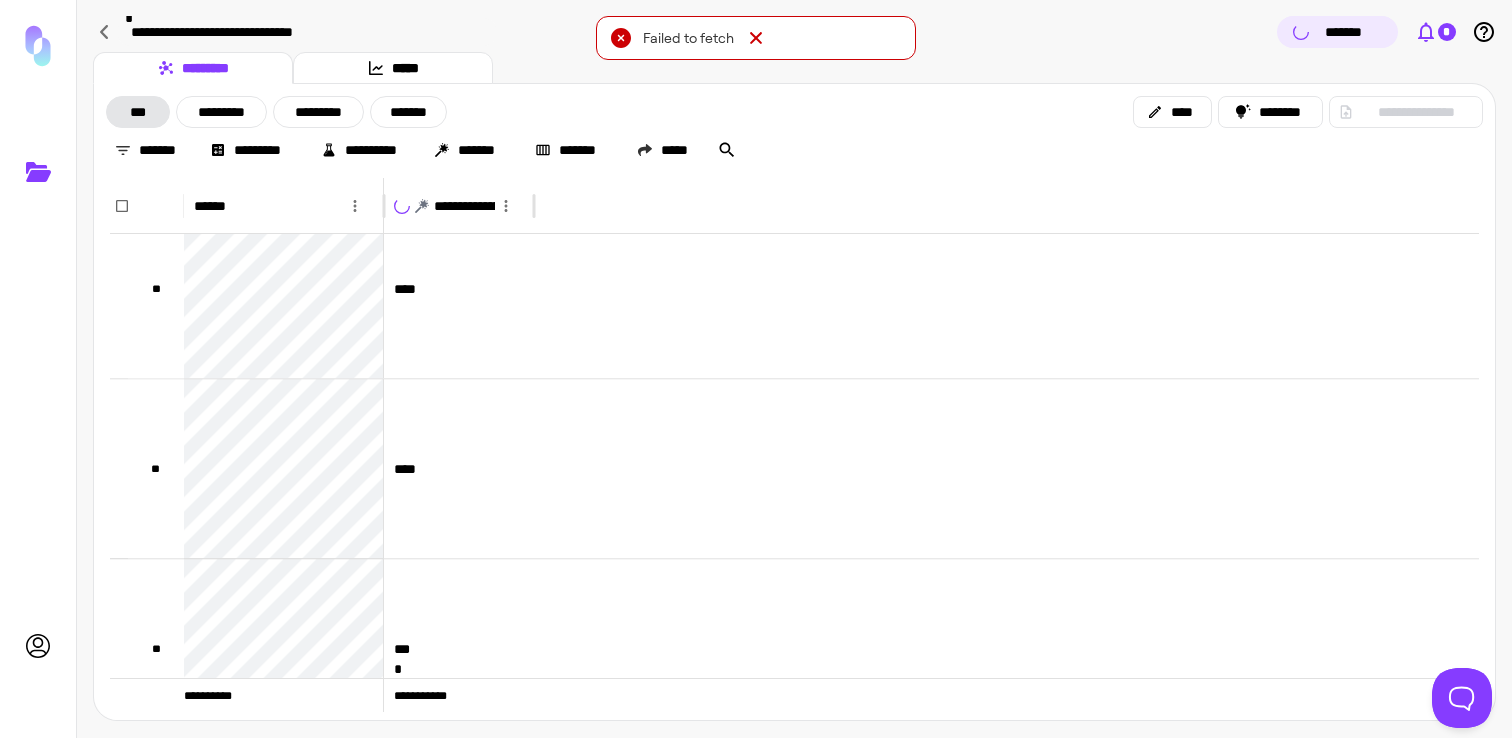click 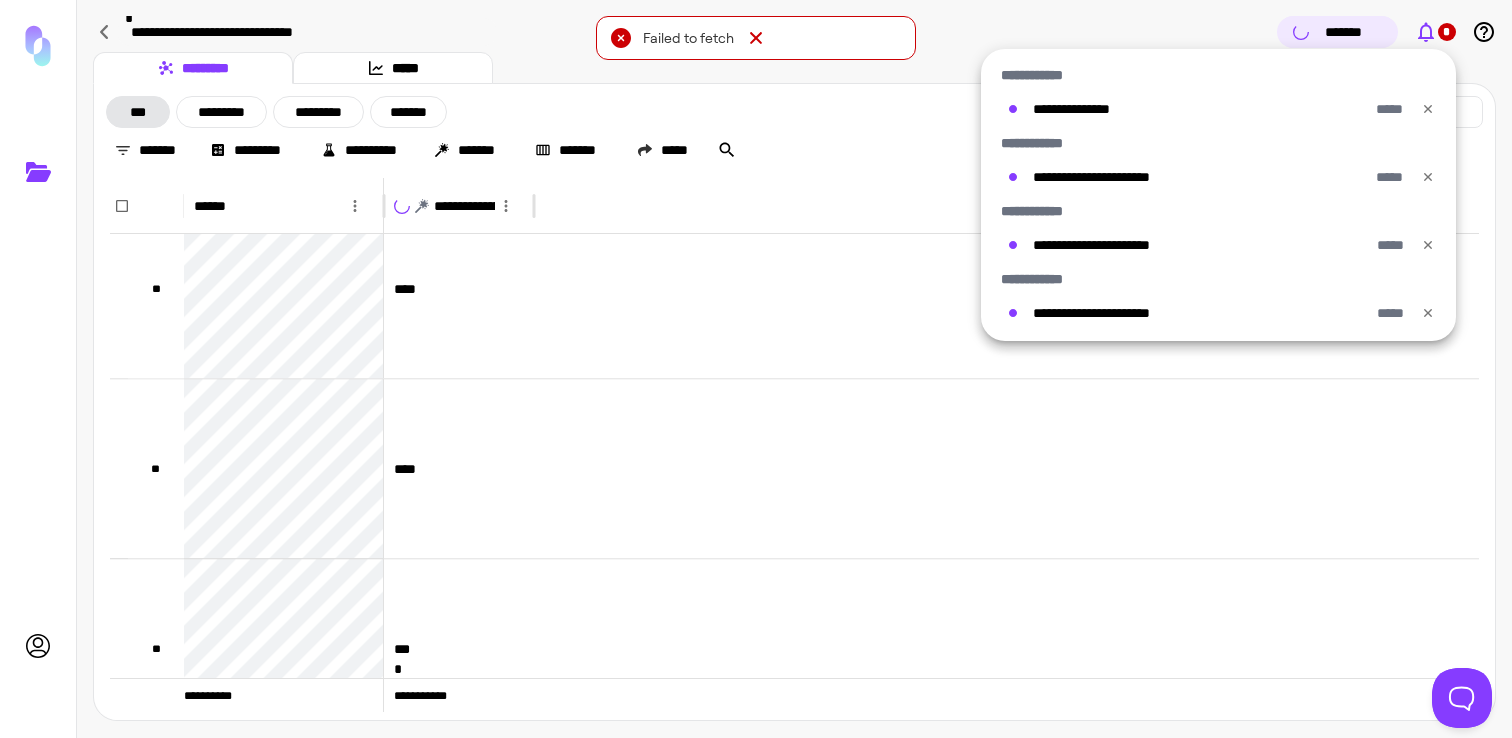 click 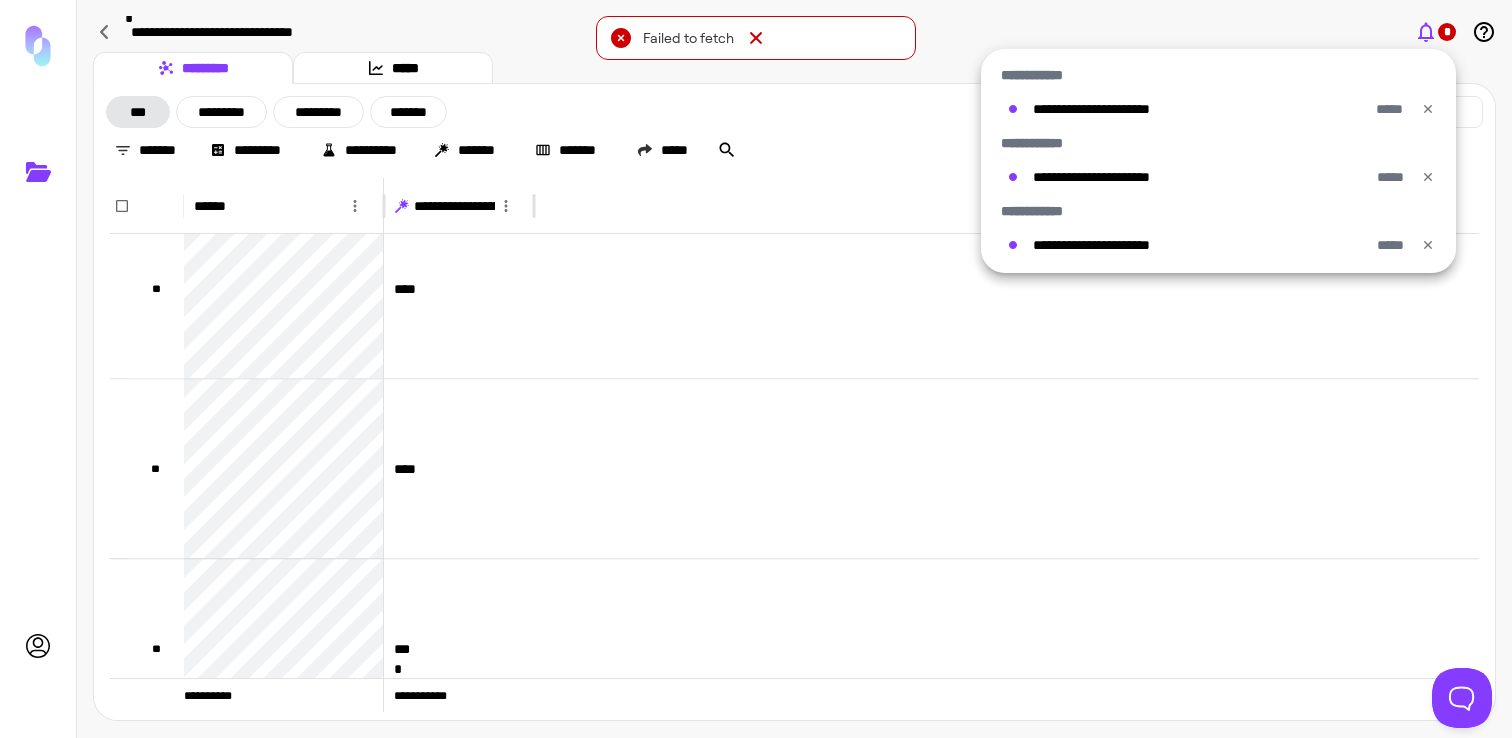 click at bounding box center [1428, 177] 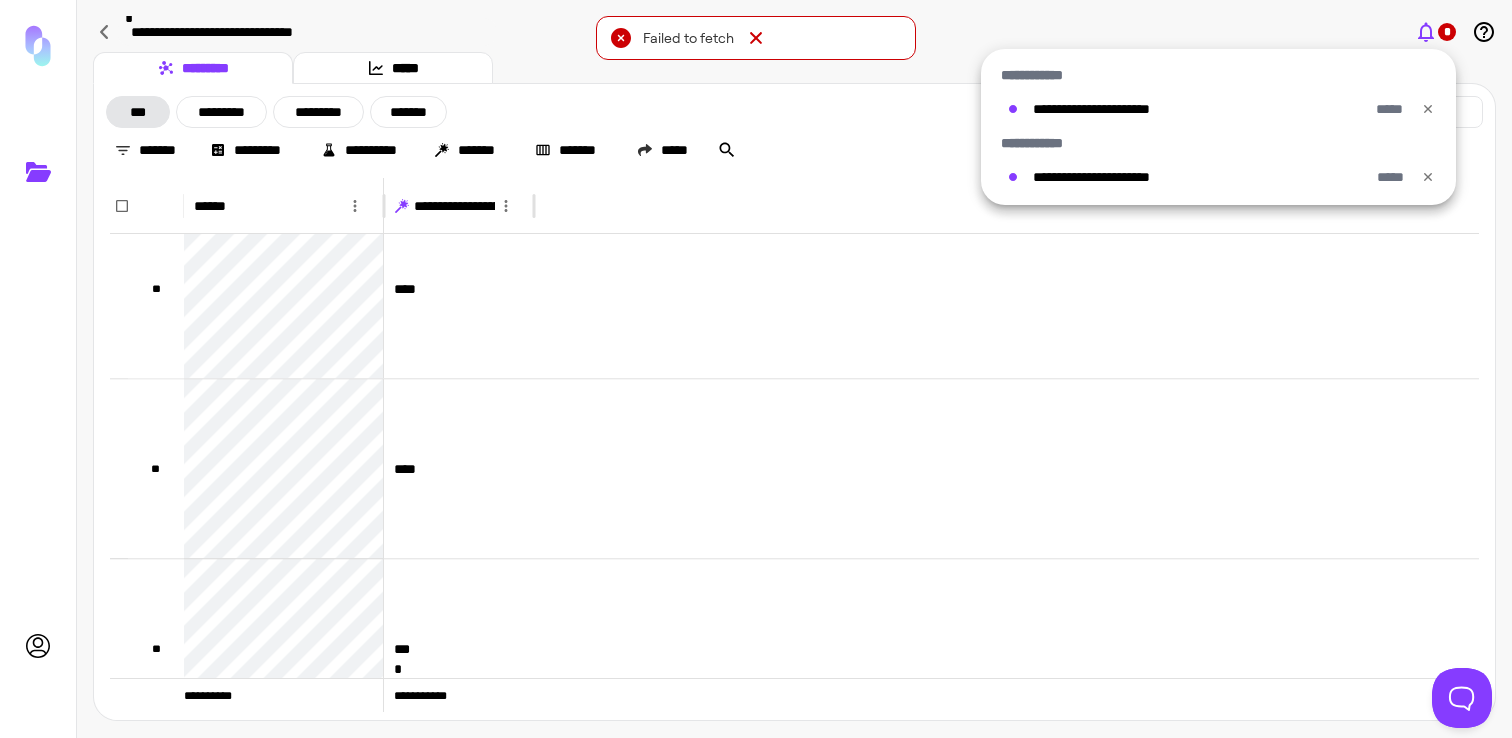click 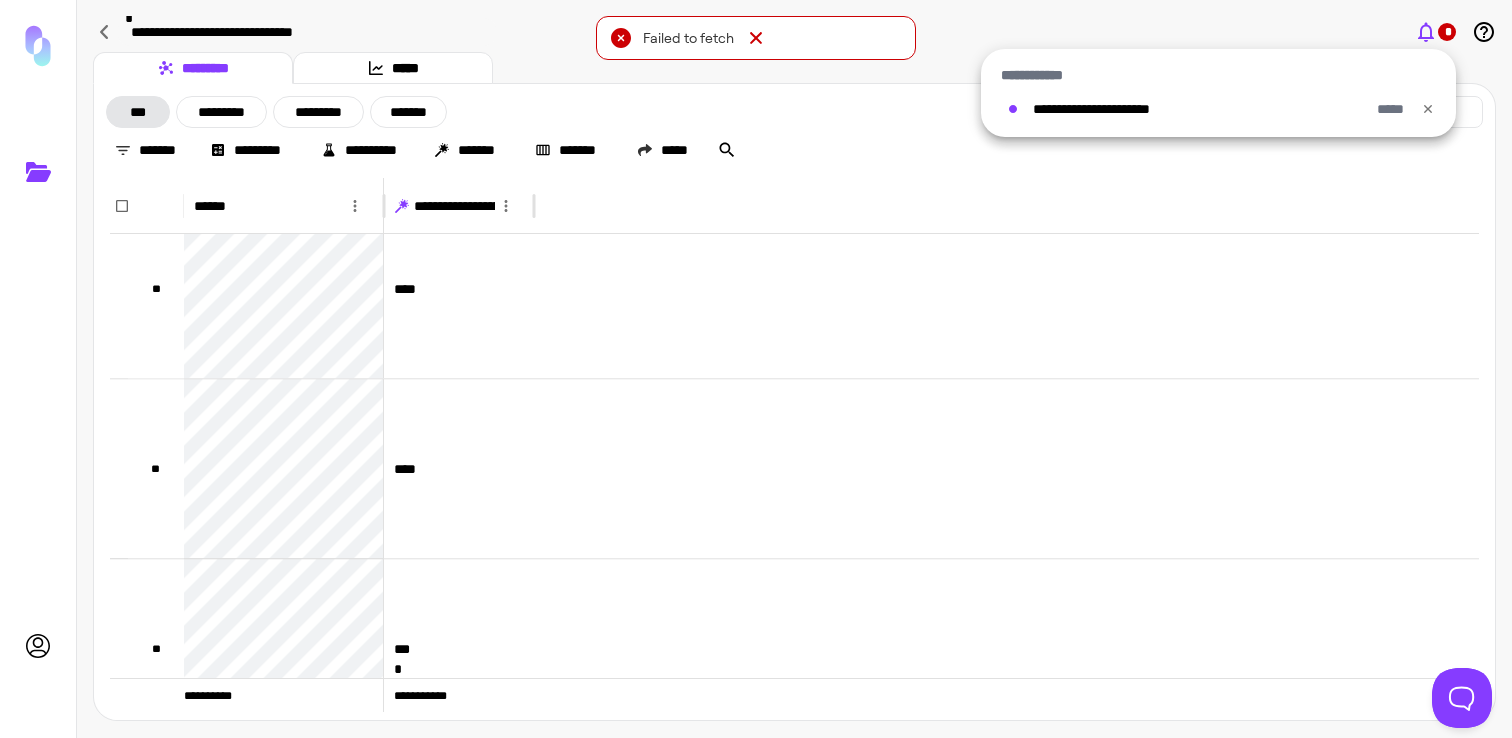 click at bounding box center [756, 369] 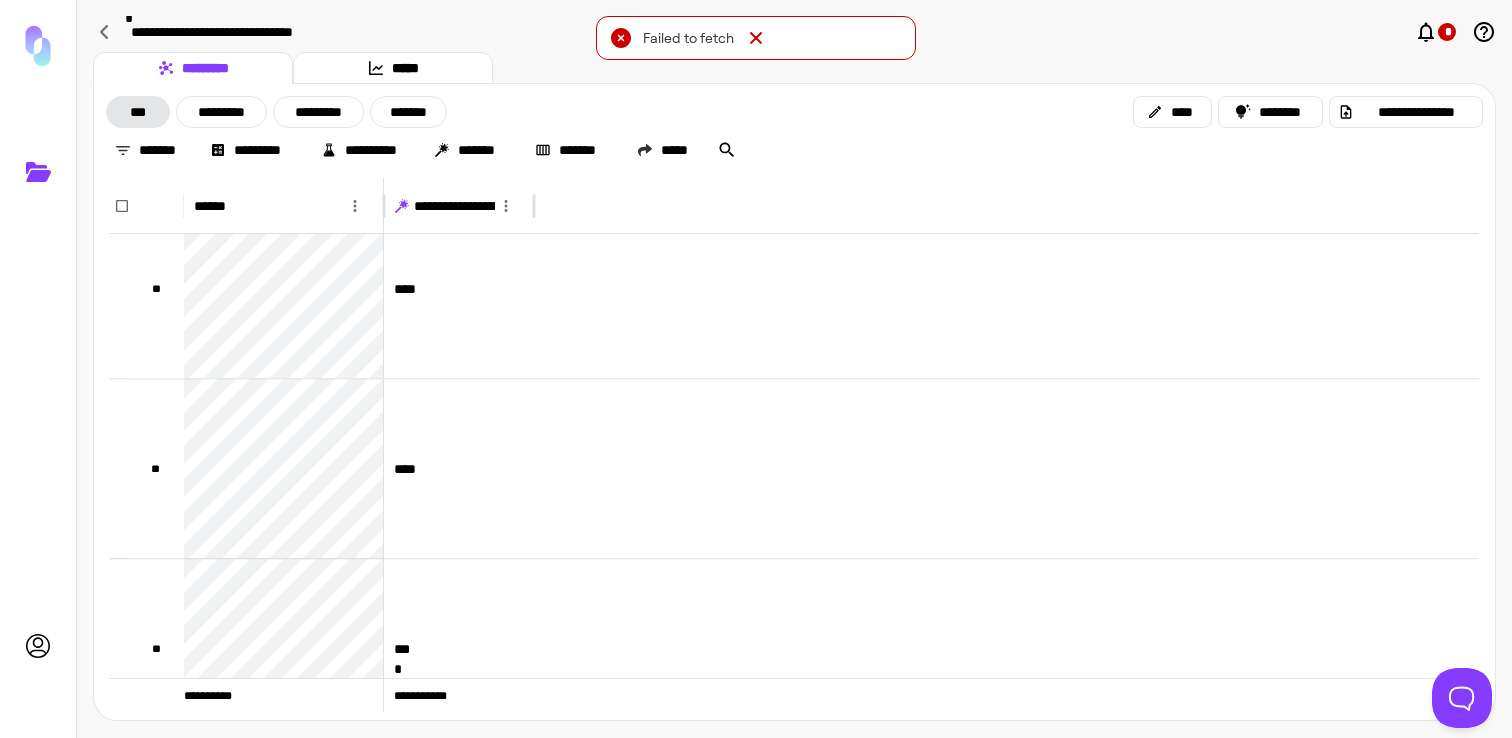click on "**********" at bounding box center (794, 34) 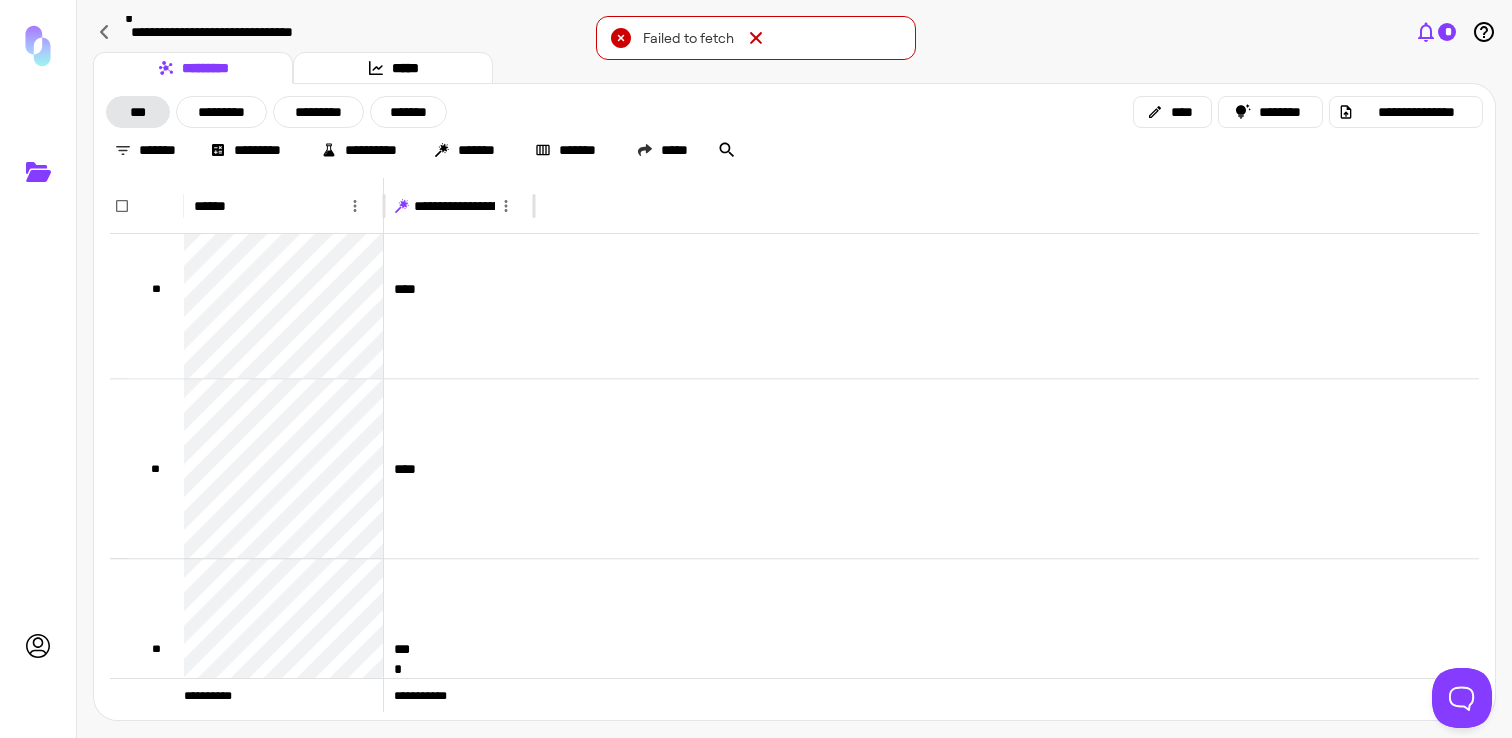click 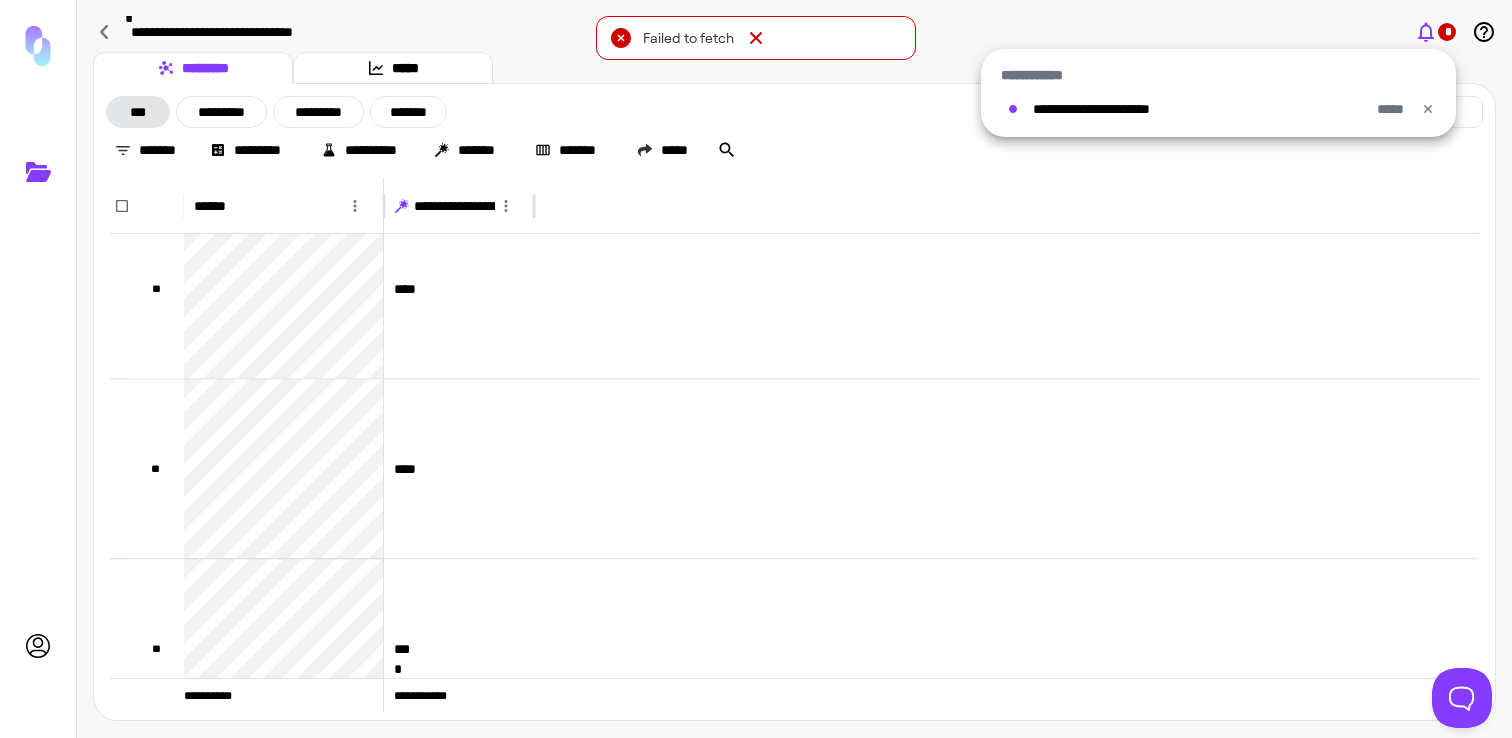 click 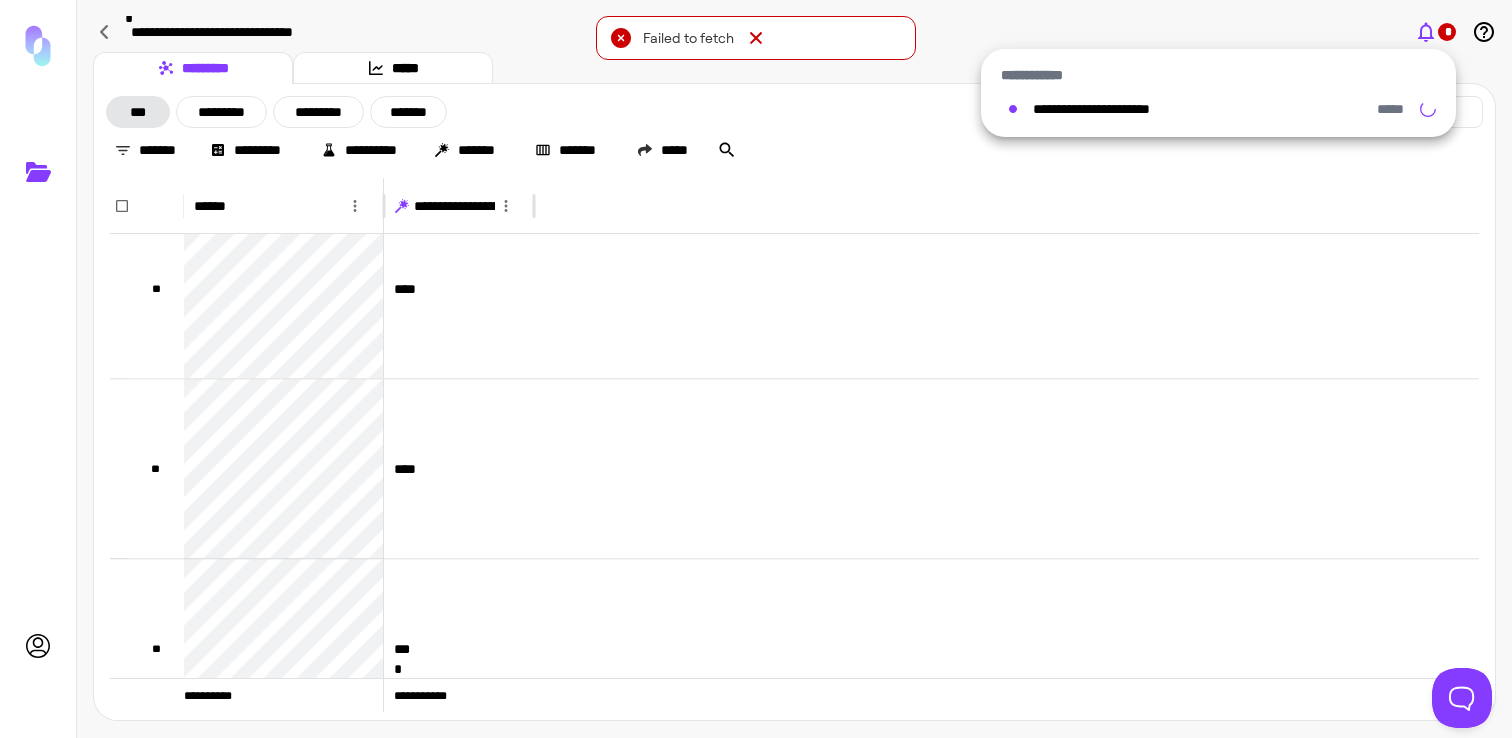 click at bounding box center [756, 369] 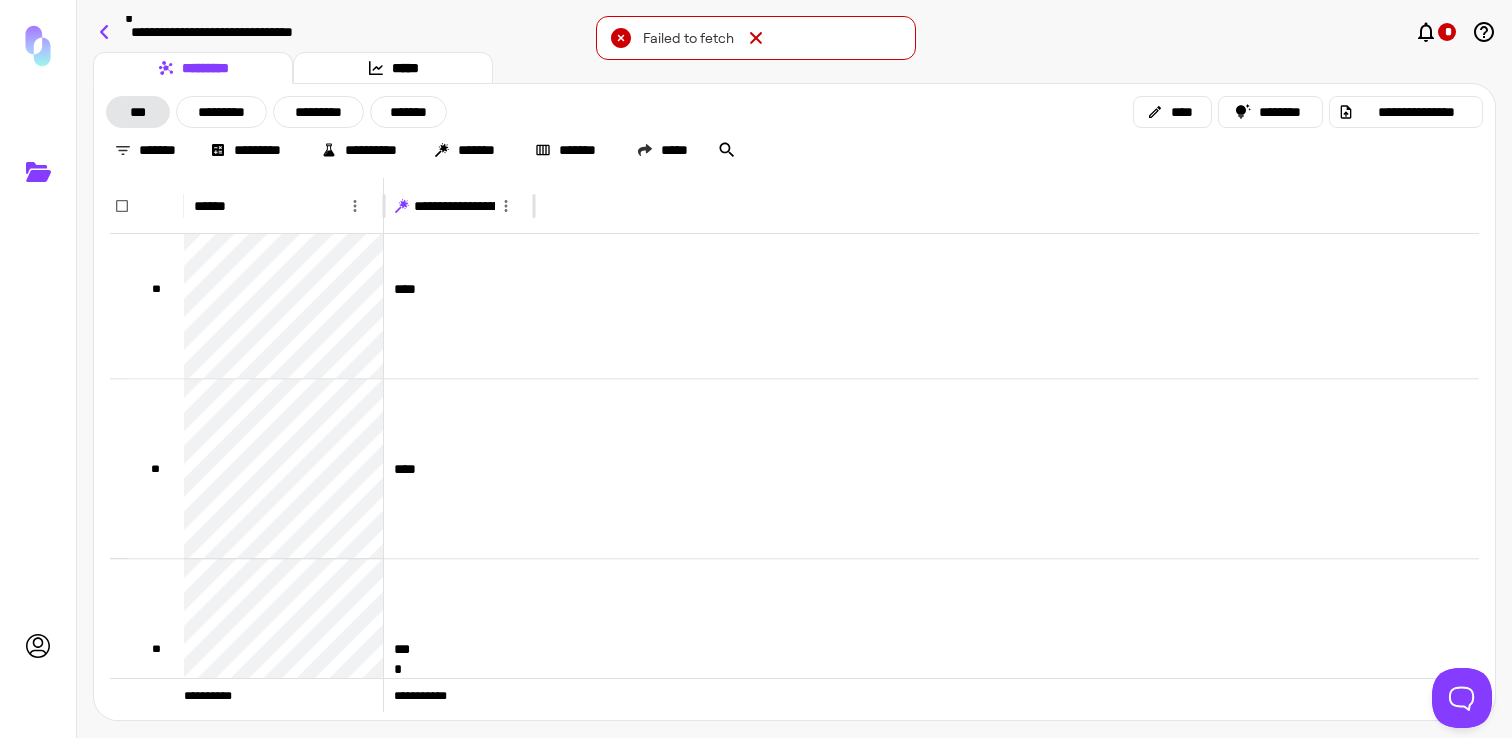 click 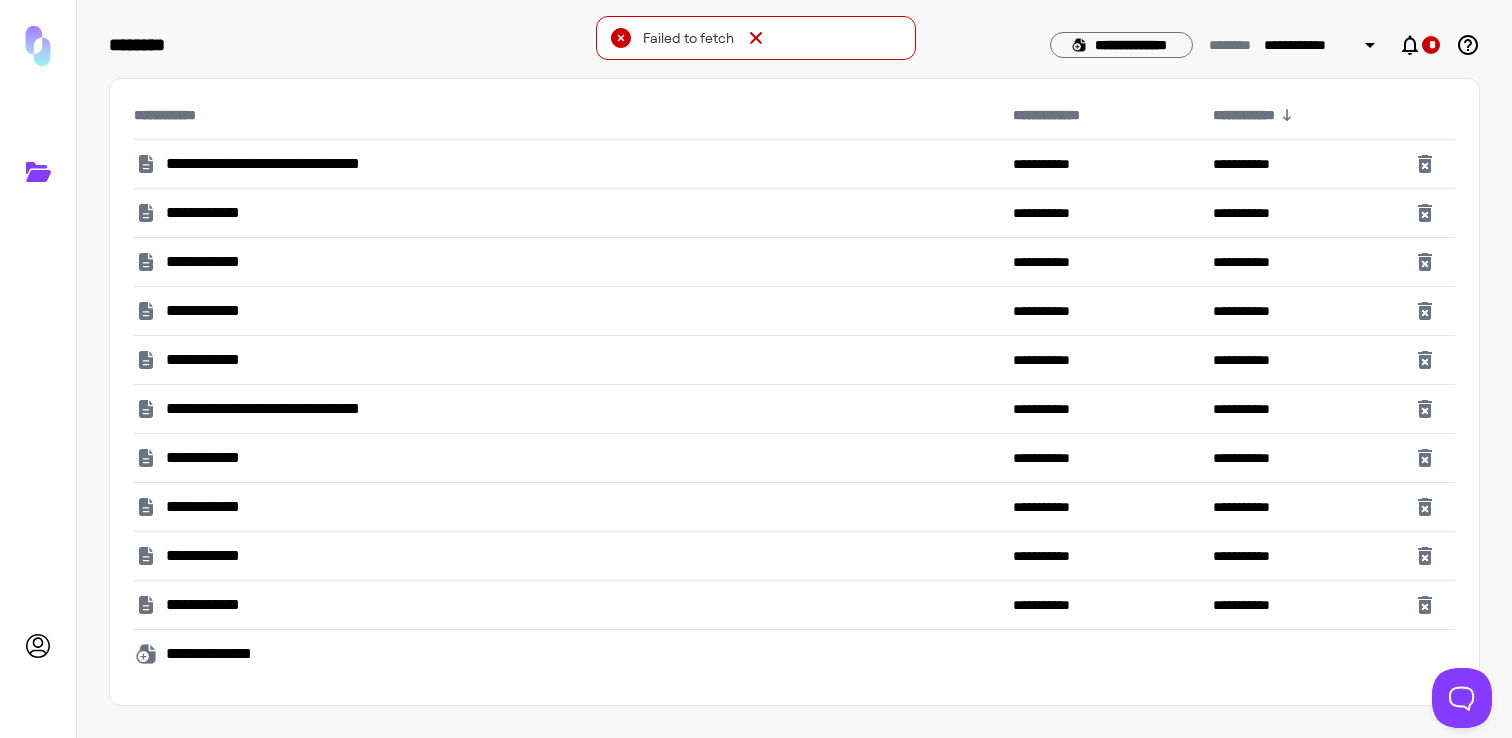 click on "**********" at bounding box center [276, 164] 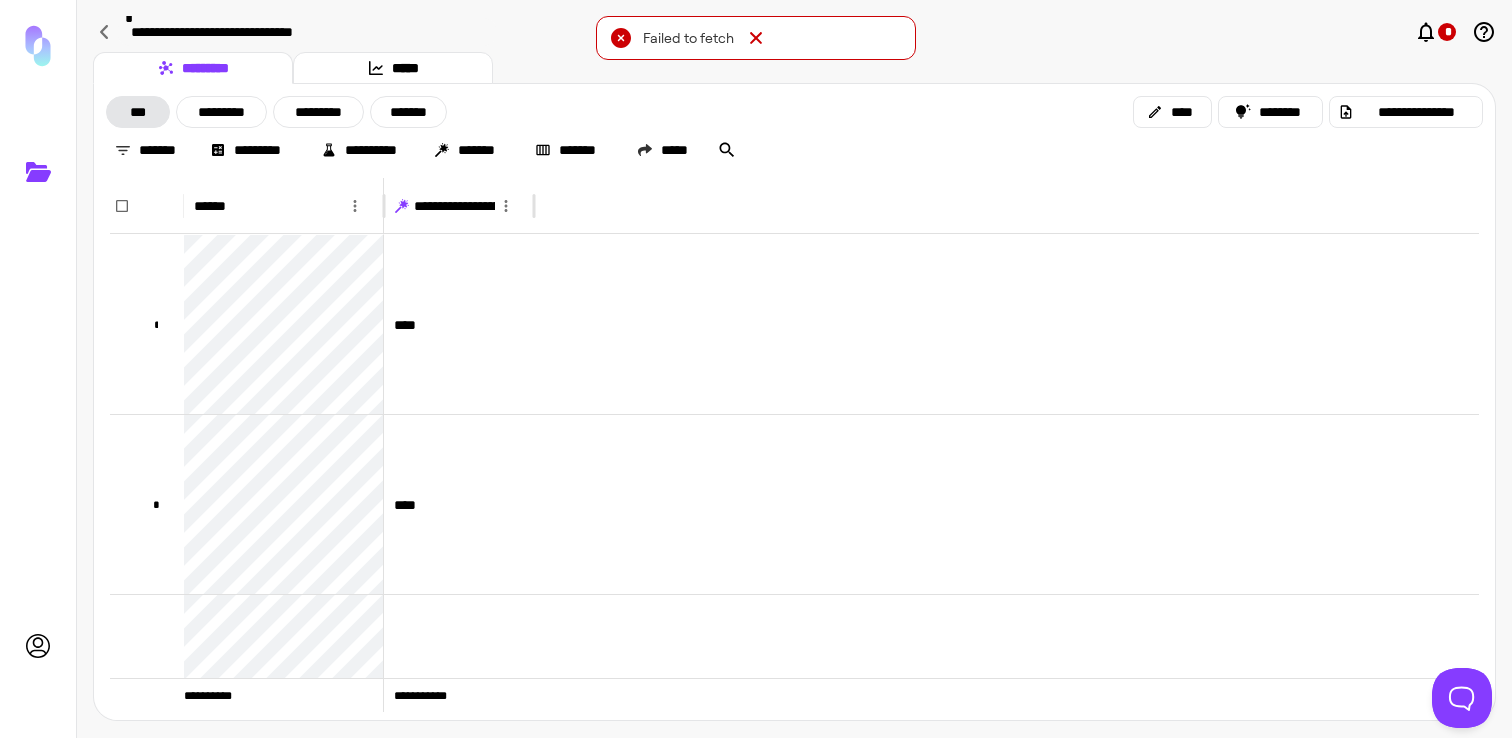 click 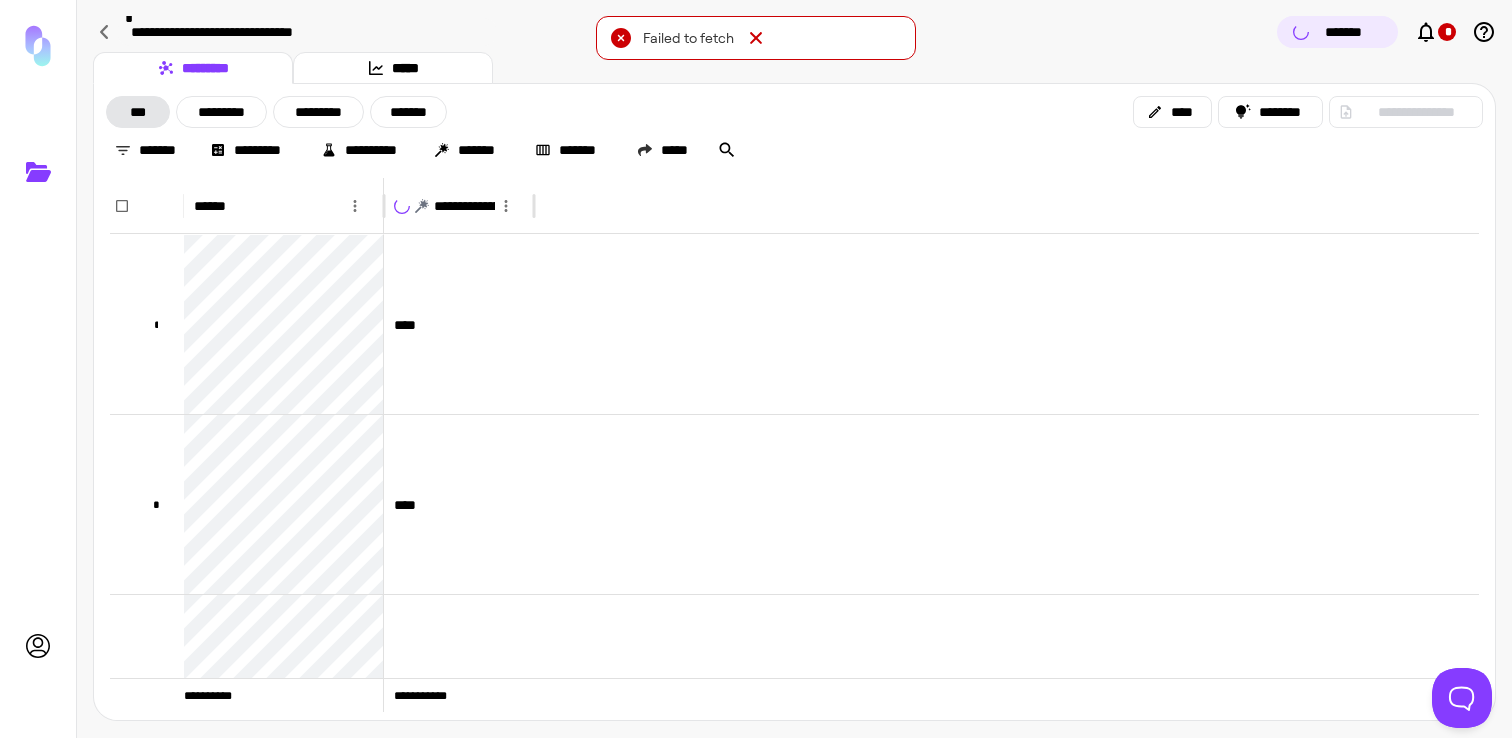 type 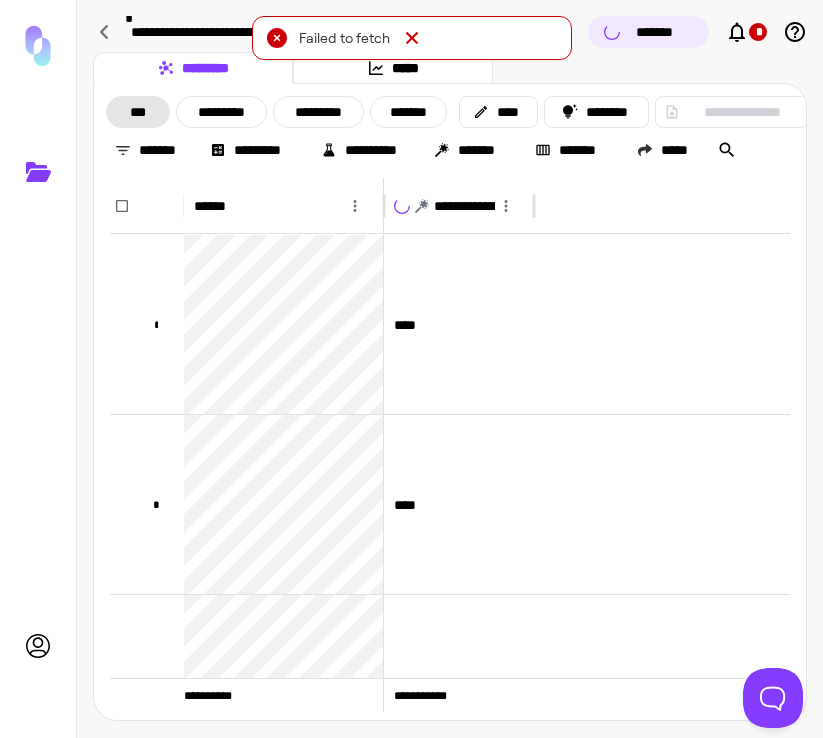 click 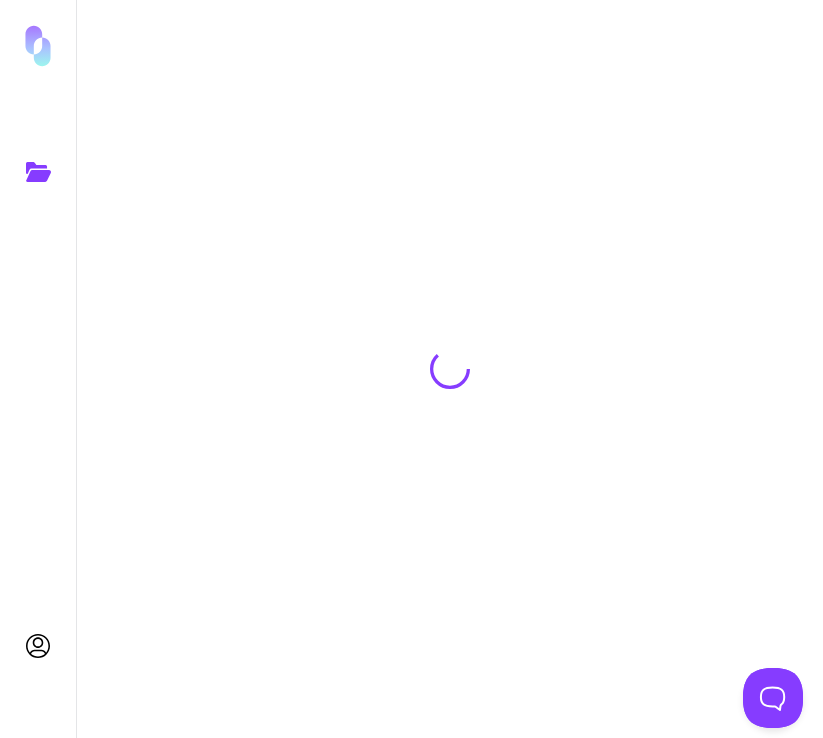 scroll, scrollTop: 0, scrollLeft: 0, axis: both 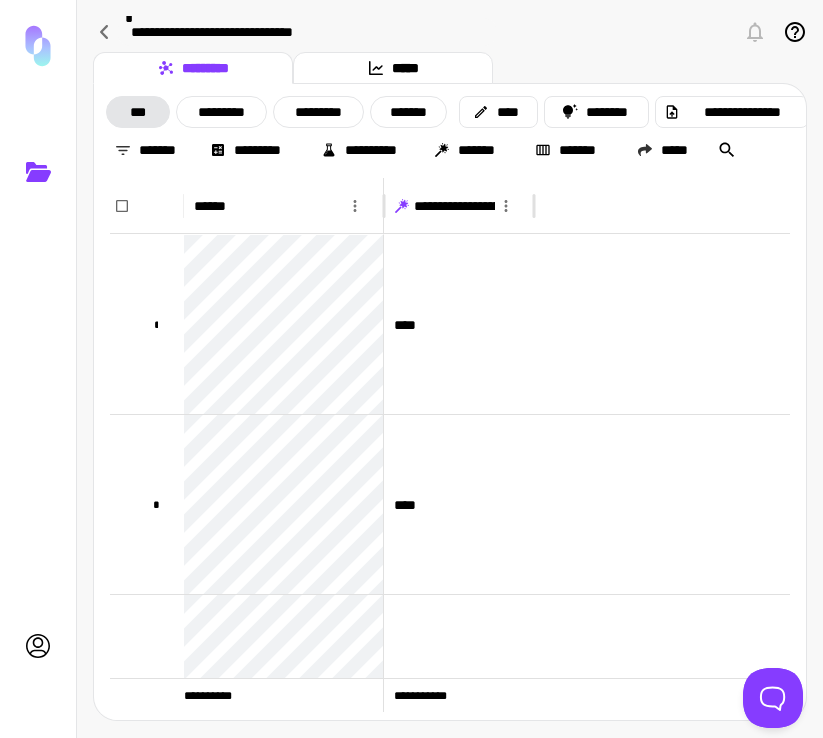 click at bounding box center (775, 32) 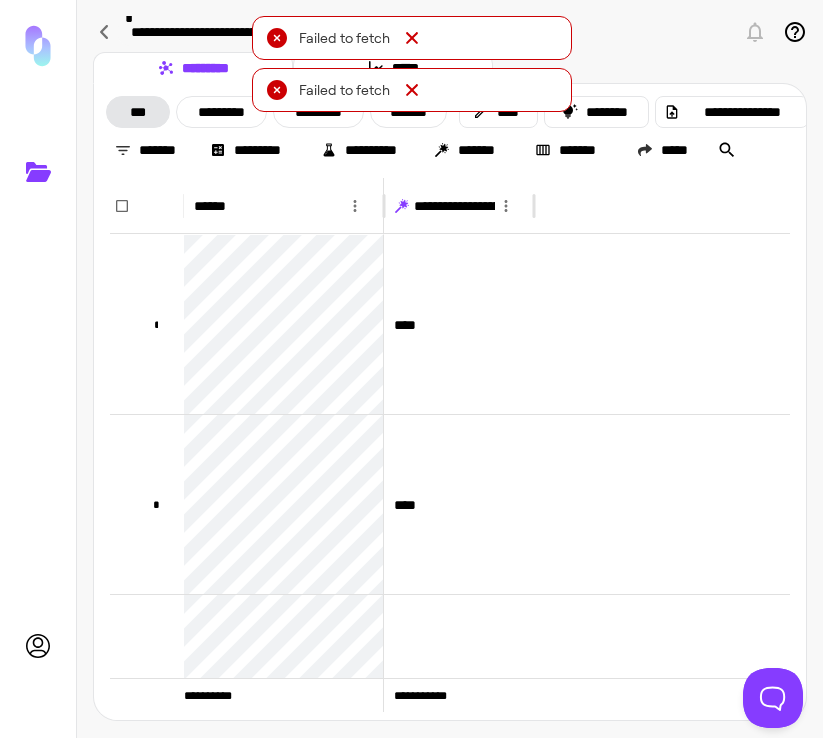 click on "Failed to fetch" at bounding box center (412, 90) 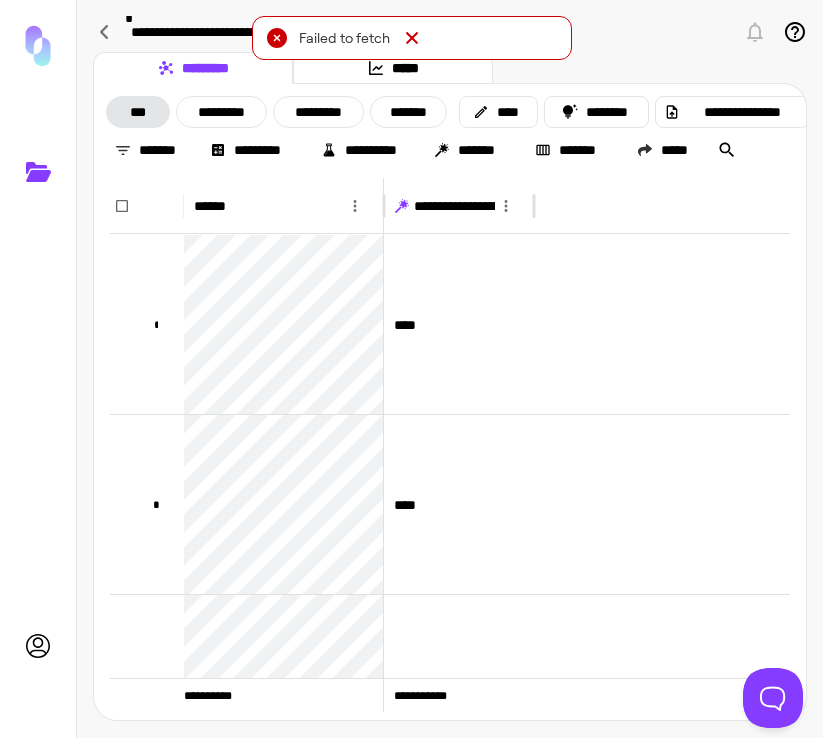 click 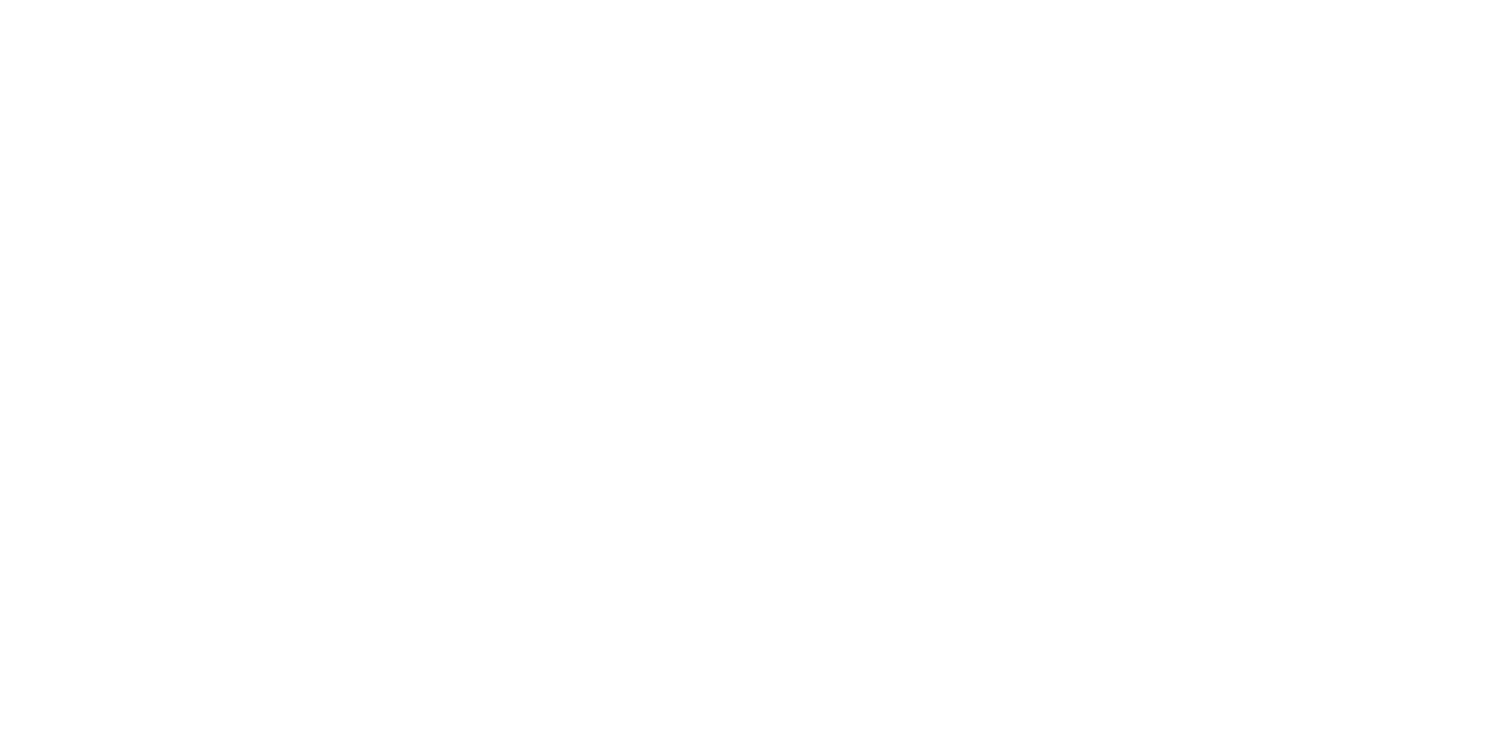 scroll, scrollTop: 0, scrollLeft: 0, axis: both 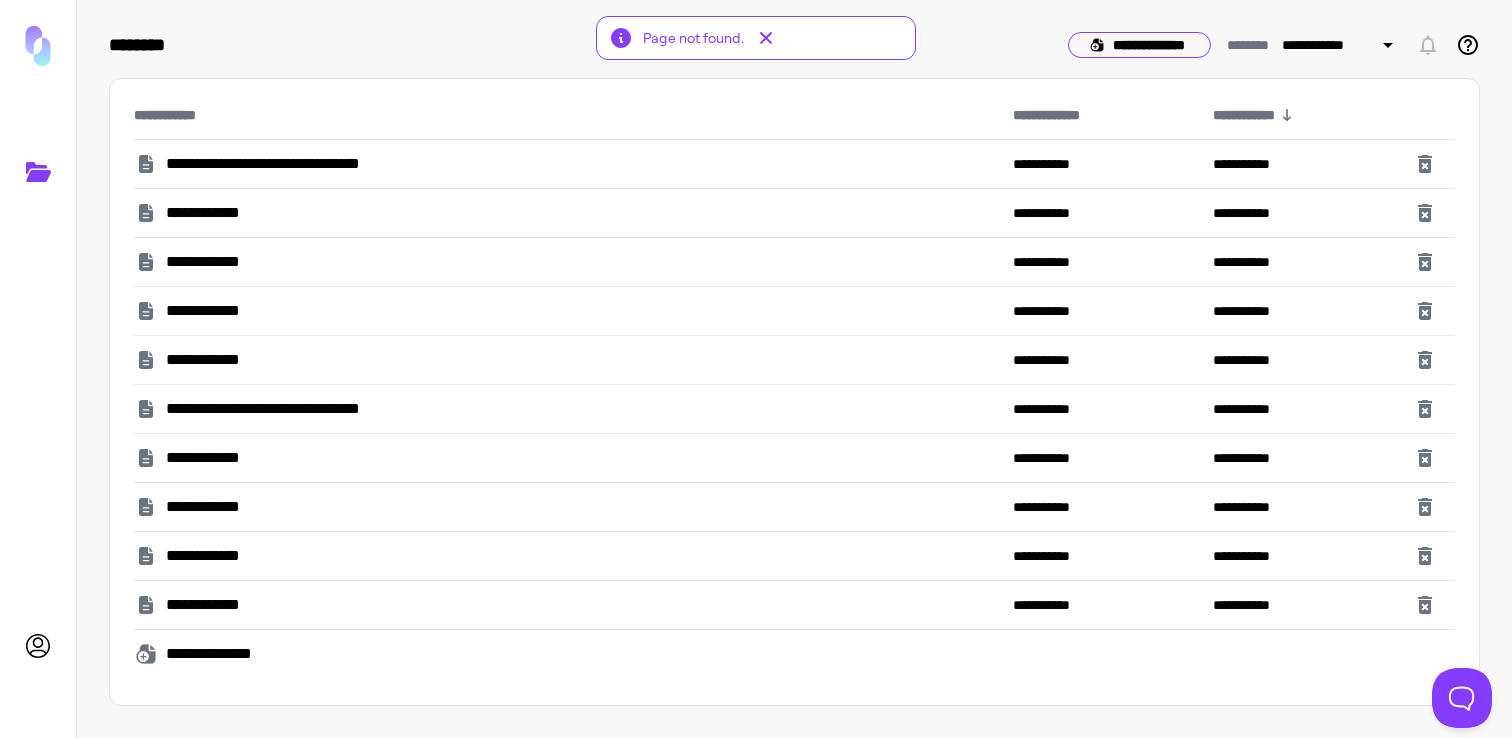 click on "**********" at bounding box center [1139, 45] 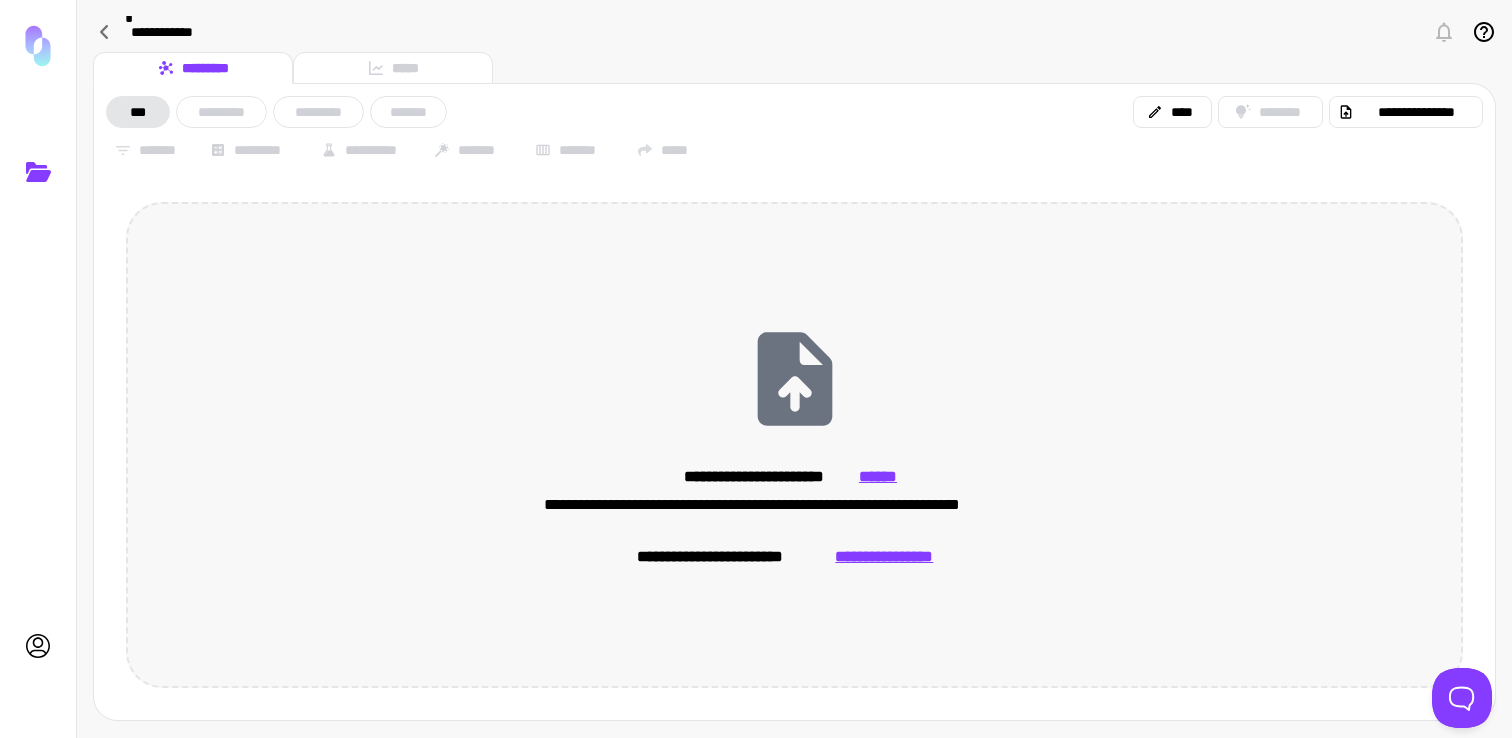 click on "**********" at bounding box center [884, 557] 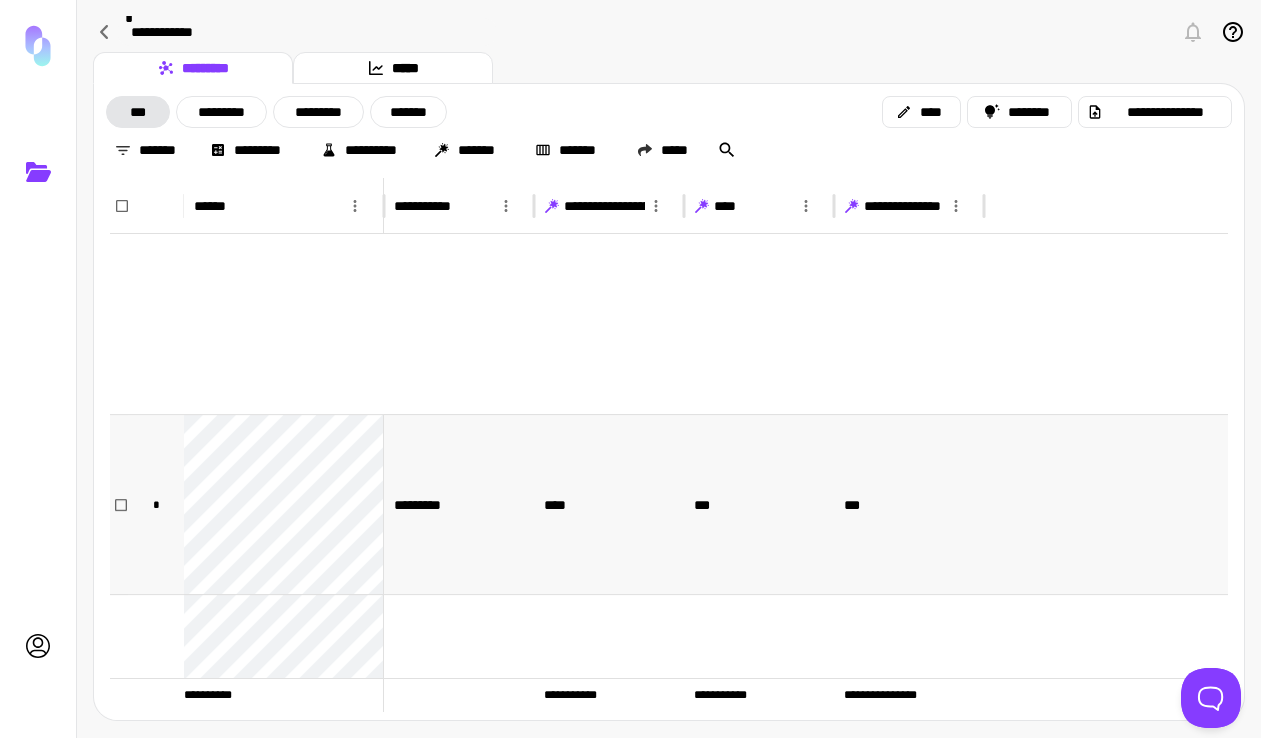 scroll, scrollTop: 1845, scrollLeft: 0, axis: vertical 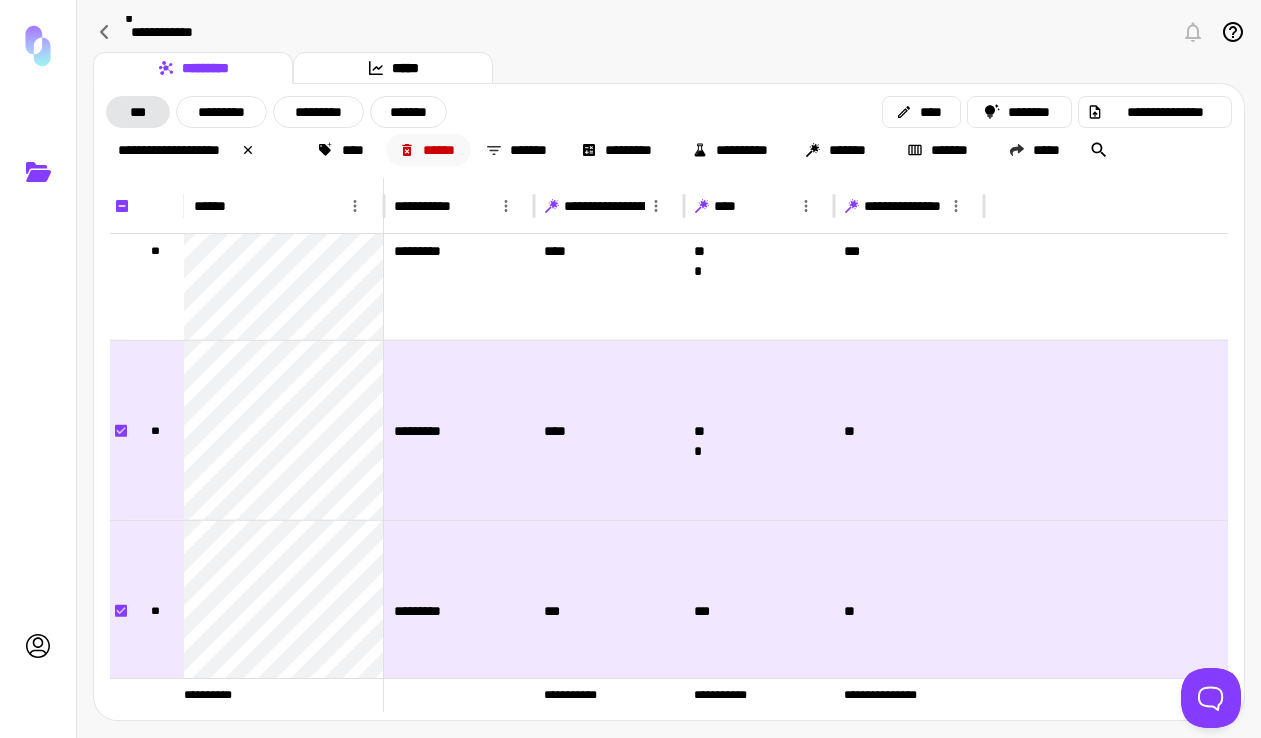 click on "******" at bounding box center (429, 150) 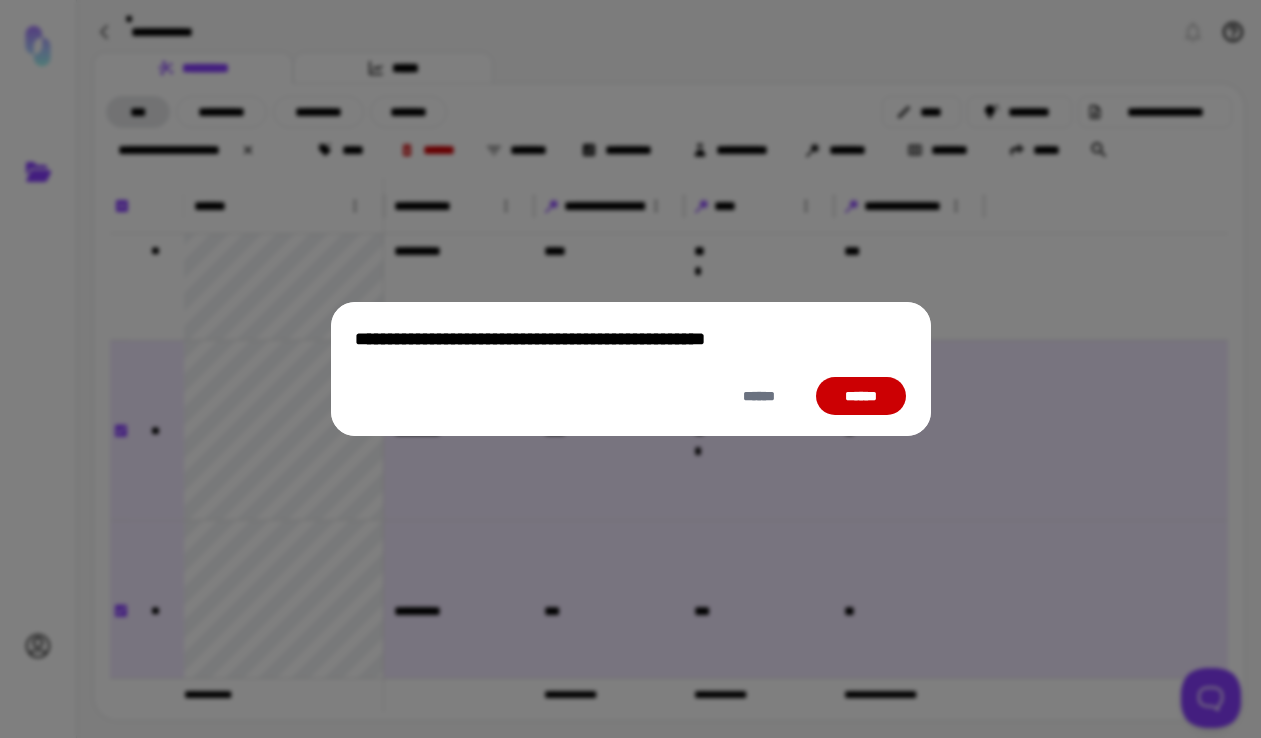 click on "******" at bounding box center [861, 396] 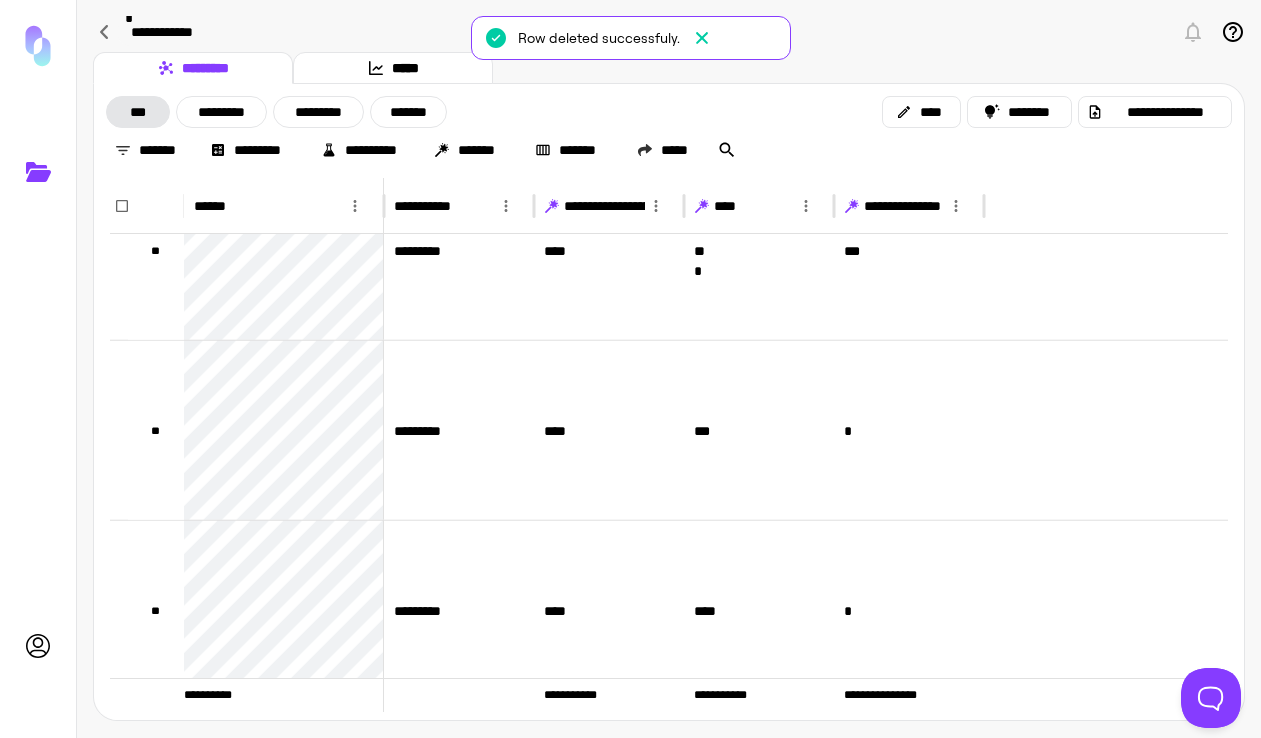click 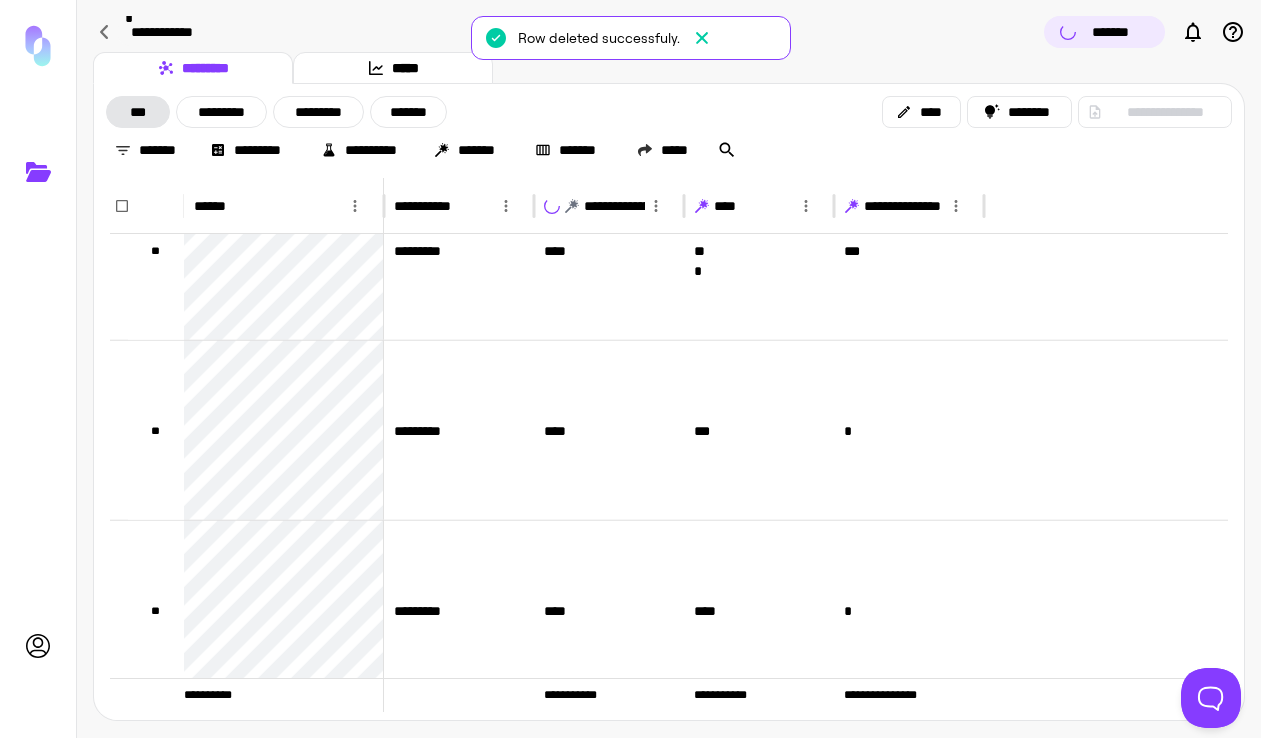 type 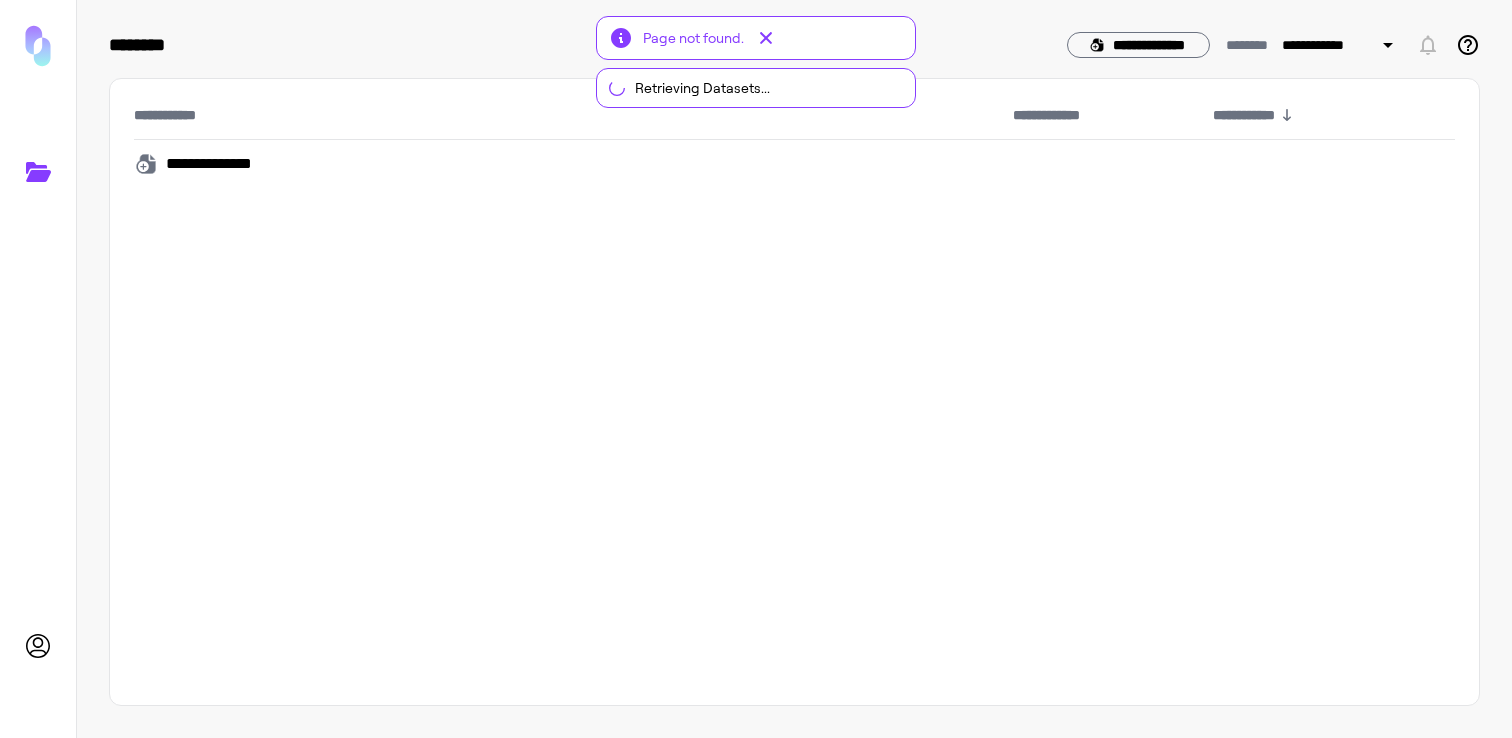 scroll, scrollTop: 0, scrollLeft: 0, axis: both 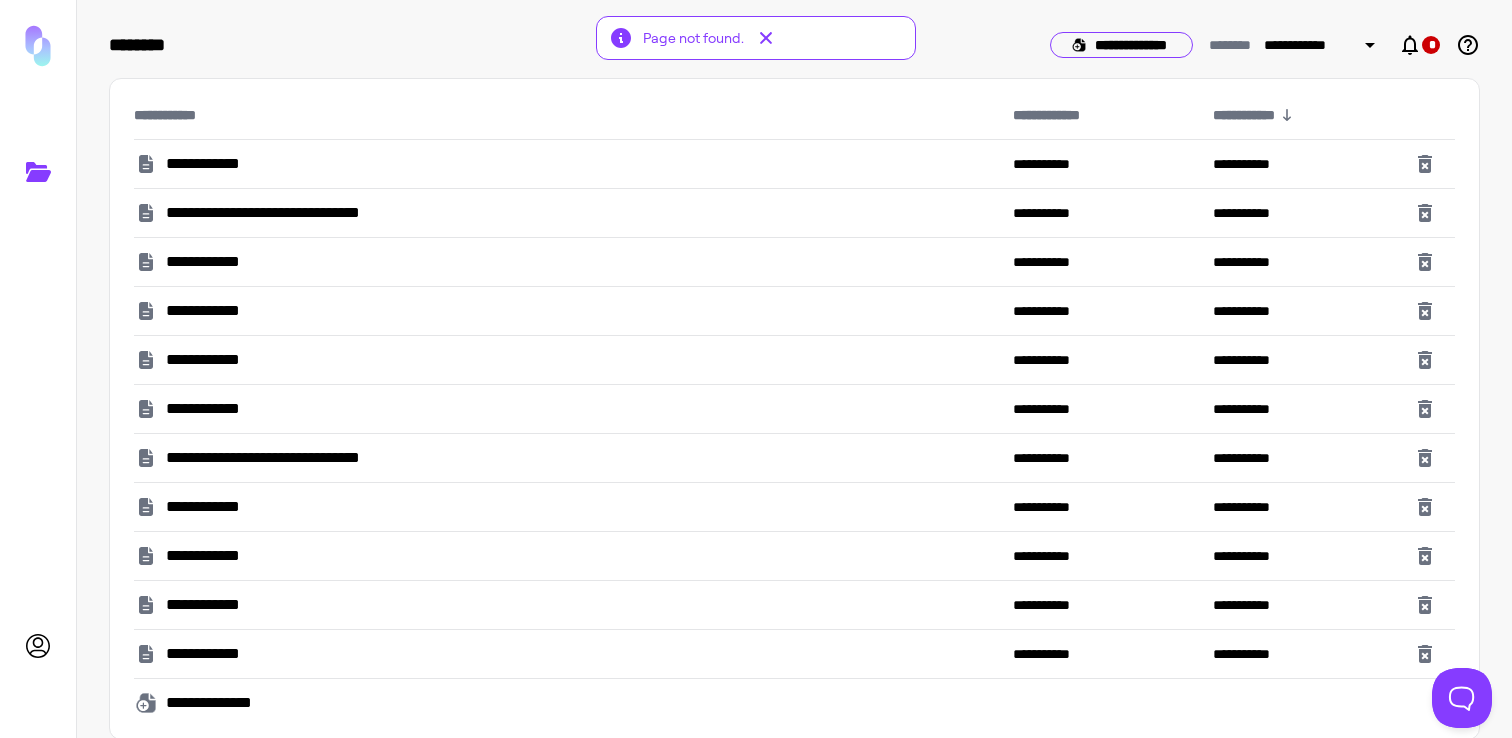 click on "**********" at bounding box center [1121, 45] 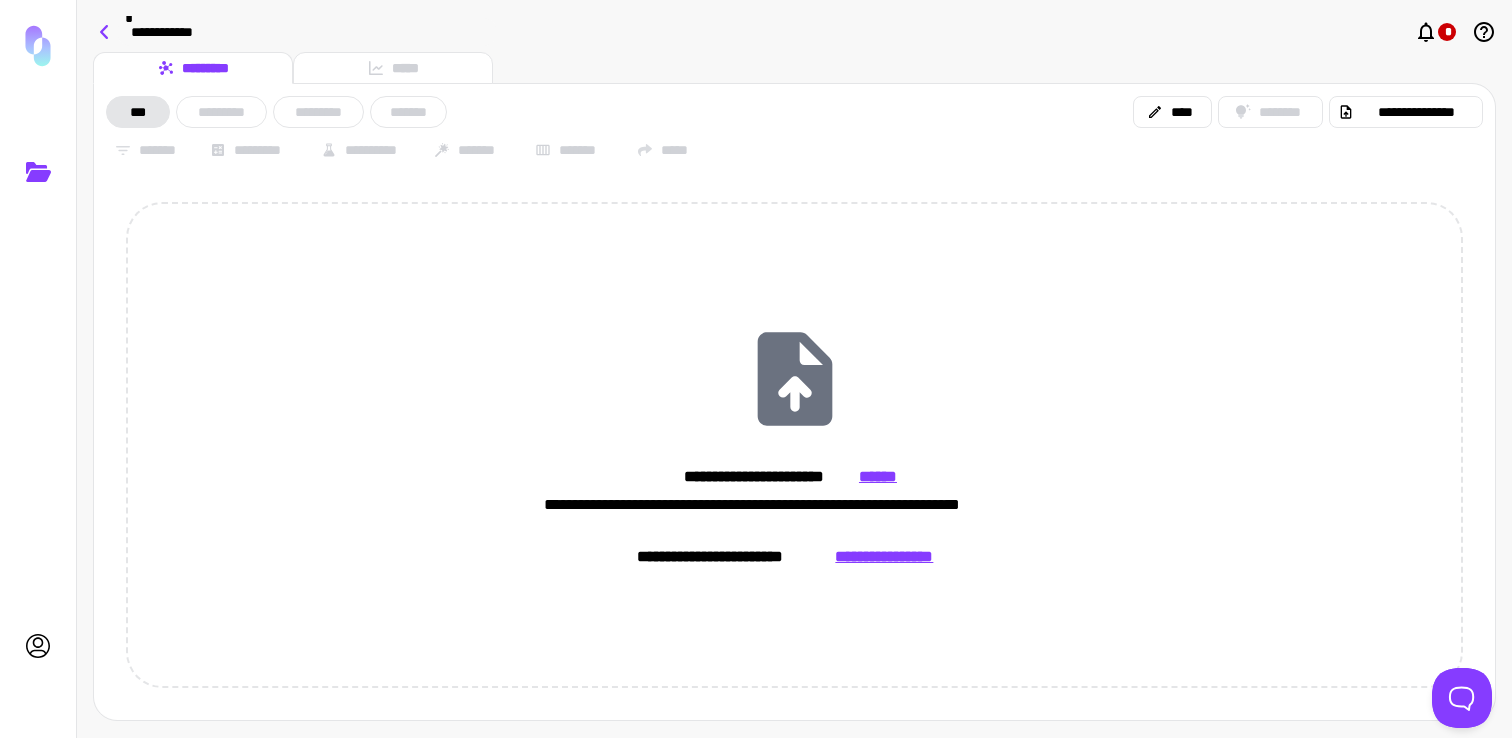 click 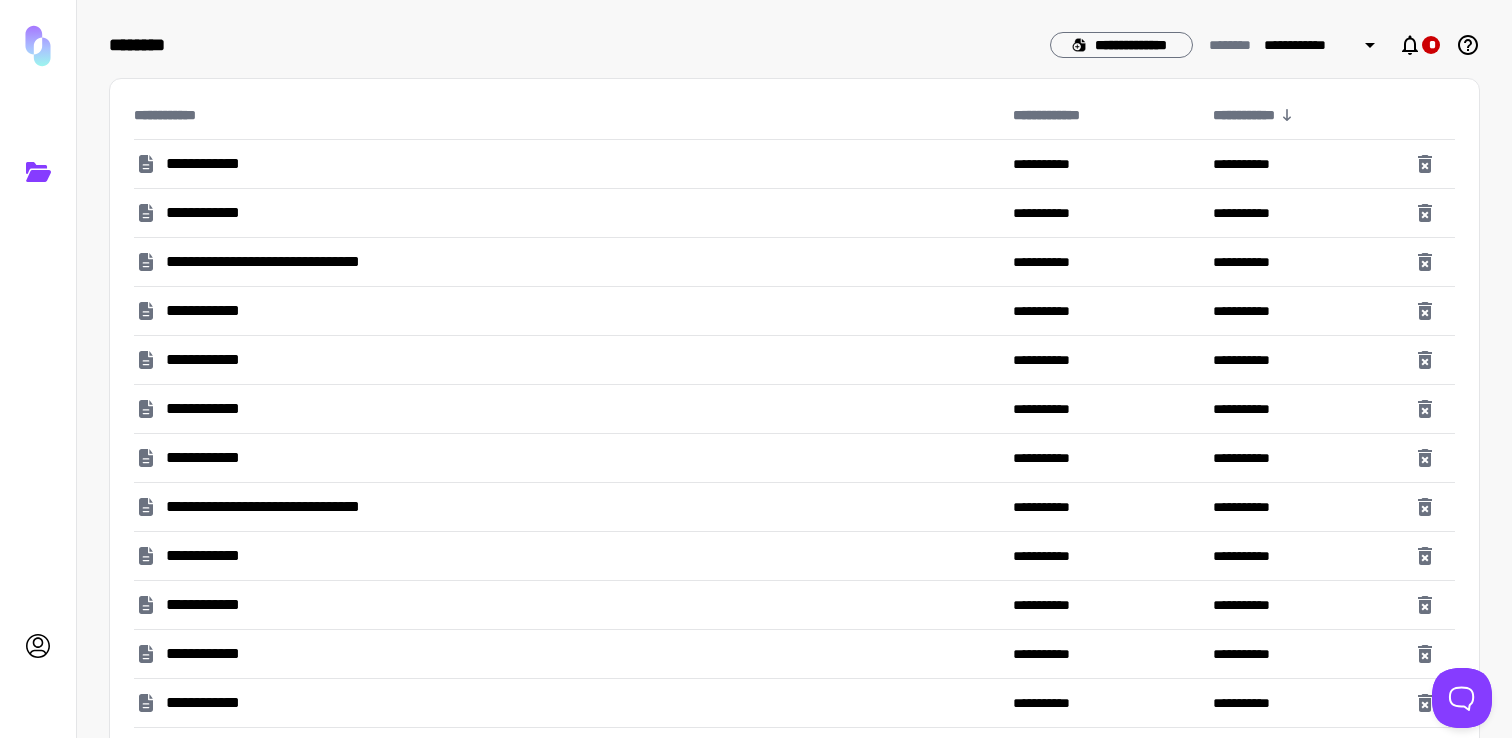 click on "**********" at bounding box center [565, 213] 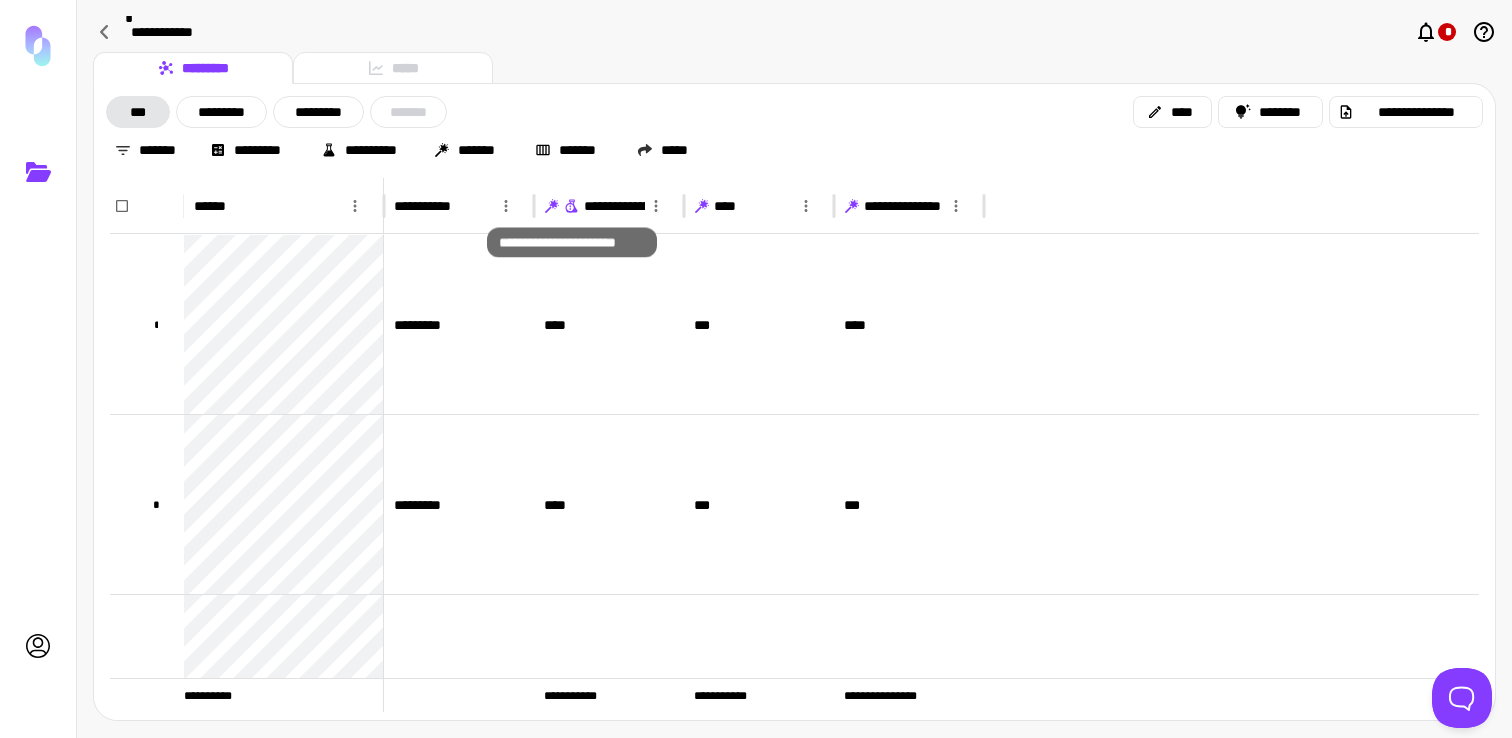 click 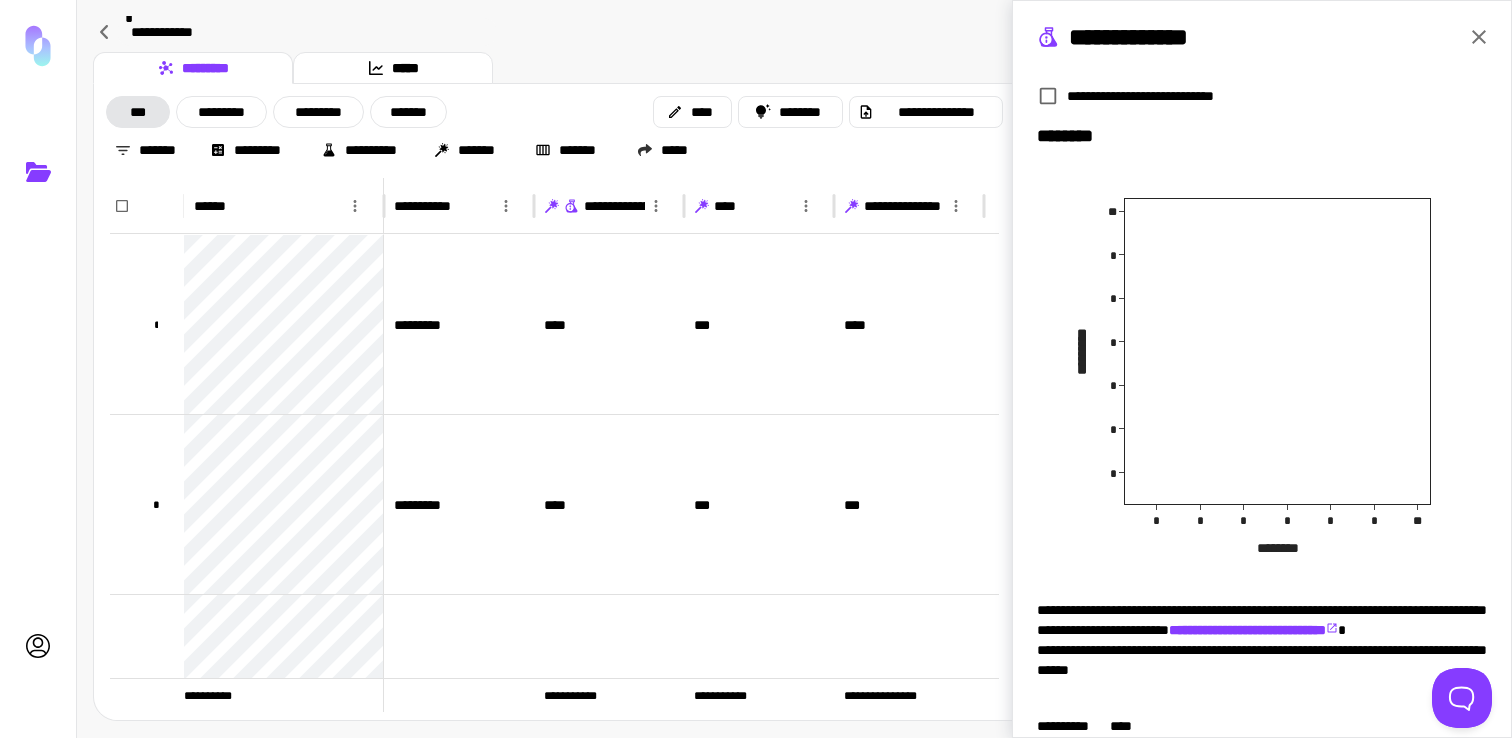 scroll, scrollTop: 341, scrollLeft: 0, axis: vertical 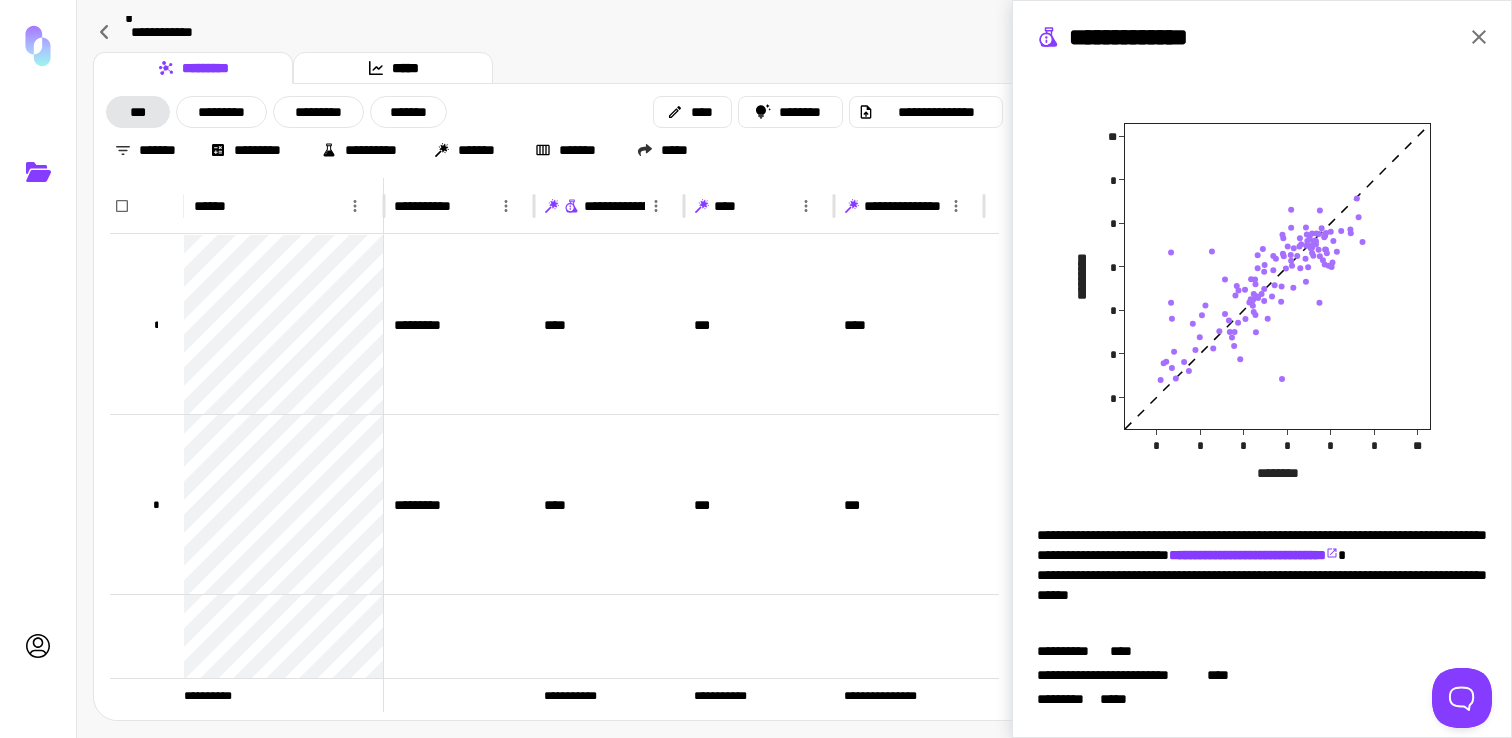 type 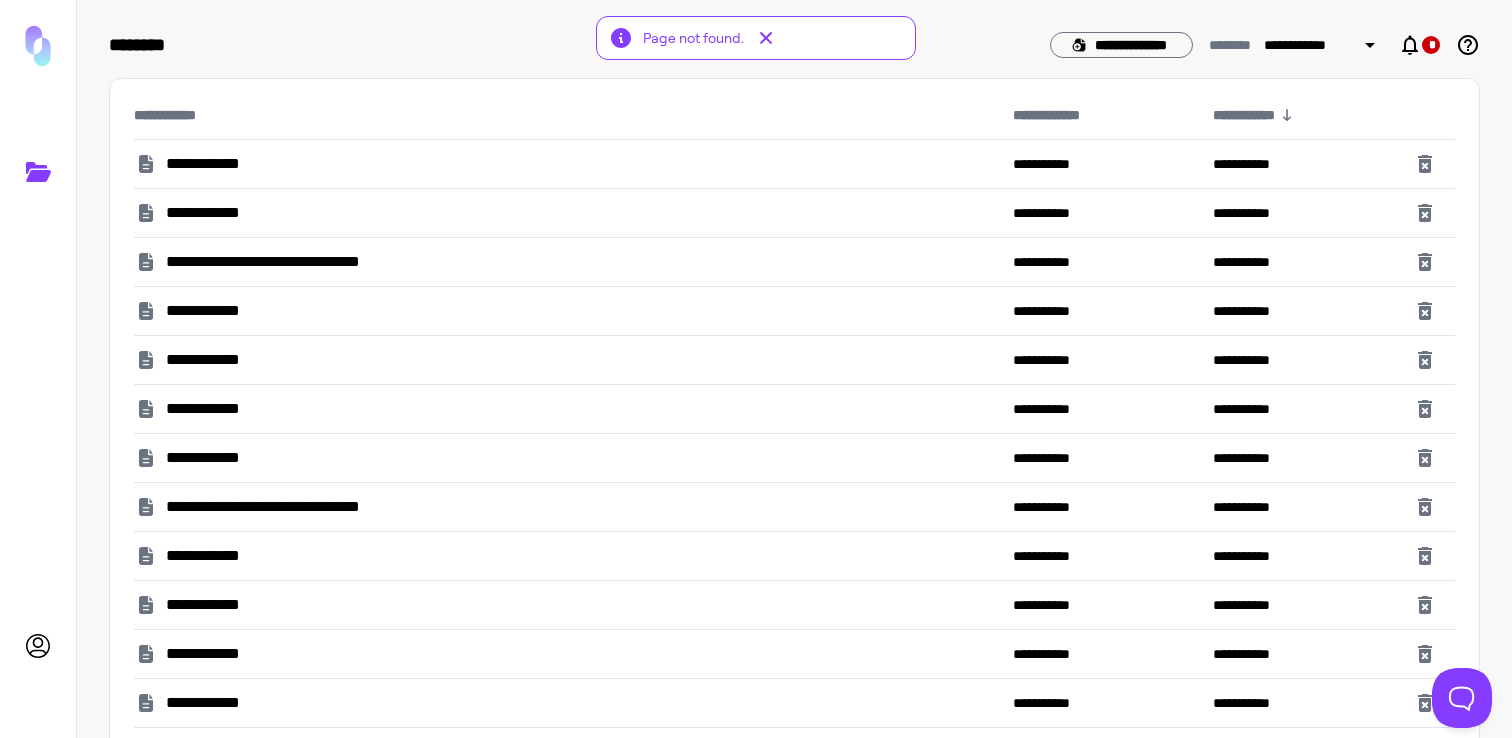 scroll, scrollTop: 0, scrollLeft: 0, axis: both 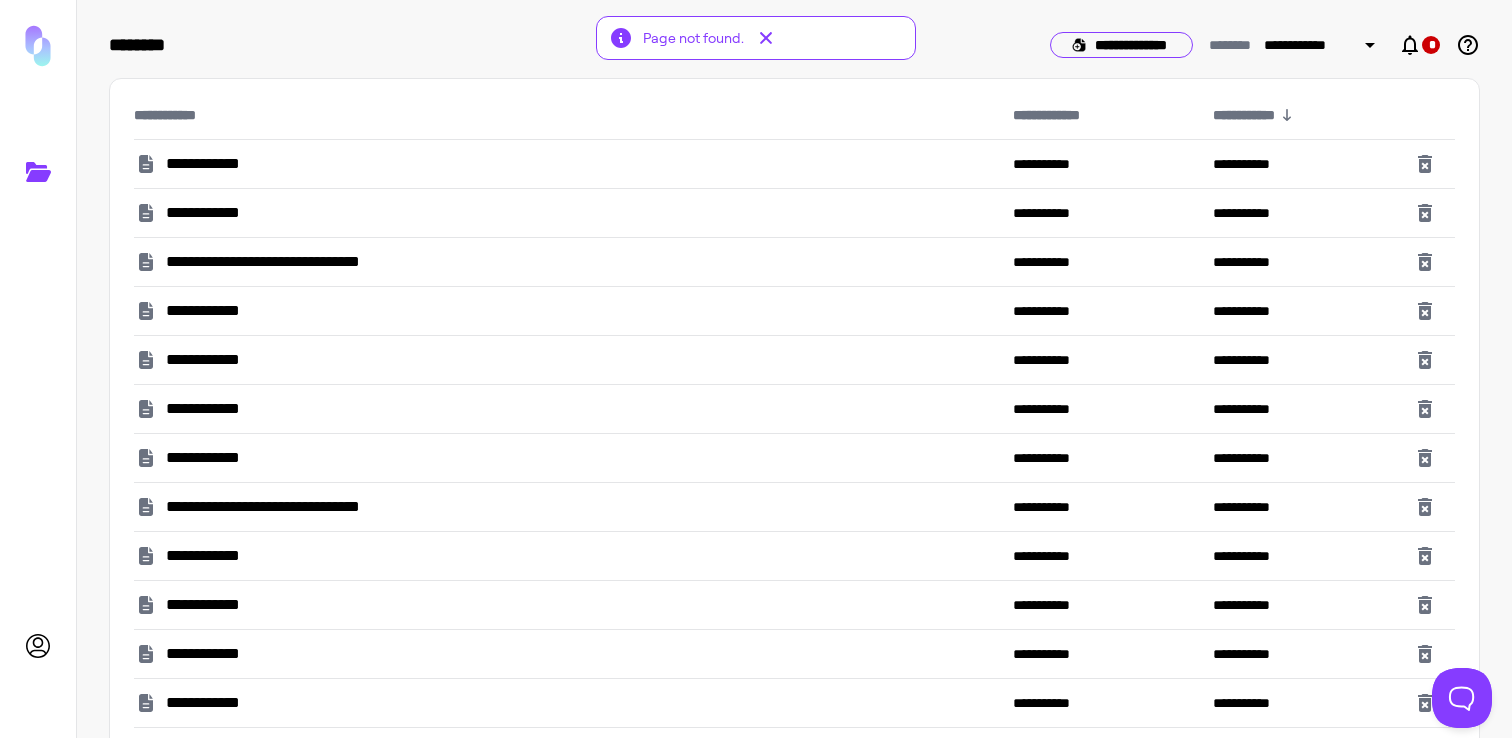 click on "**********" at bounding box center [1121, 45] 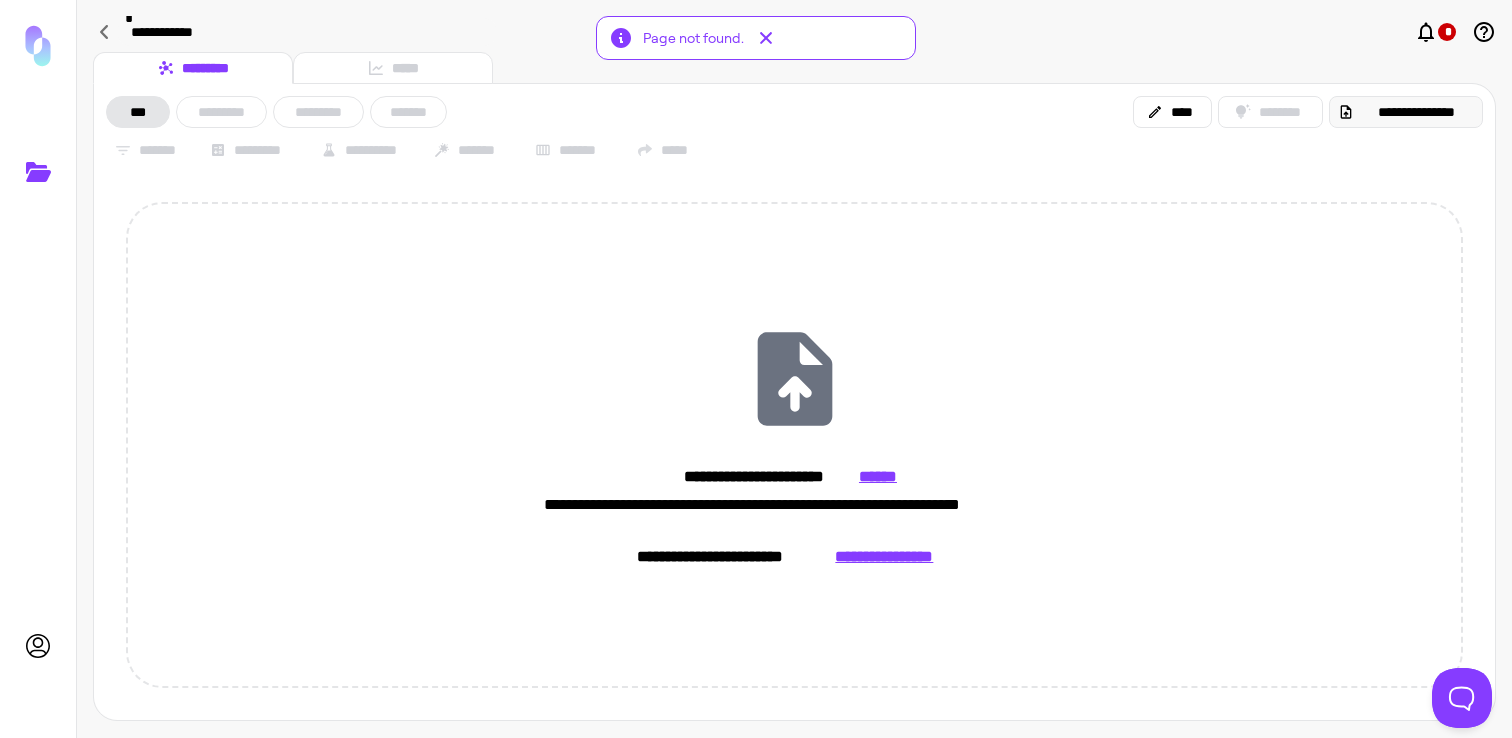 click on "**********" at bounding box center (1416, 112) 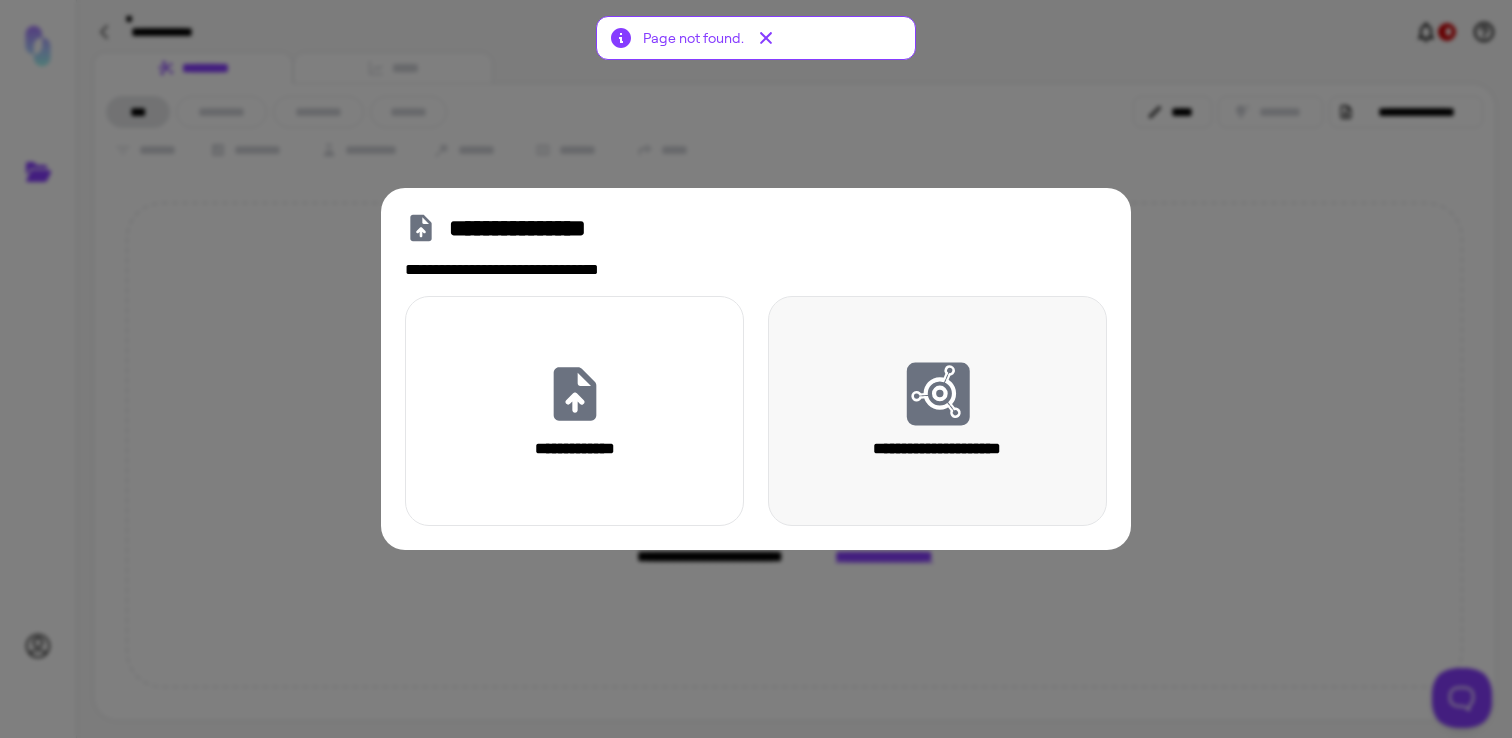 click on "**********" at bounding box center (937, 411) 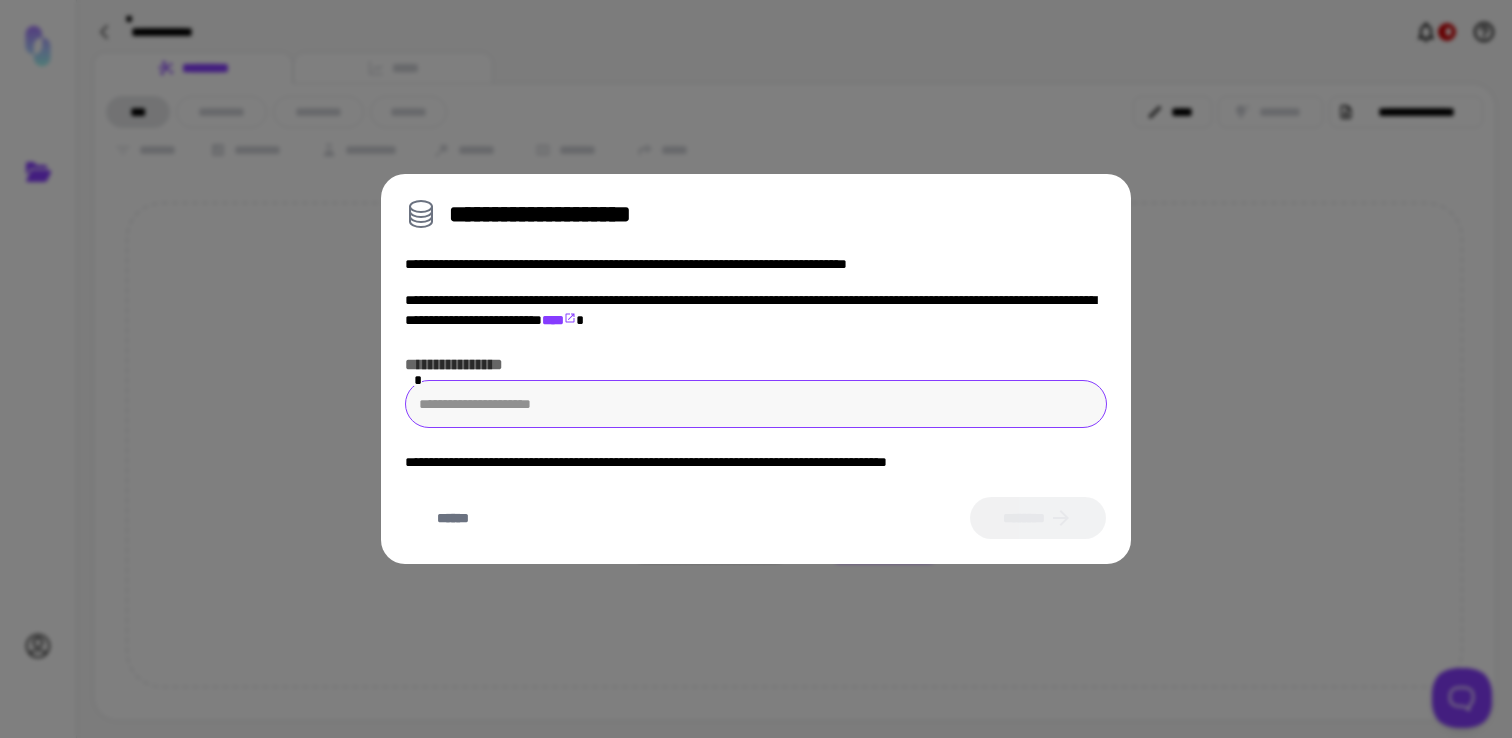 click at bounding box center (756, 404) 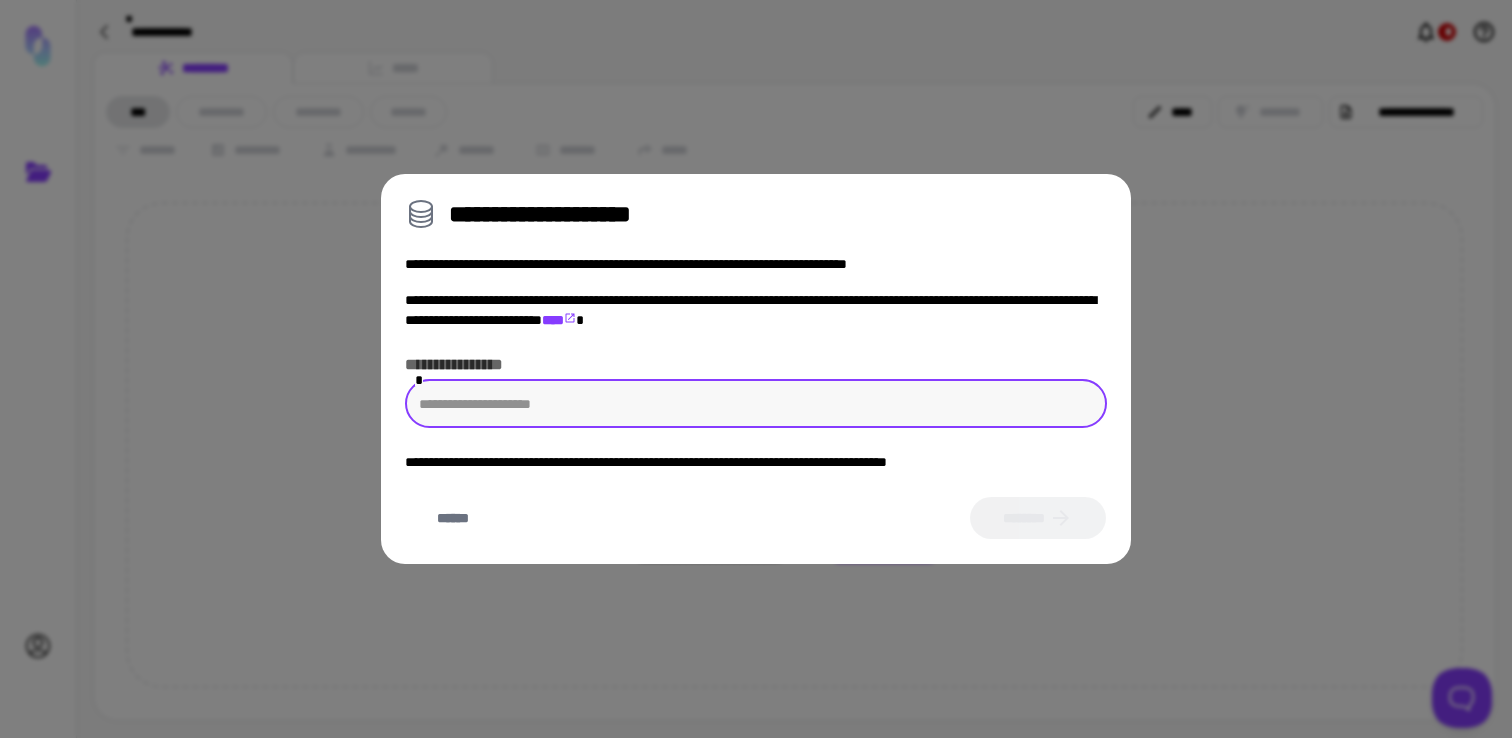 click on "****" at bounding box center [559, 320] 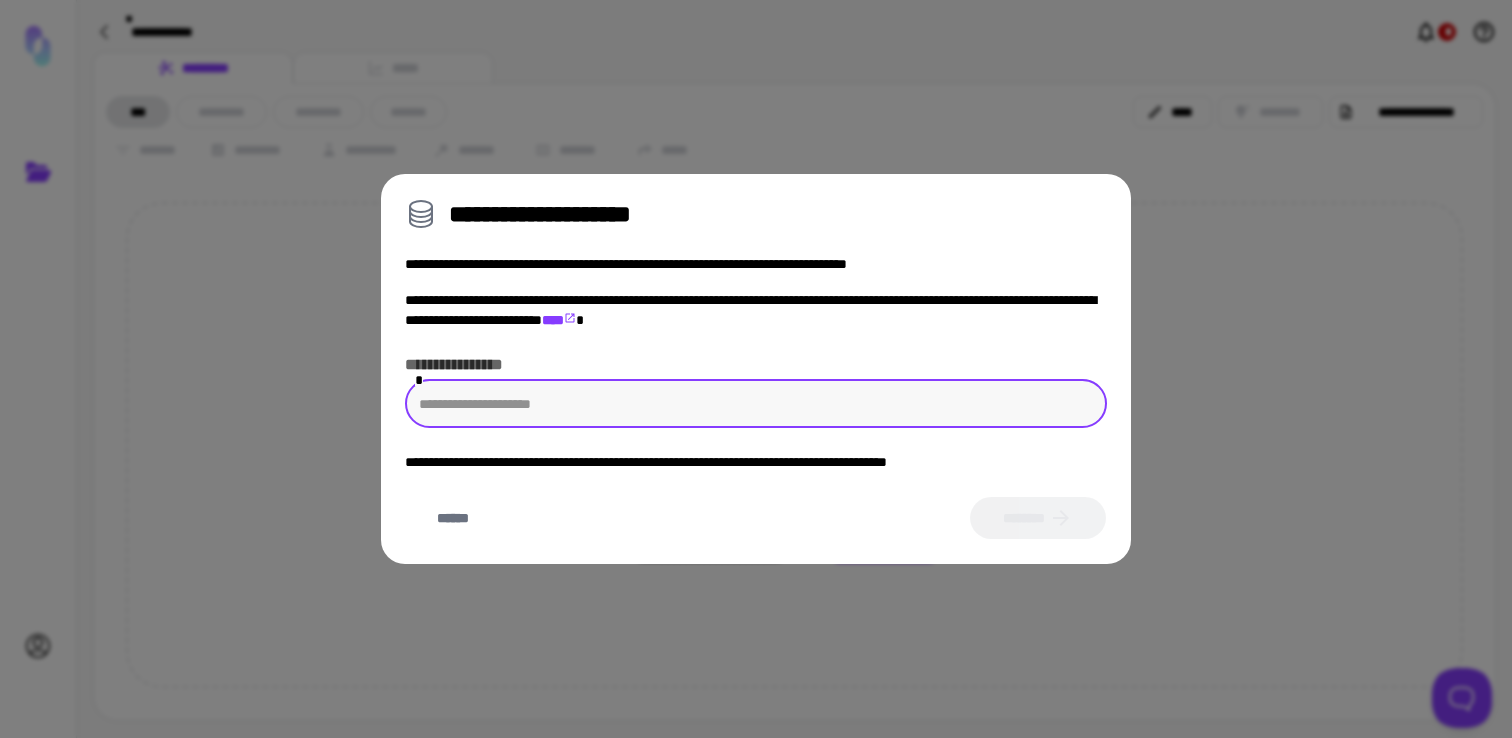 click at bounding box center [756, 404] 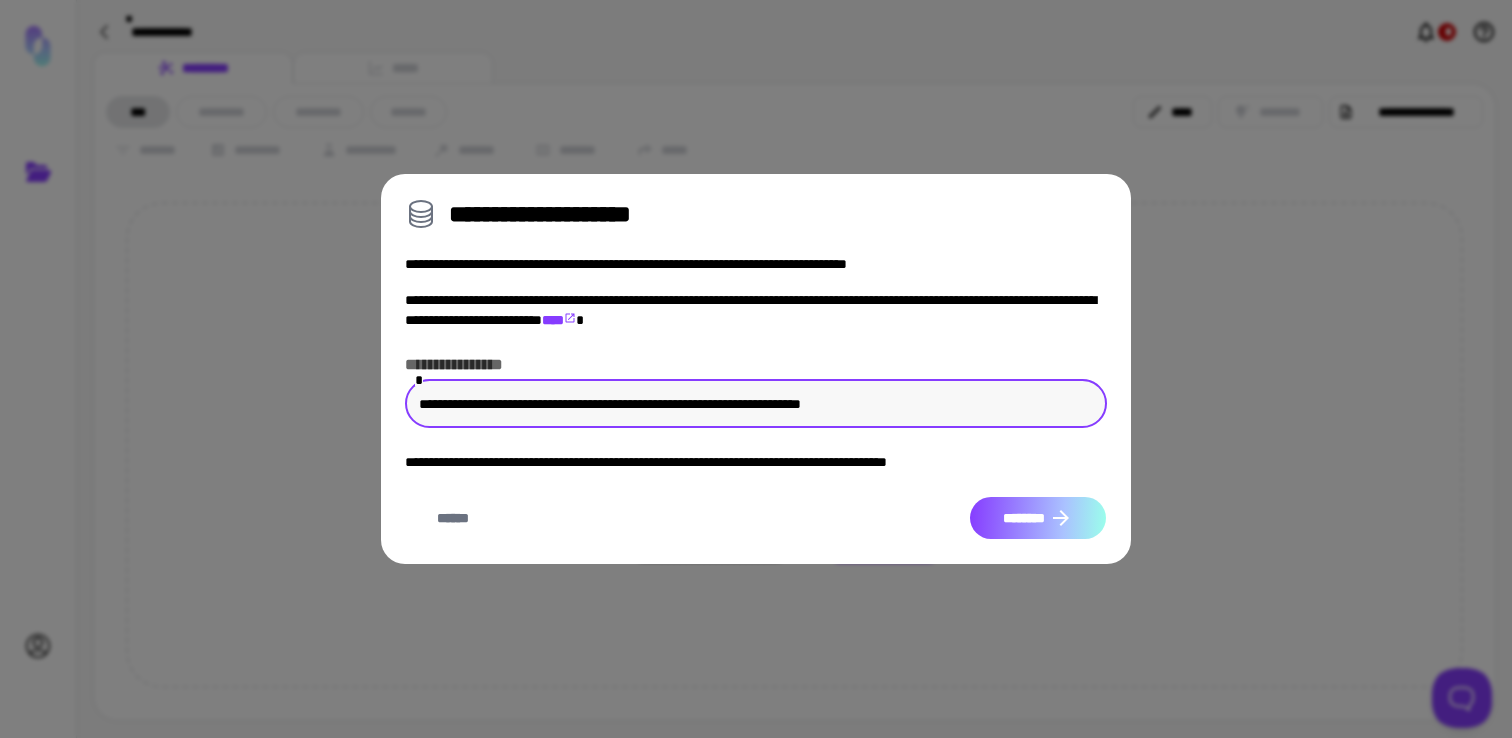 type on "**********" 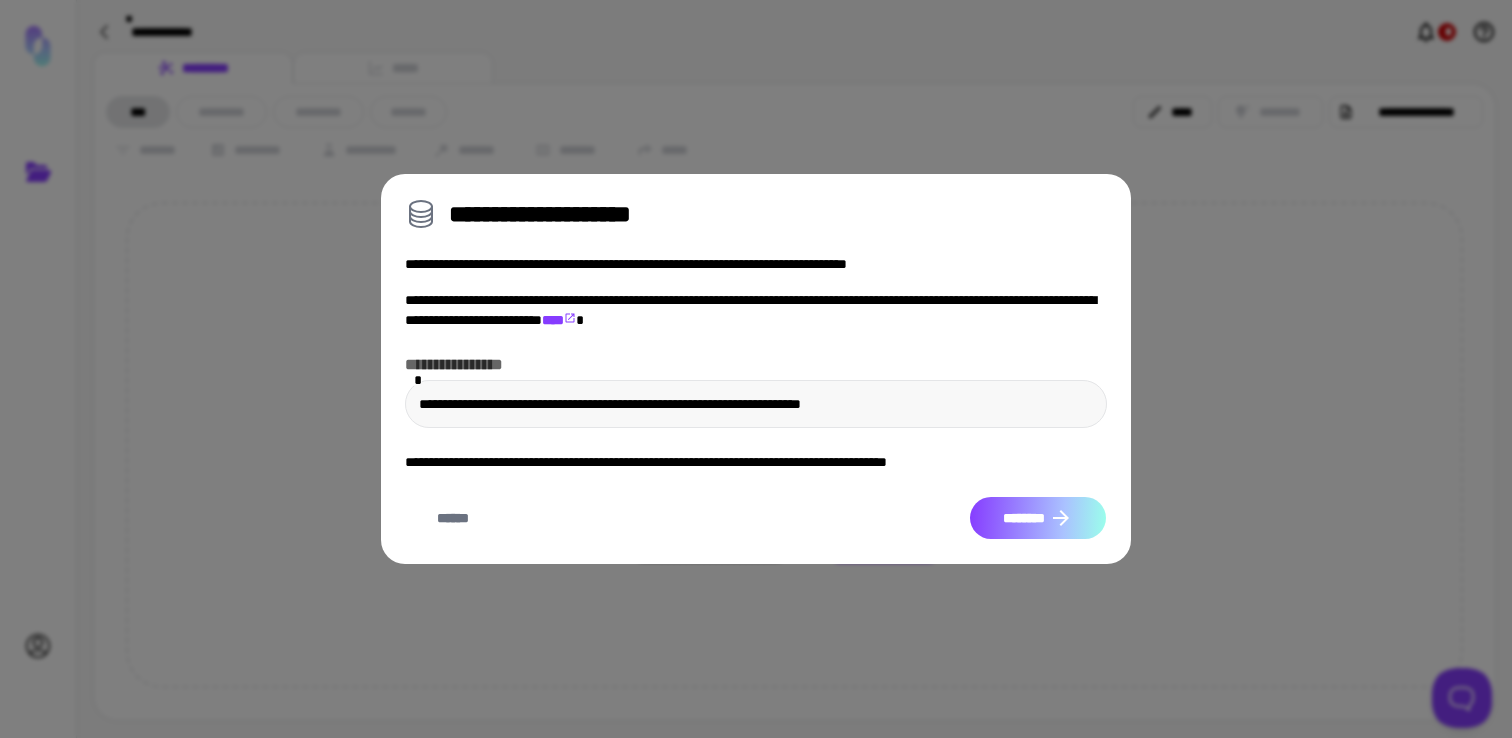 click on "********" at bounding box center [1038, 518] 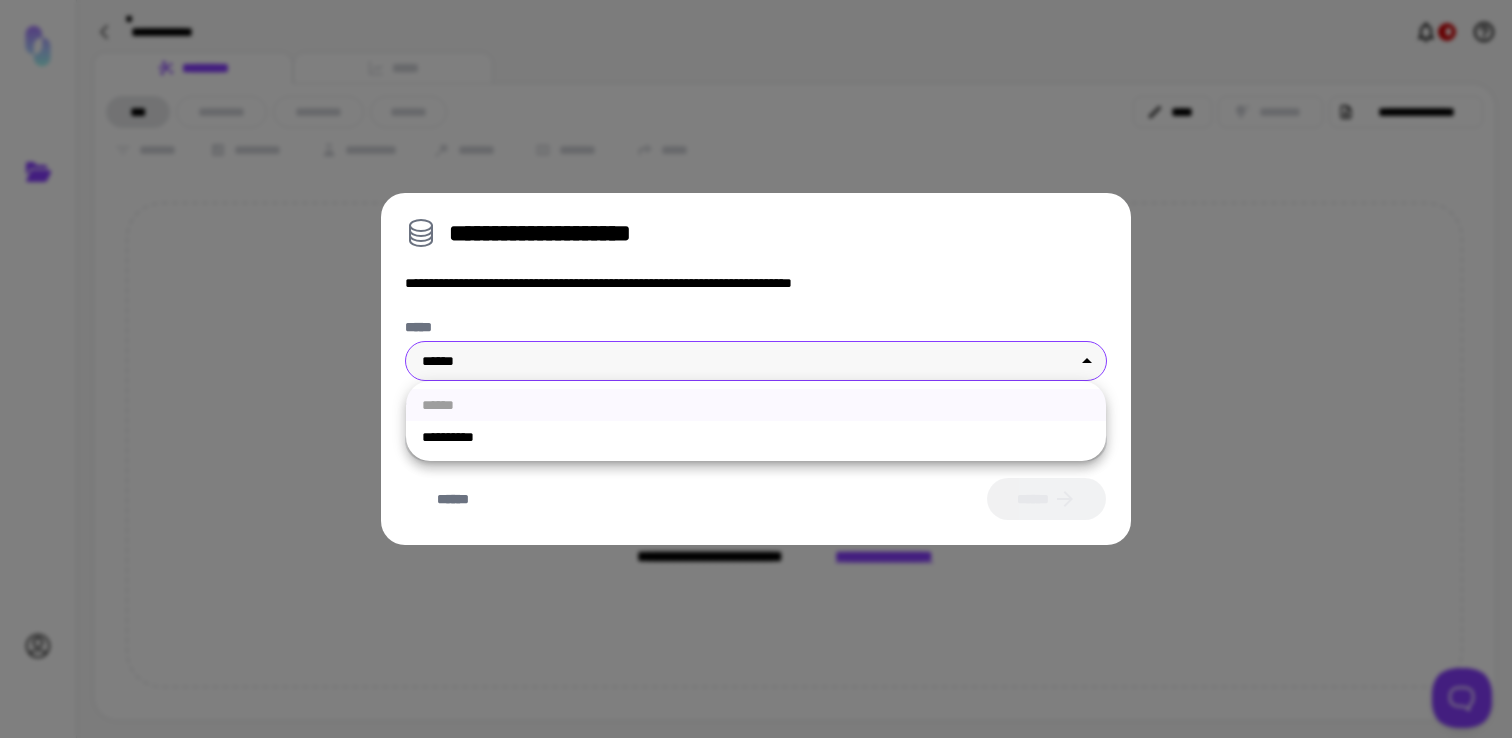 click on "**********" at bounding box center [756, 369] 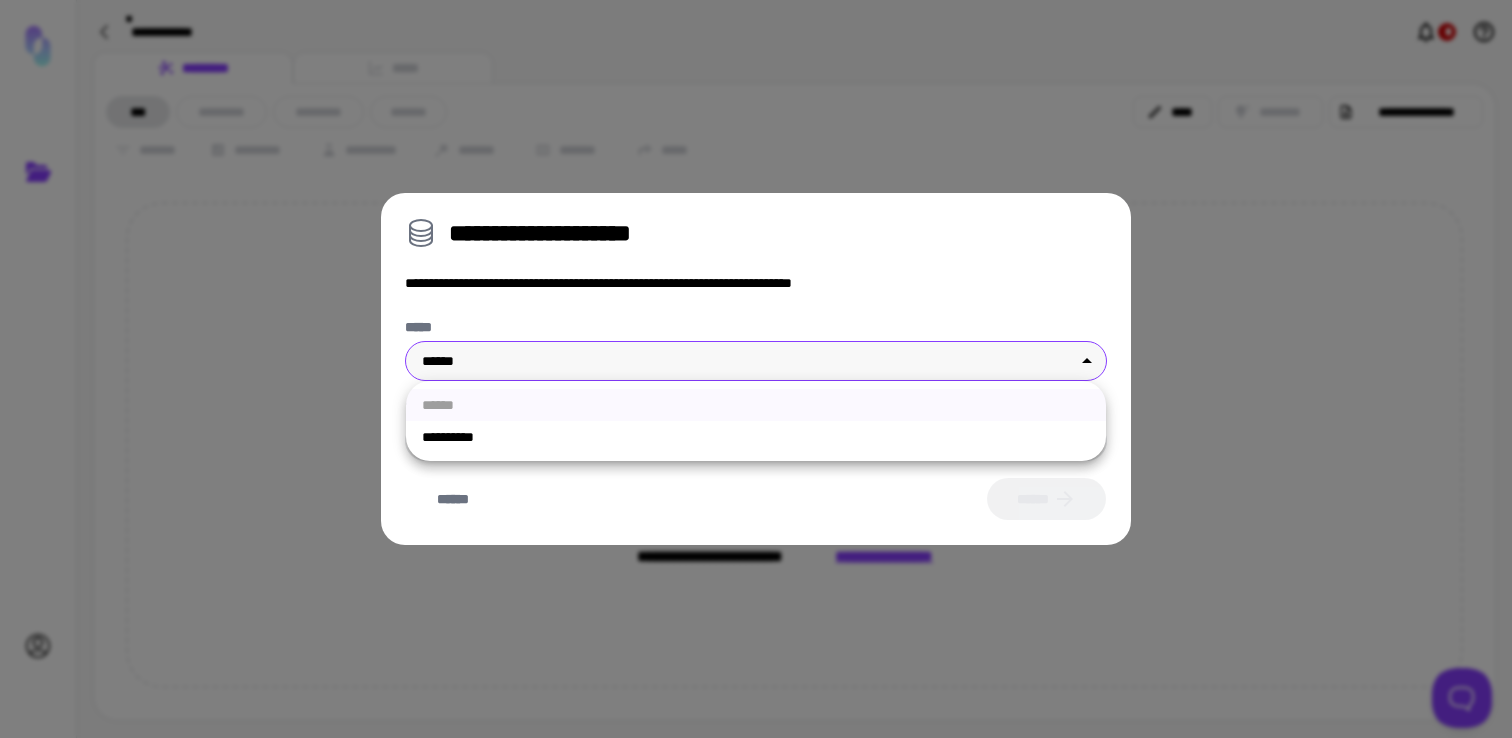 click on "**********" at bounding box center (756, 437) 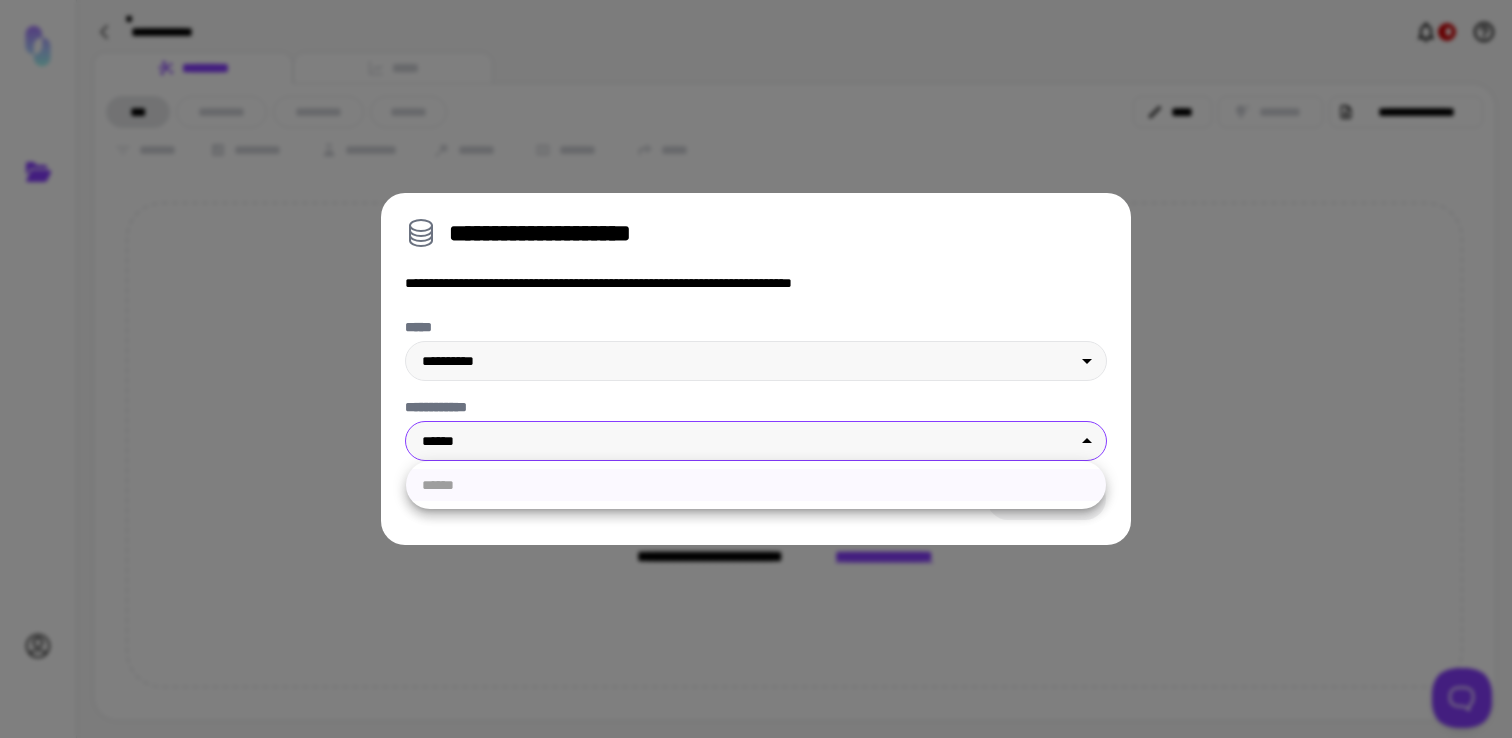 click on "**********" at bounding box center (756, 369) 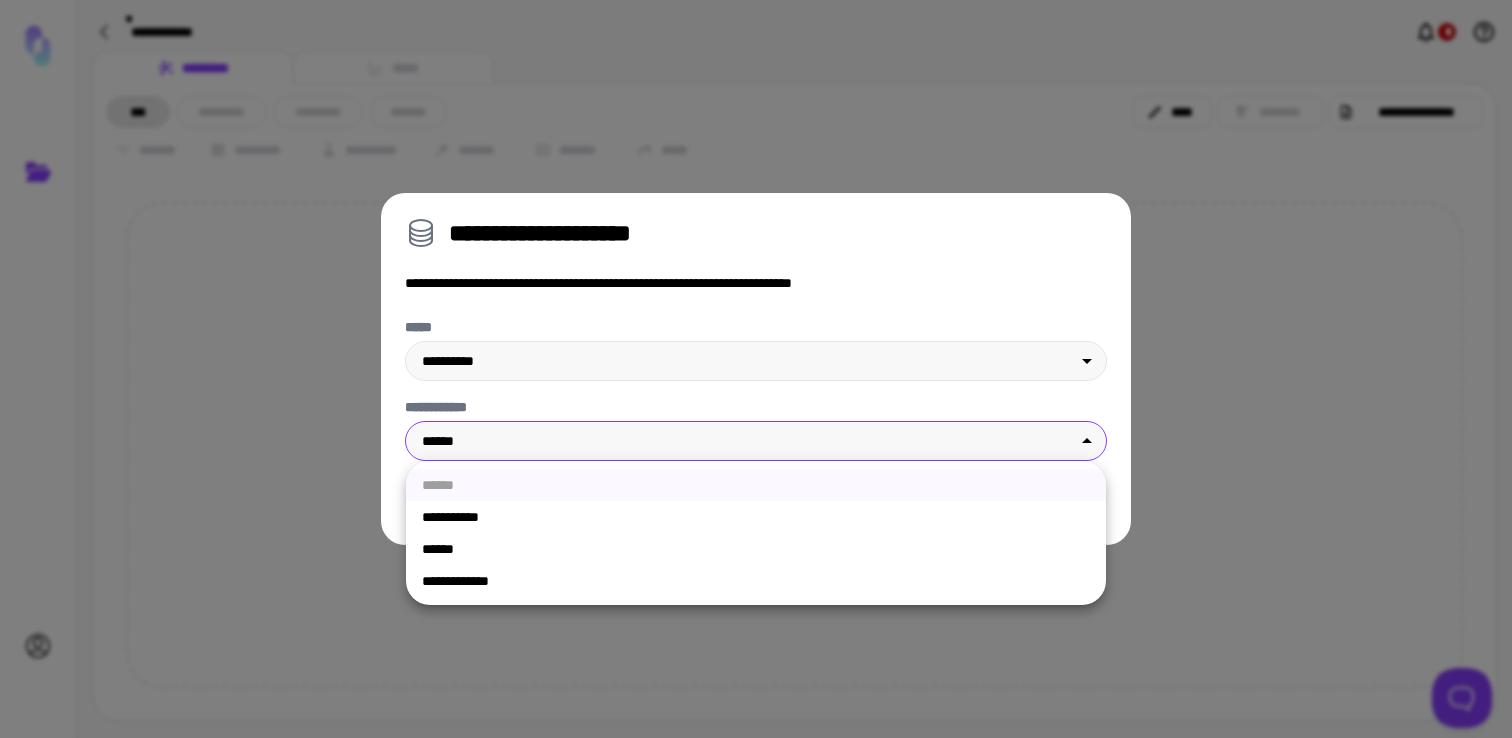 click on "**********" at bounding box center (756, 581) 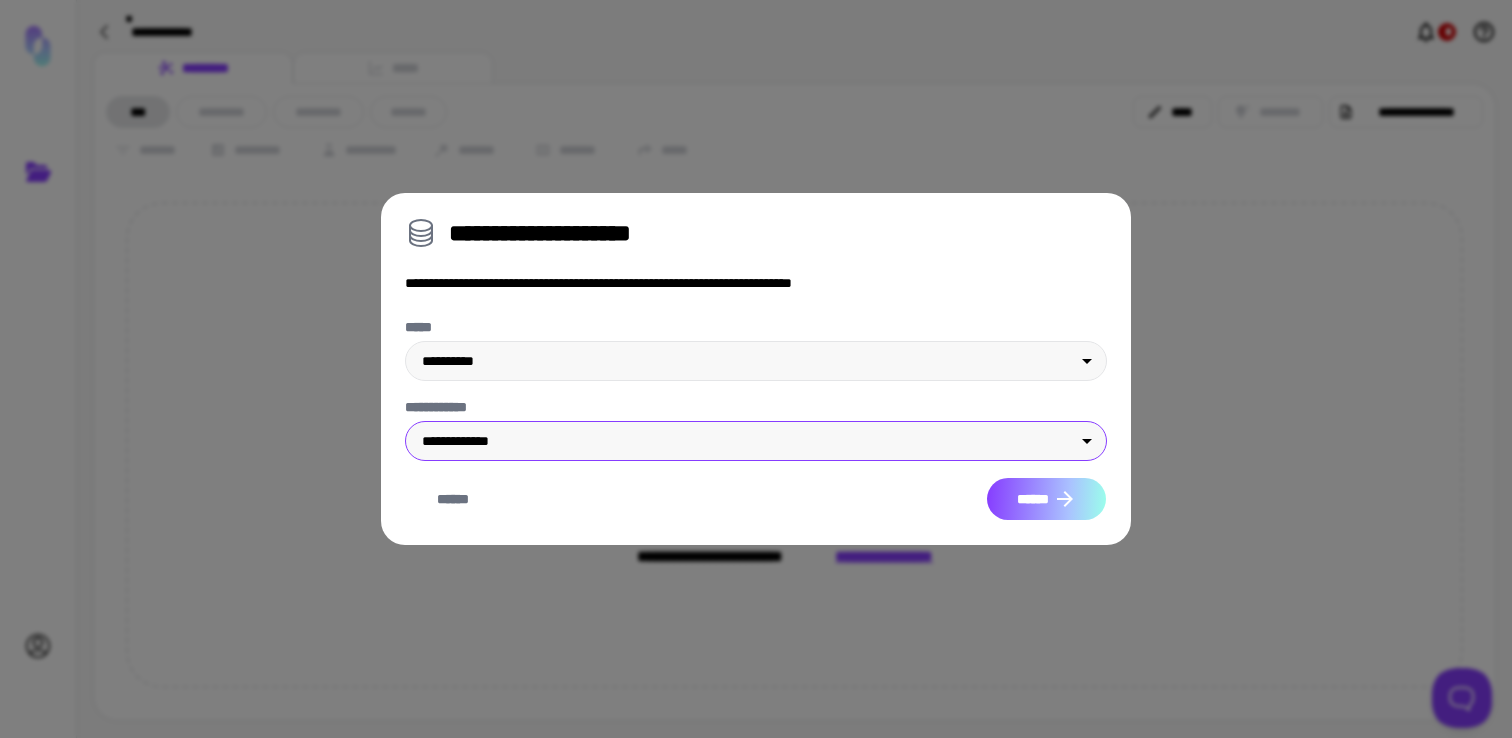click on "******" at bounding box center [1046, 499] 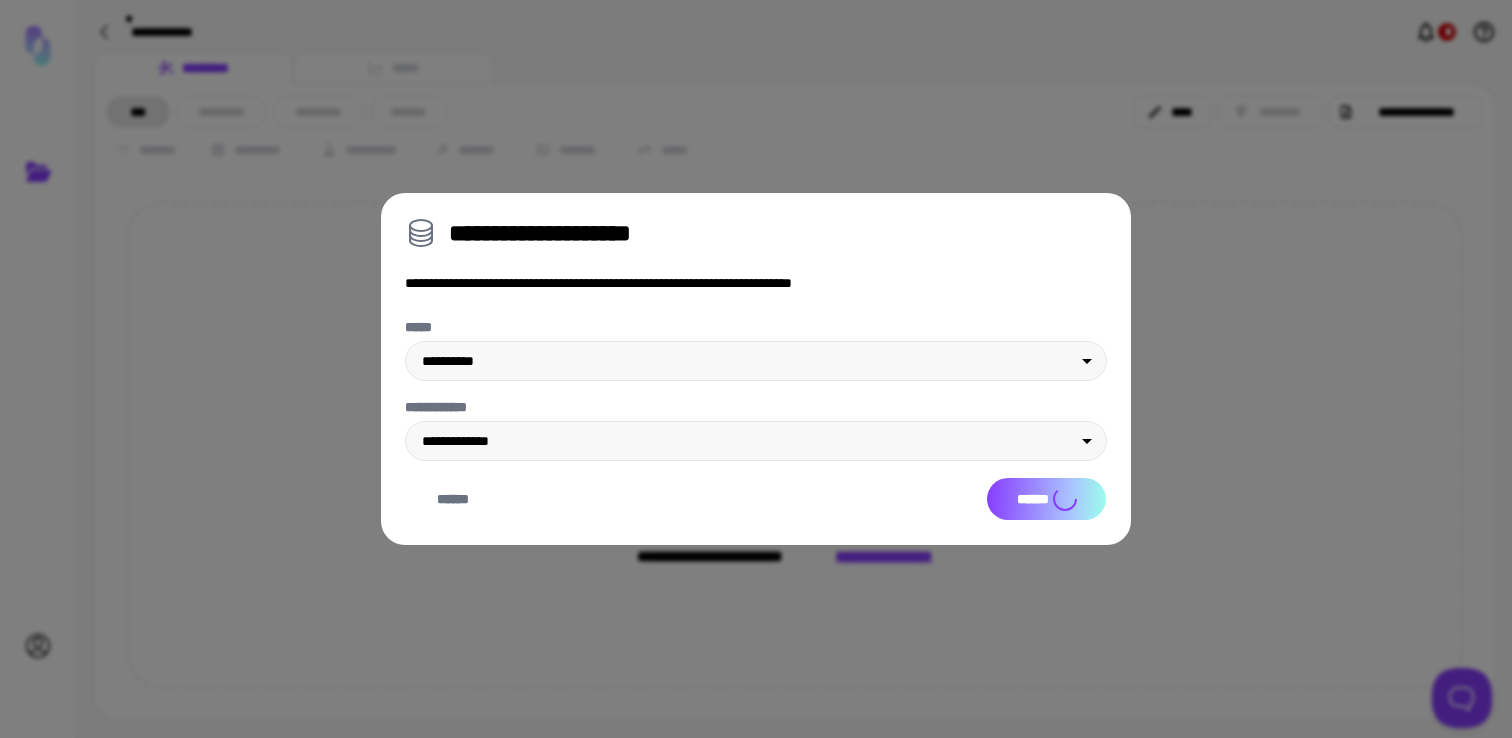 type on "**********" 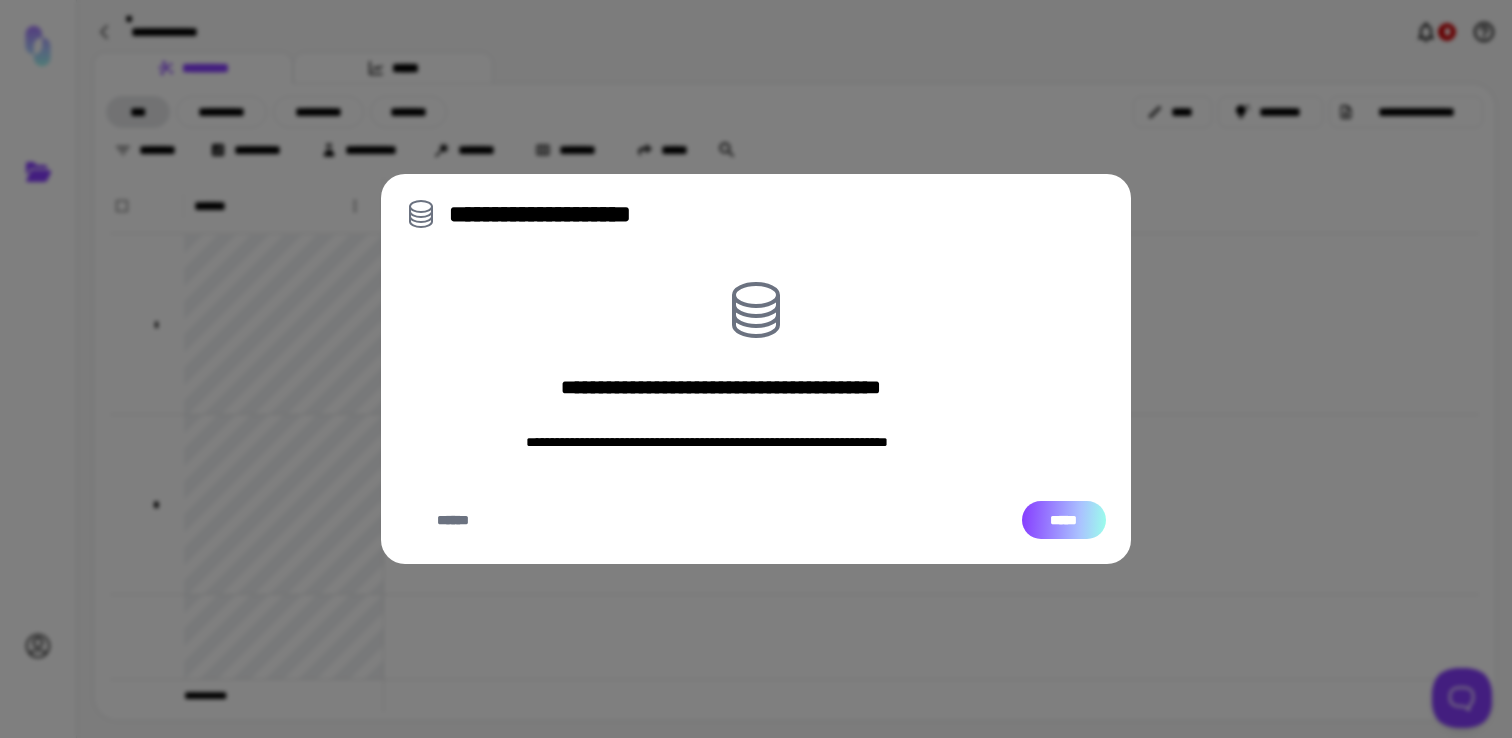 click on "*****" at bounding box center [1064, 520] 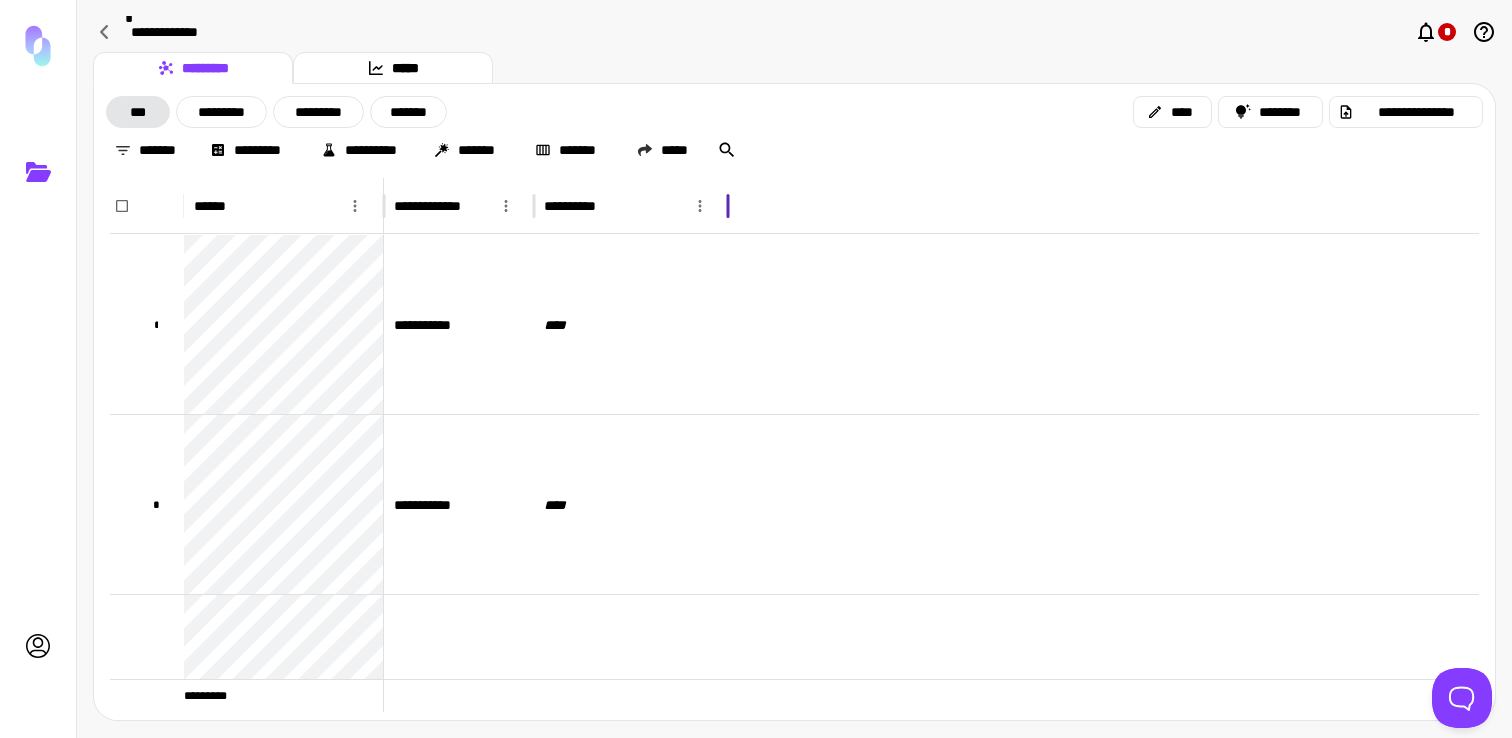 drag, startPoint x: 684, startPoint y: 209, endPoint x: 891, endPoint y: 209, distance: 207 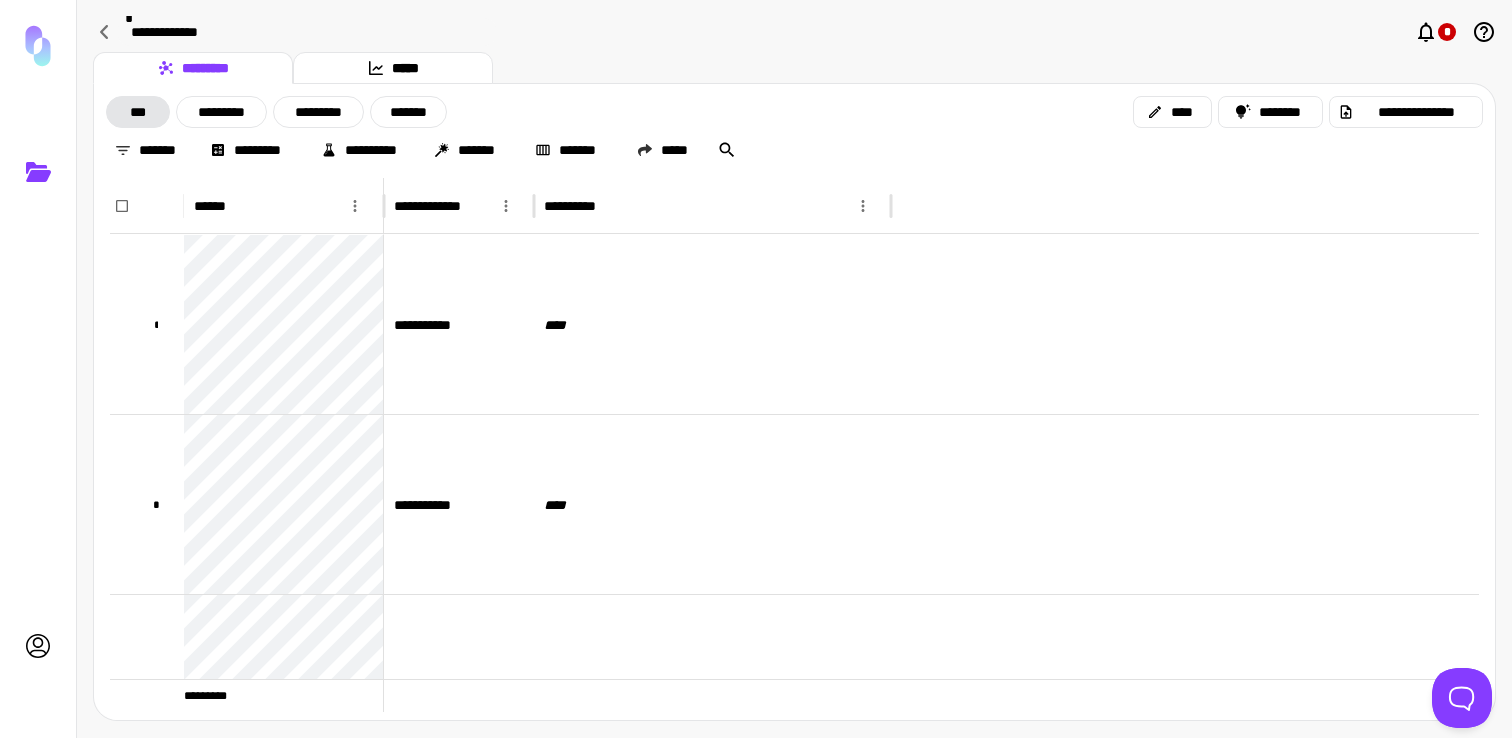 click on "**********" at bounding box center (794, 131) 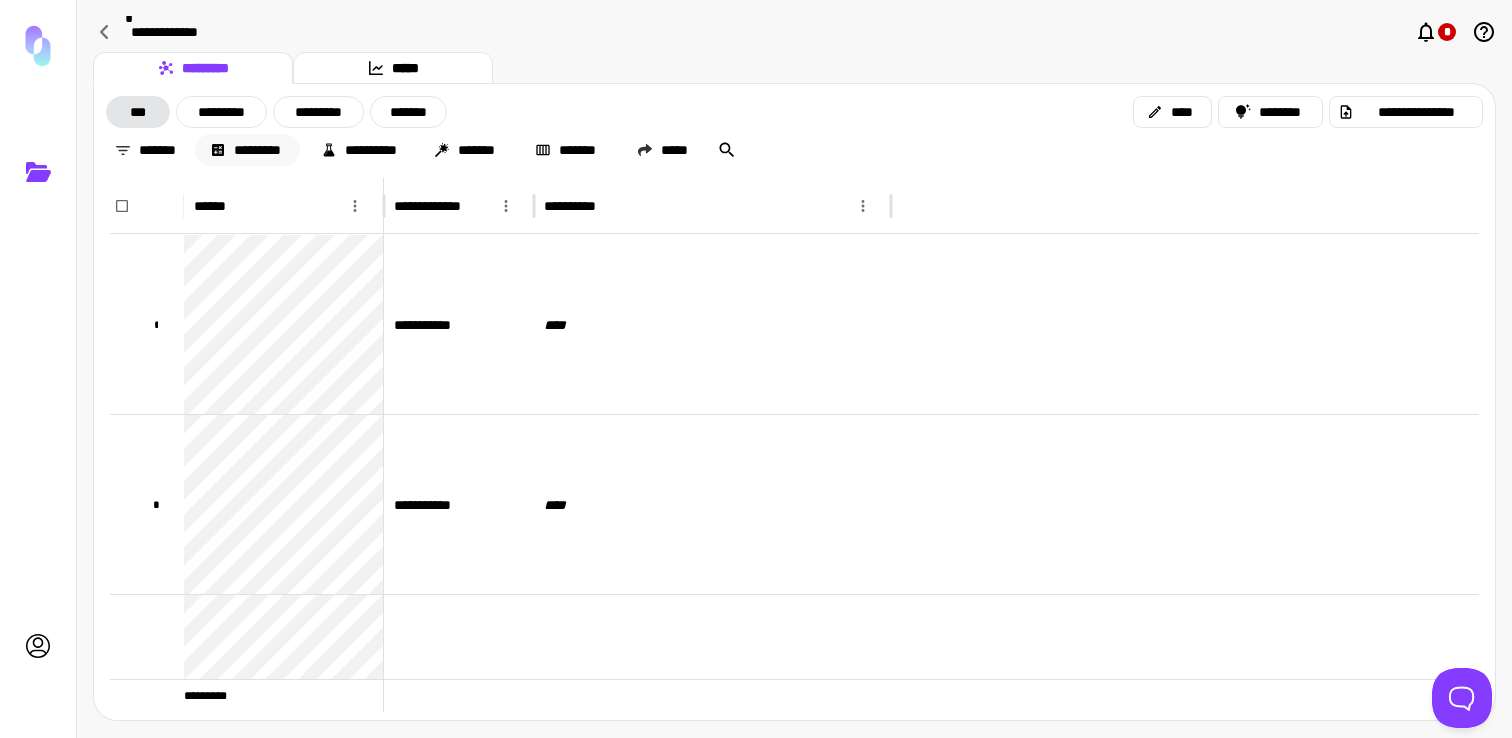 click on "*********" at bounding box center [247, 150] 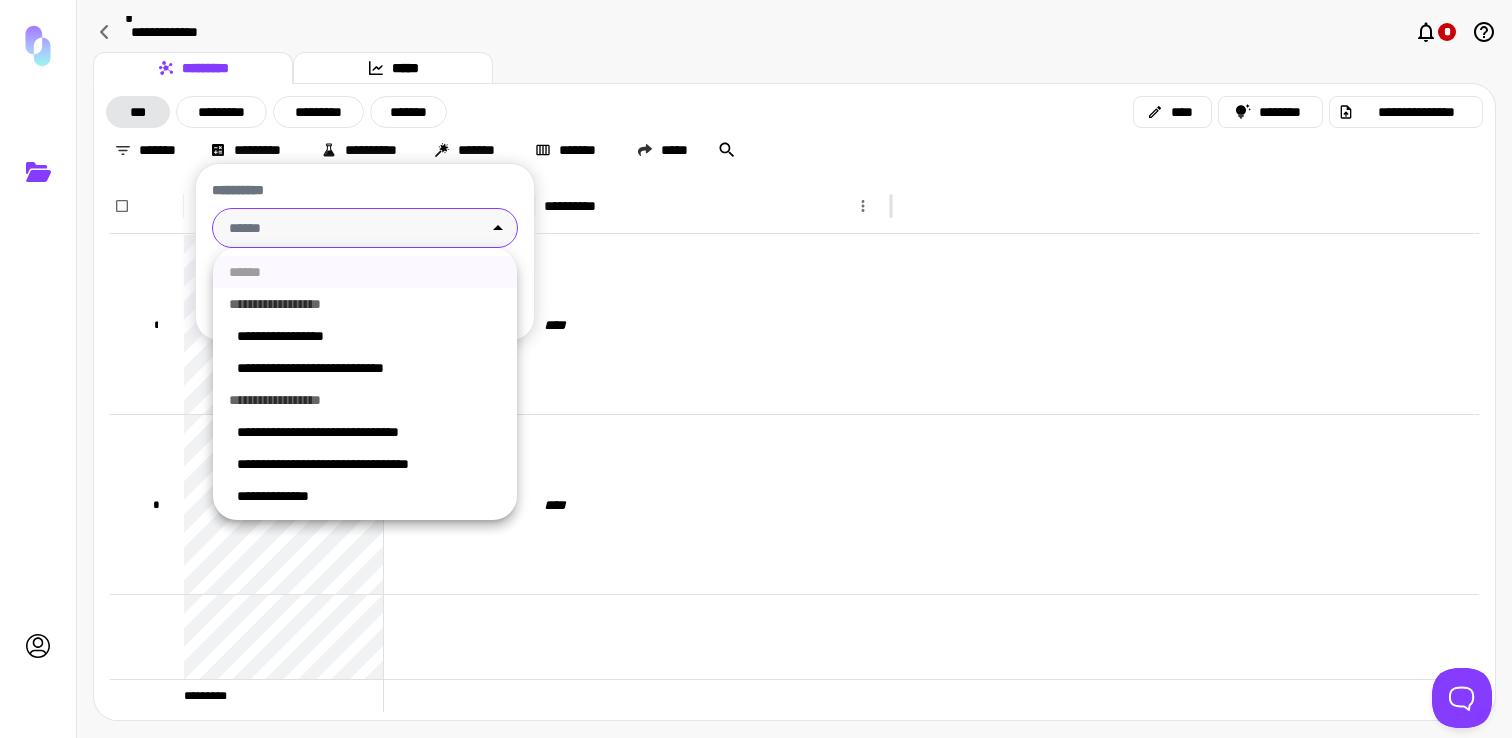 click on "**********" at bounding box center [756, 369] 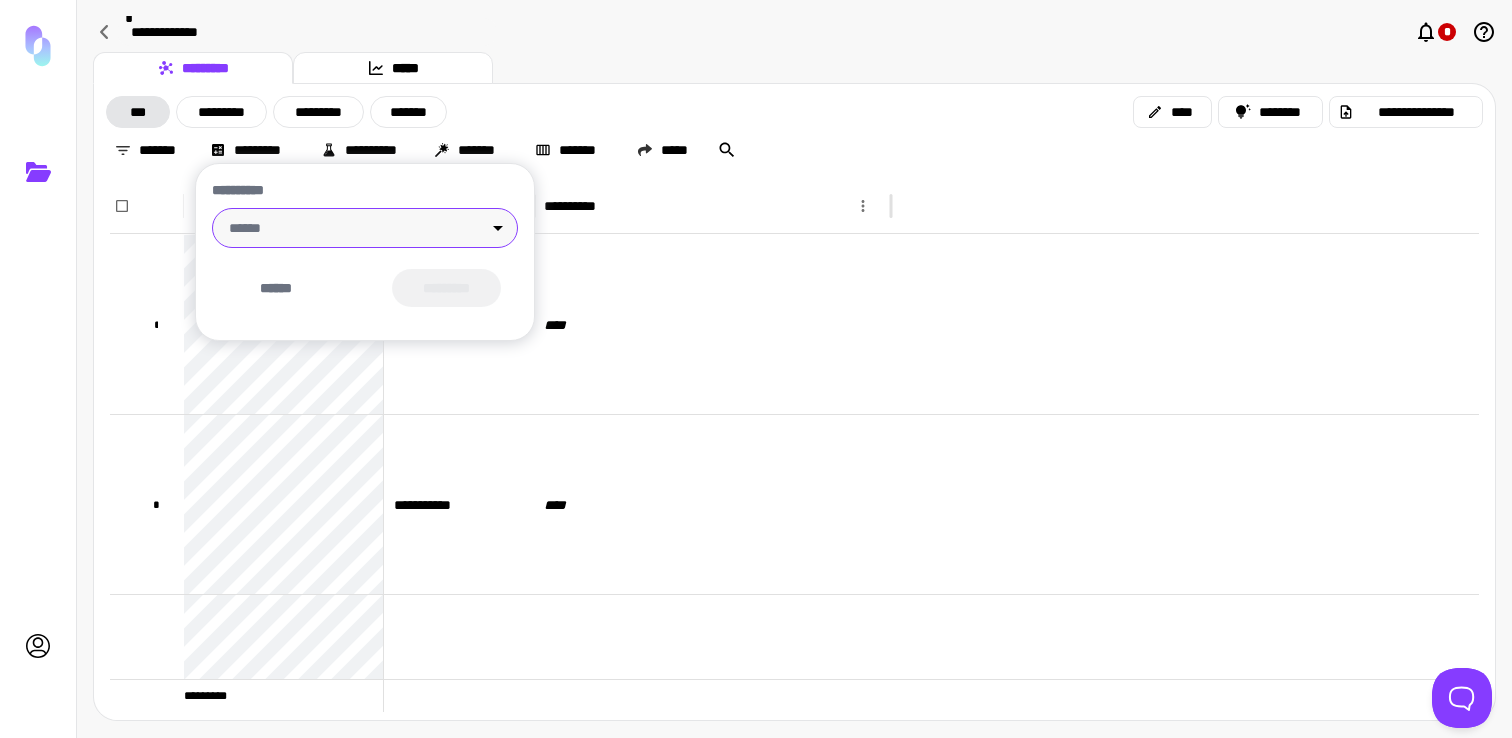 click at bounding box center [756, 369] 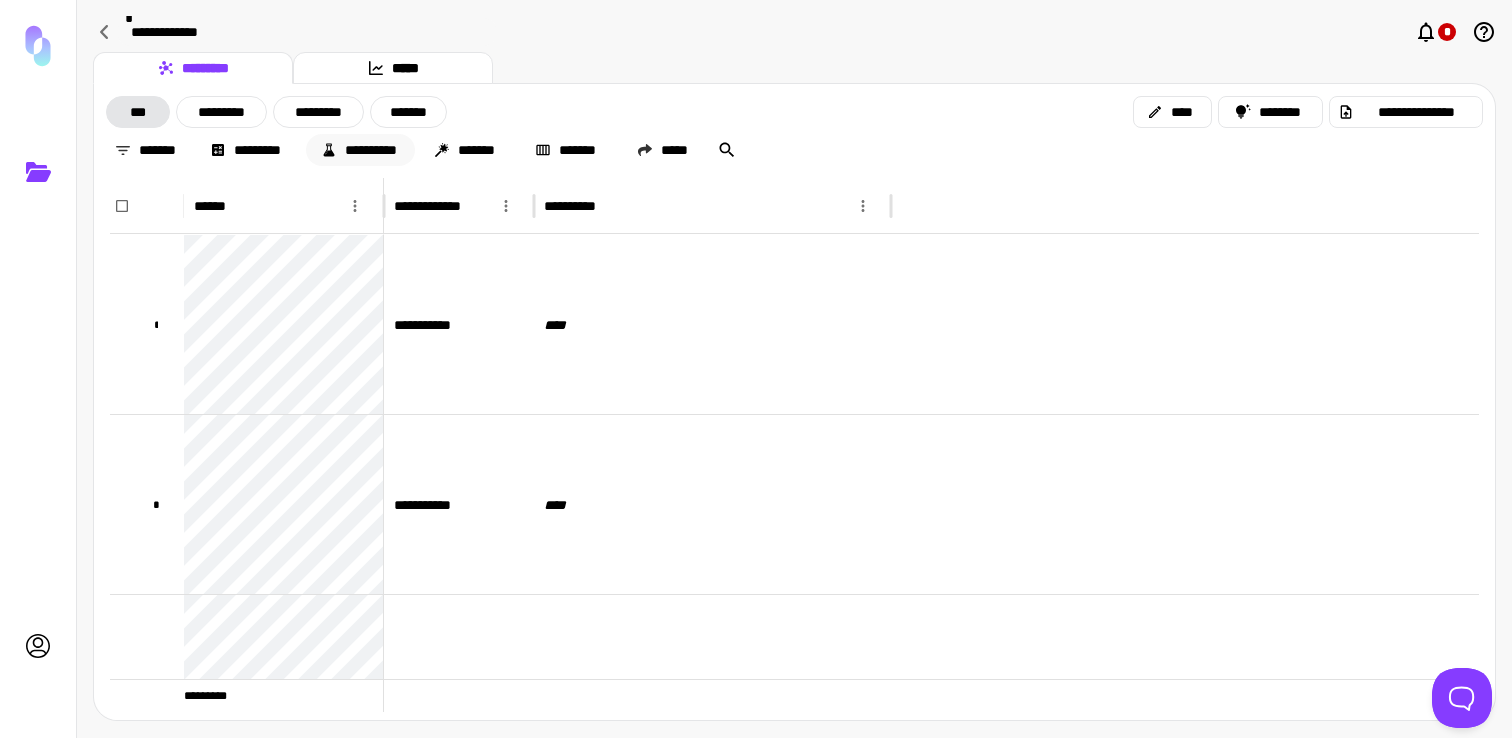 click on "**********" at bounding box center (360, 150) 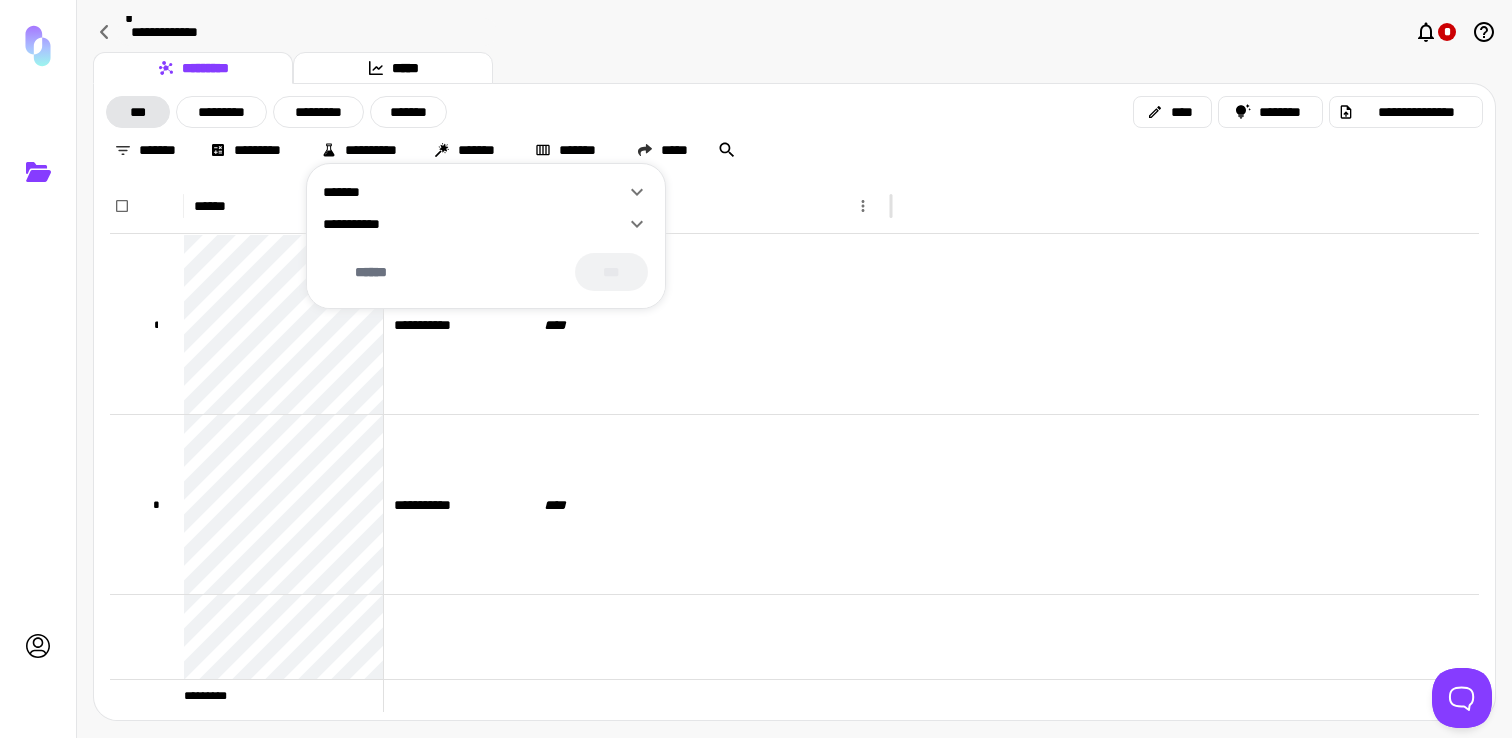 click on "*******" at bounding box center [474, 192] 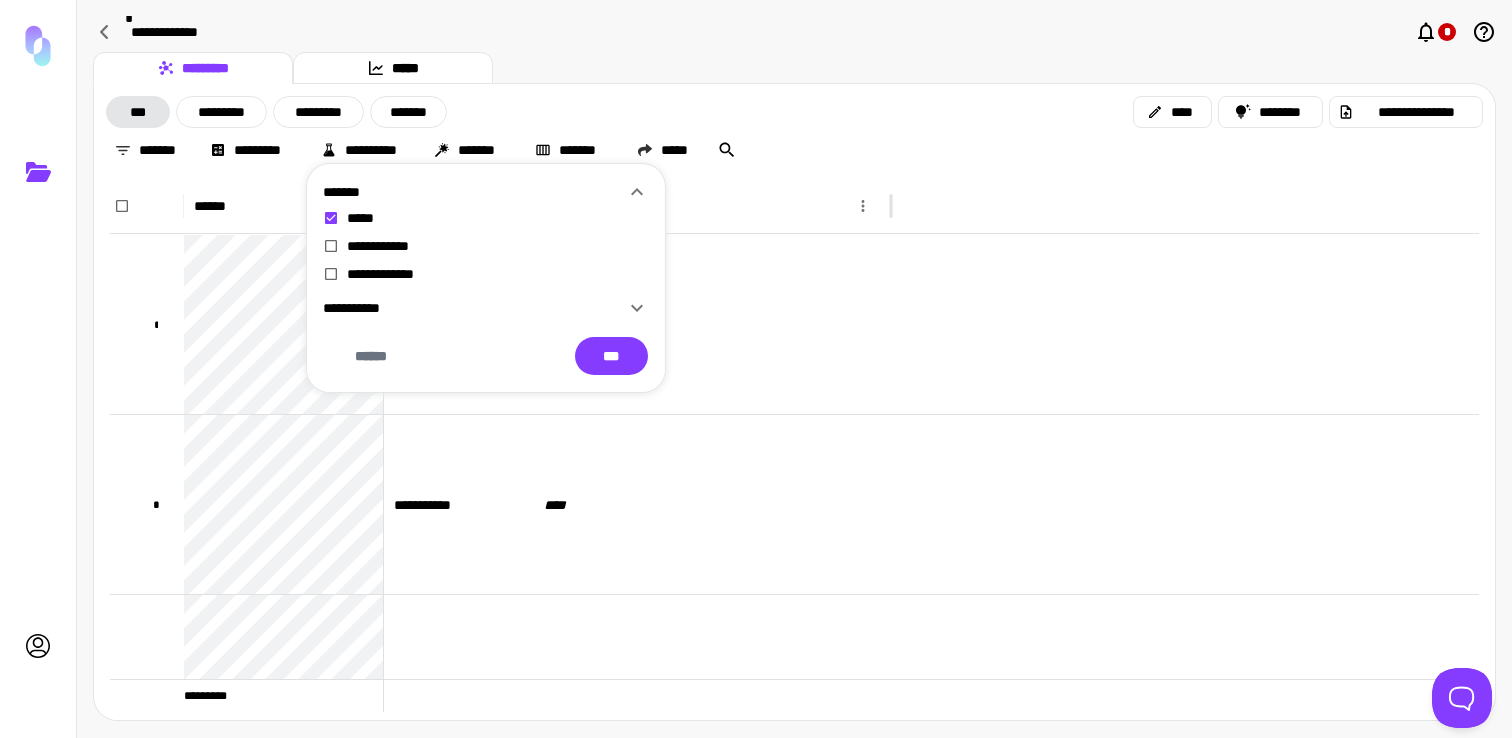 click on "**********" at bounding box center [486, 246] 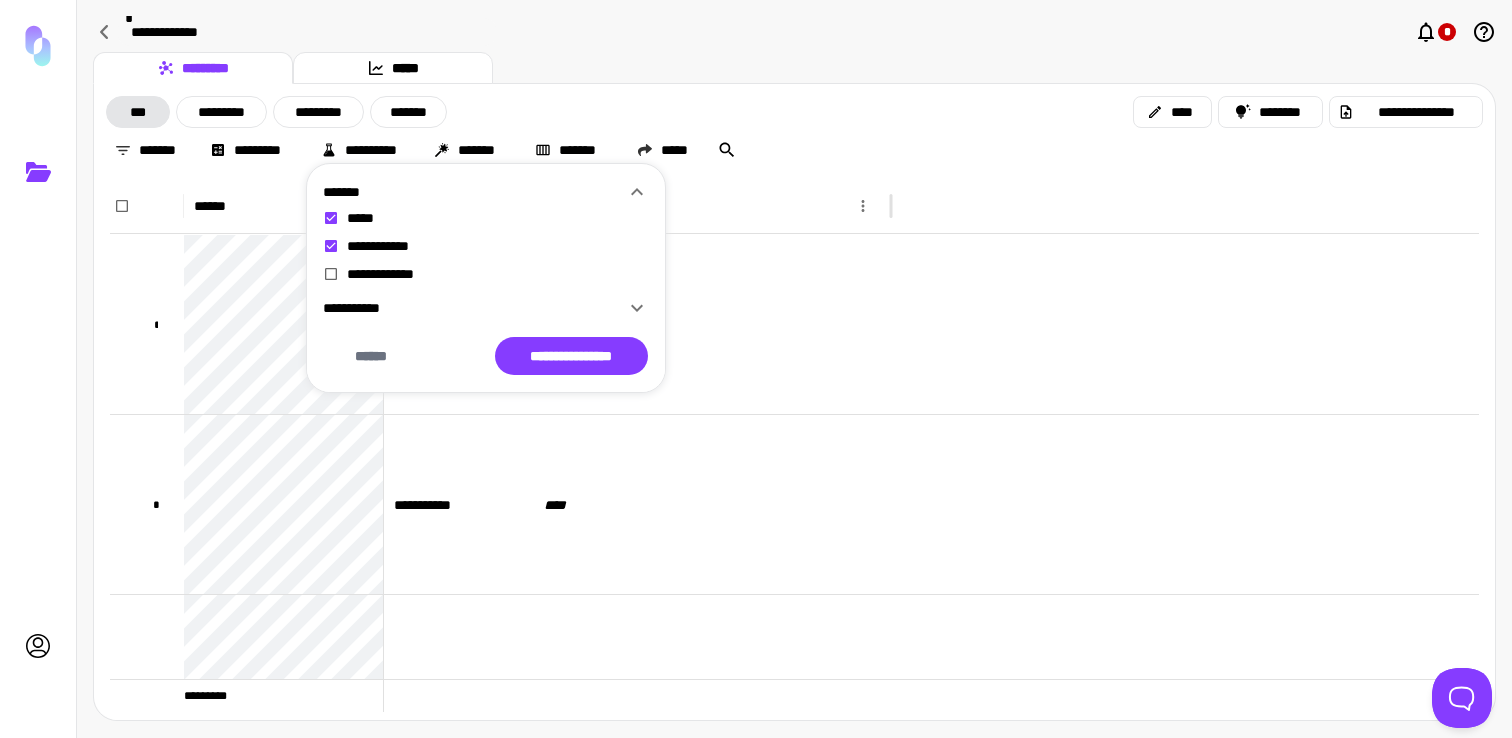 click on "**********" at bounding box center (486, 274) 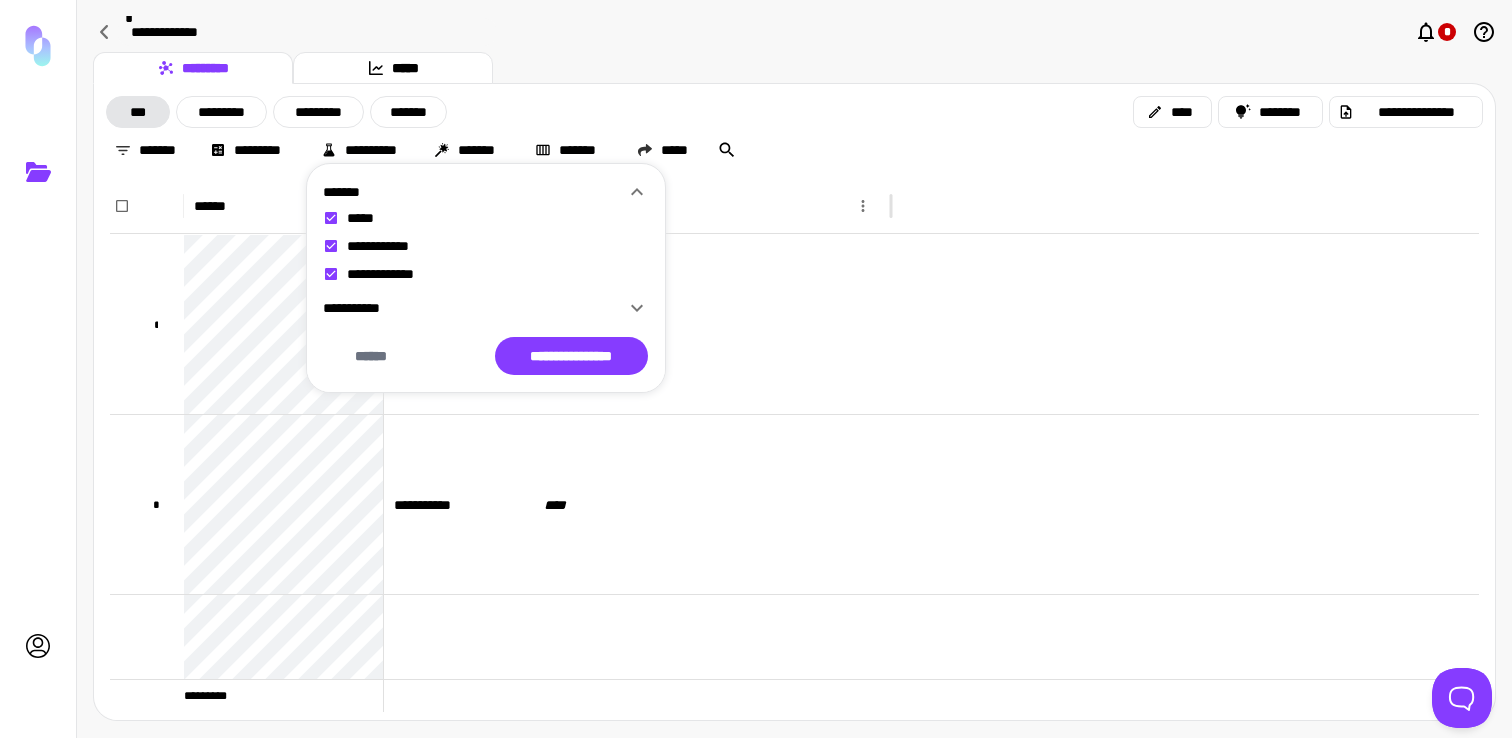 click on "**********" at bounding box center (474, 308) 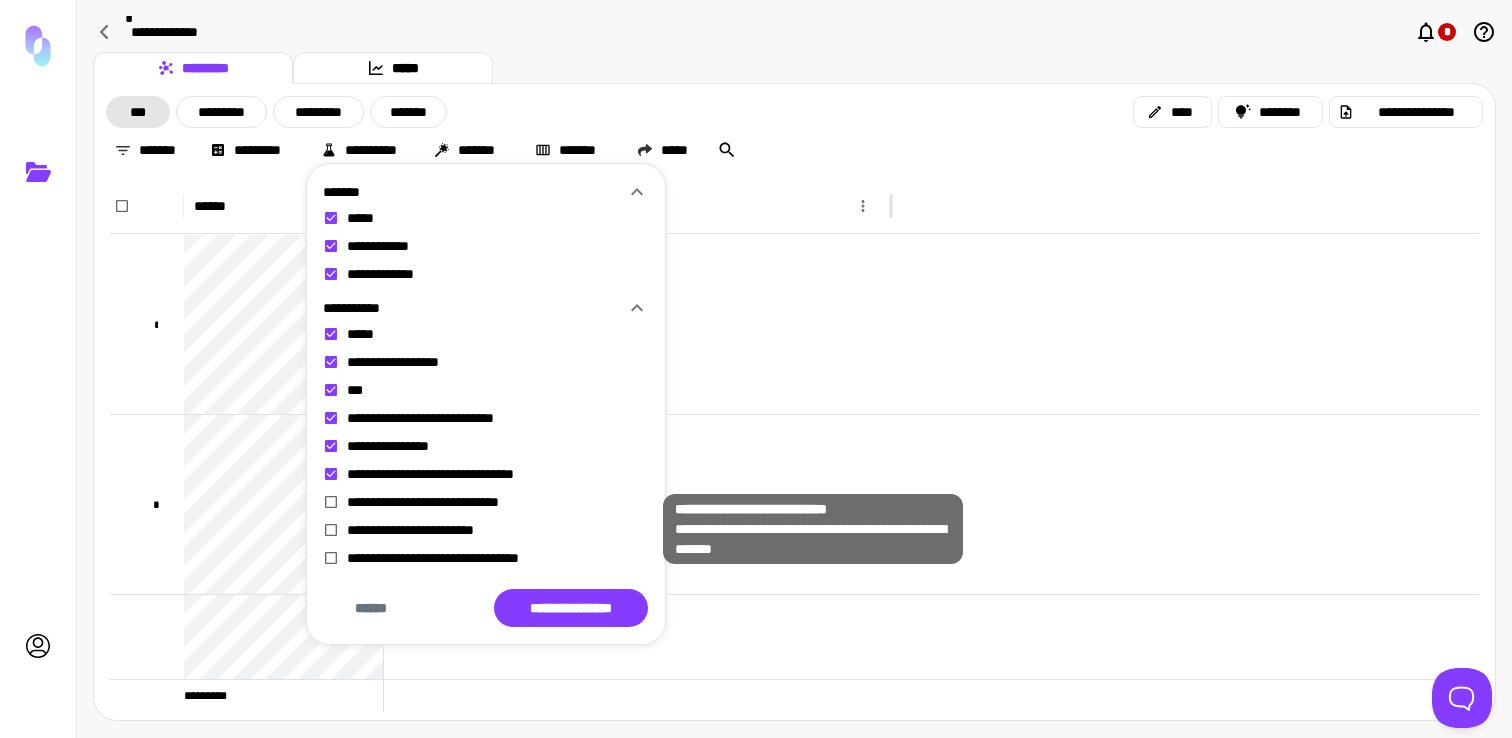 click on "**********" at bounding box center [486, 502] 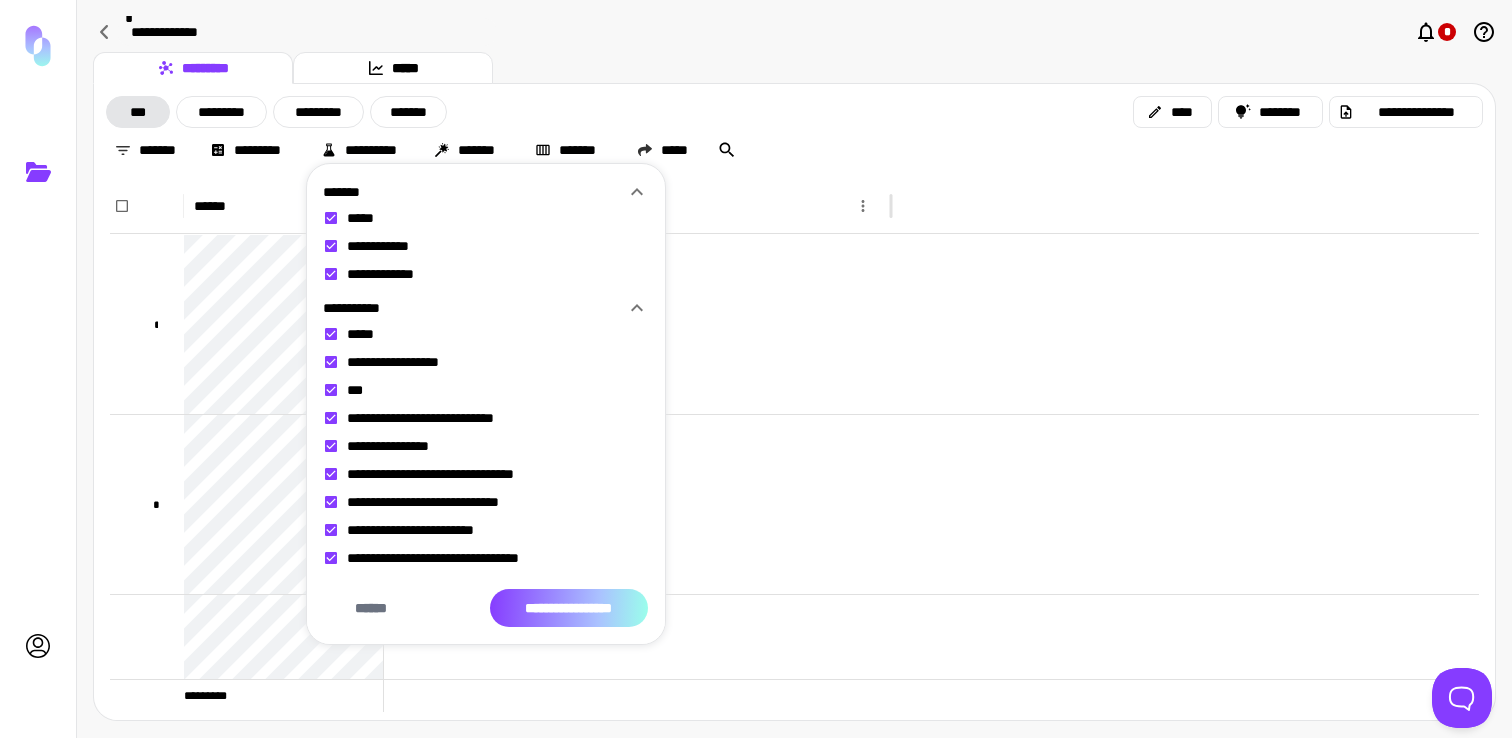 click on "**********" at bounding box center [569, 608] 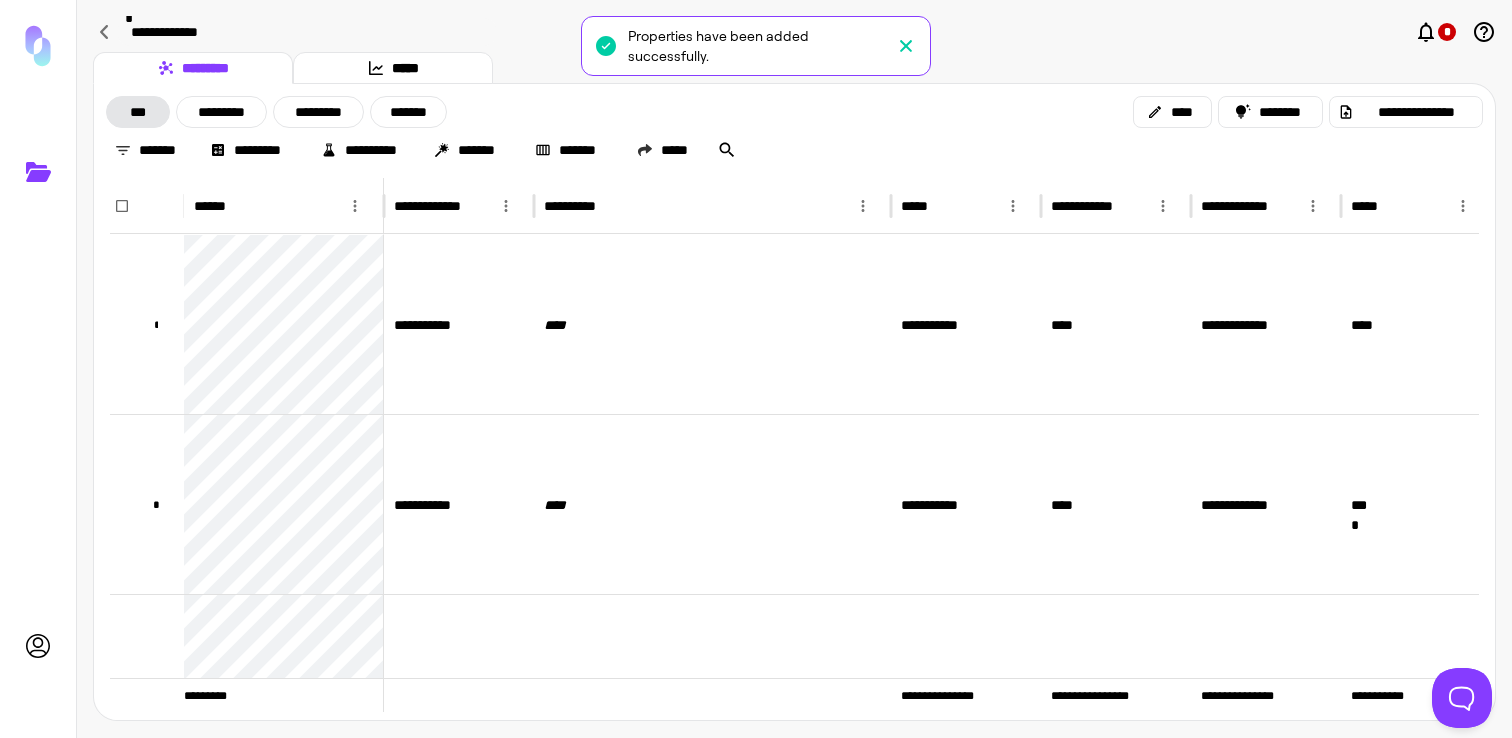 scroll, scrollTop: 0, scrollLeft: 75, axis: horizontal 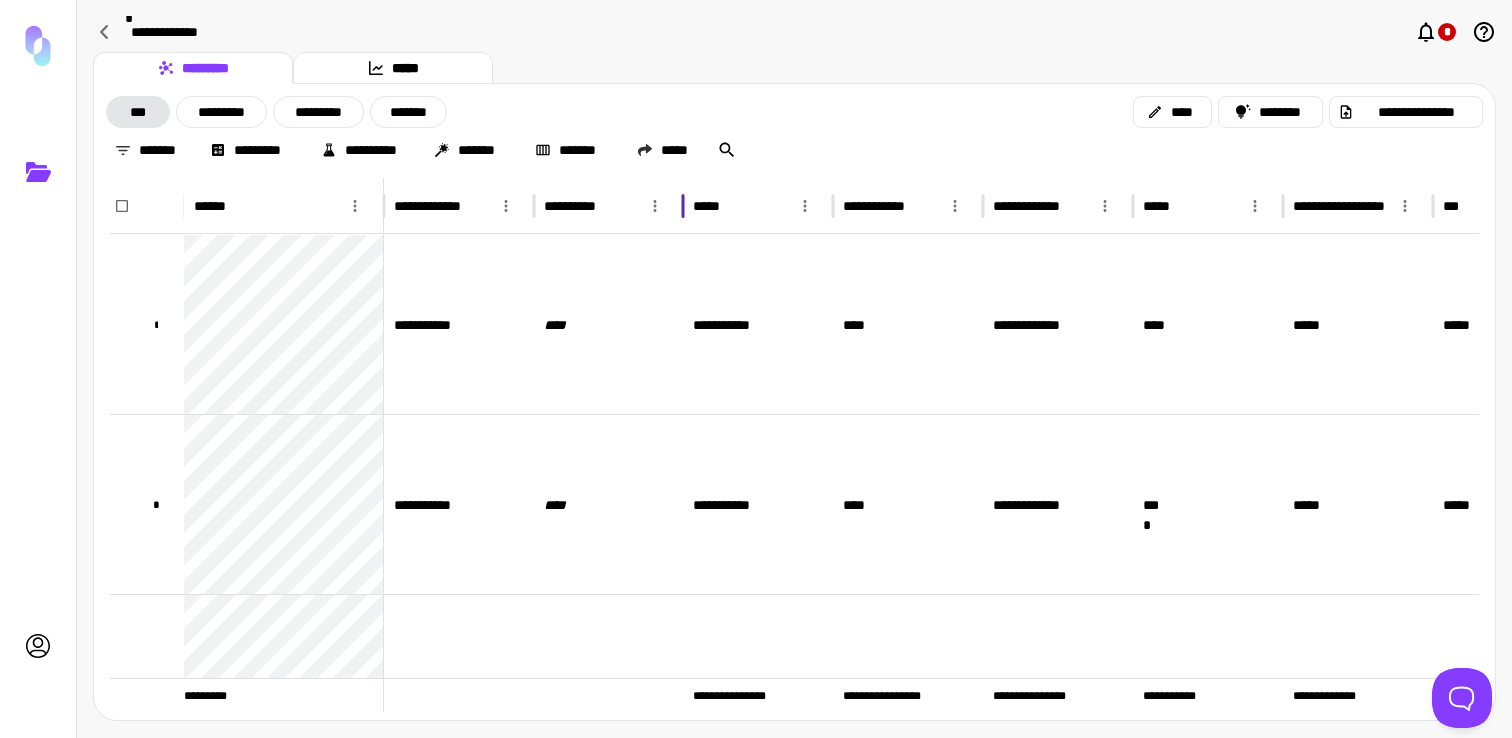 drag, startPoint x: 891, startPoint y: 209, endPoint x: 684, endPoint y: 220, distance: 207.29207 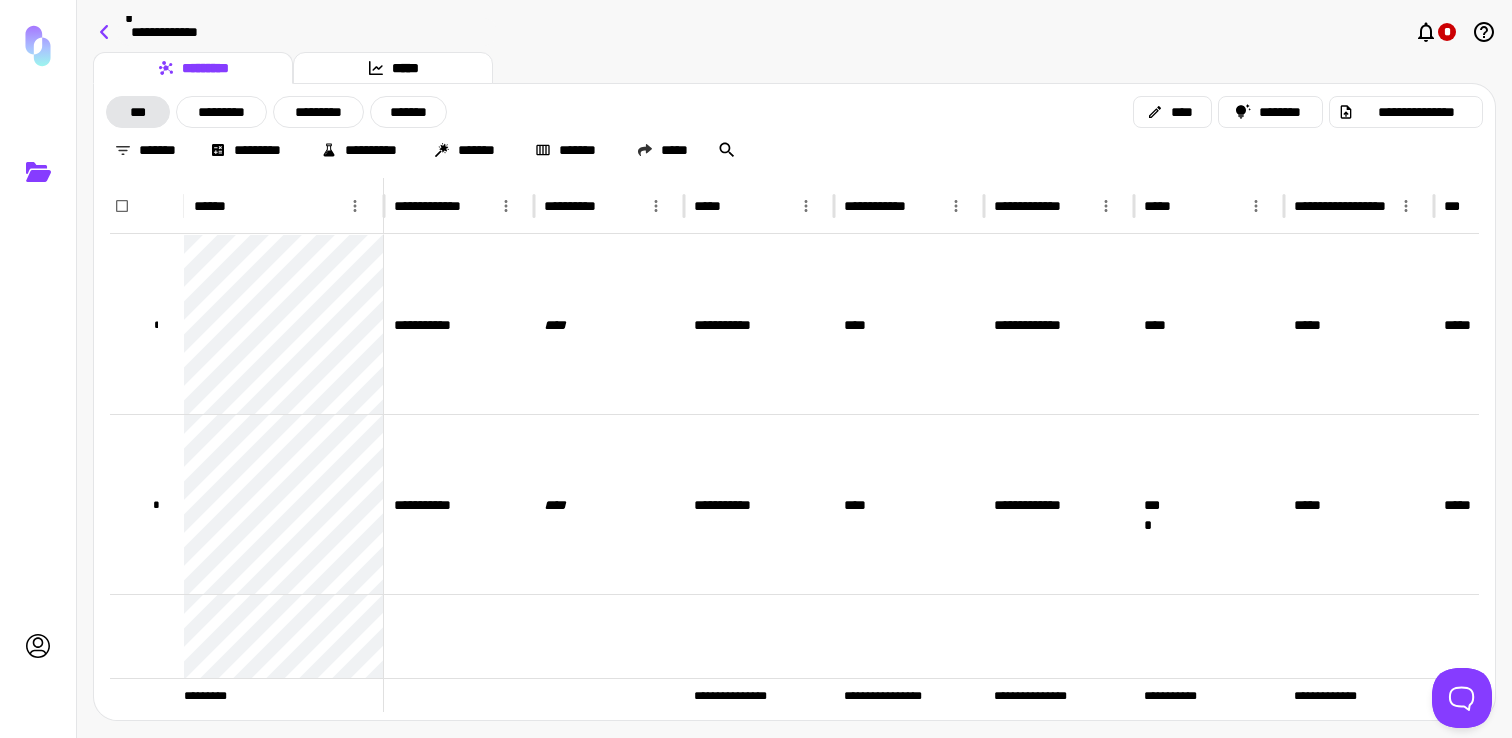 click 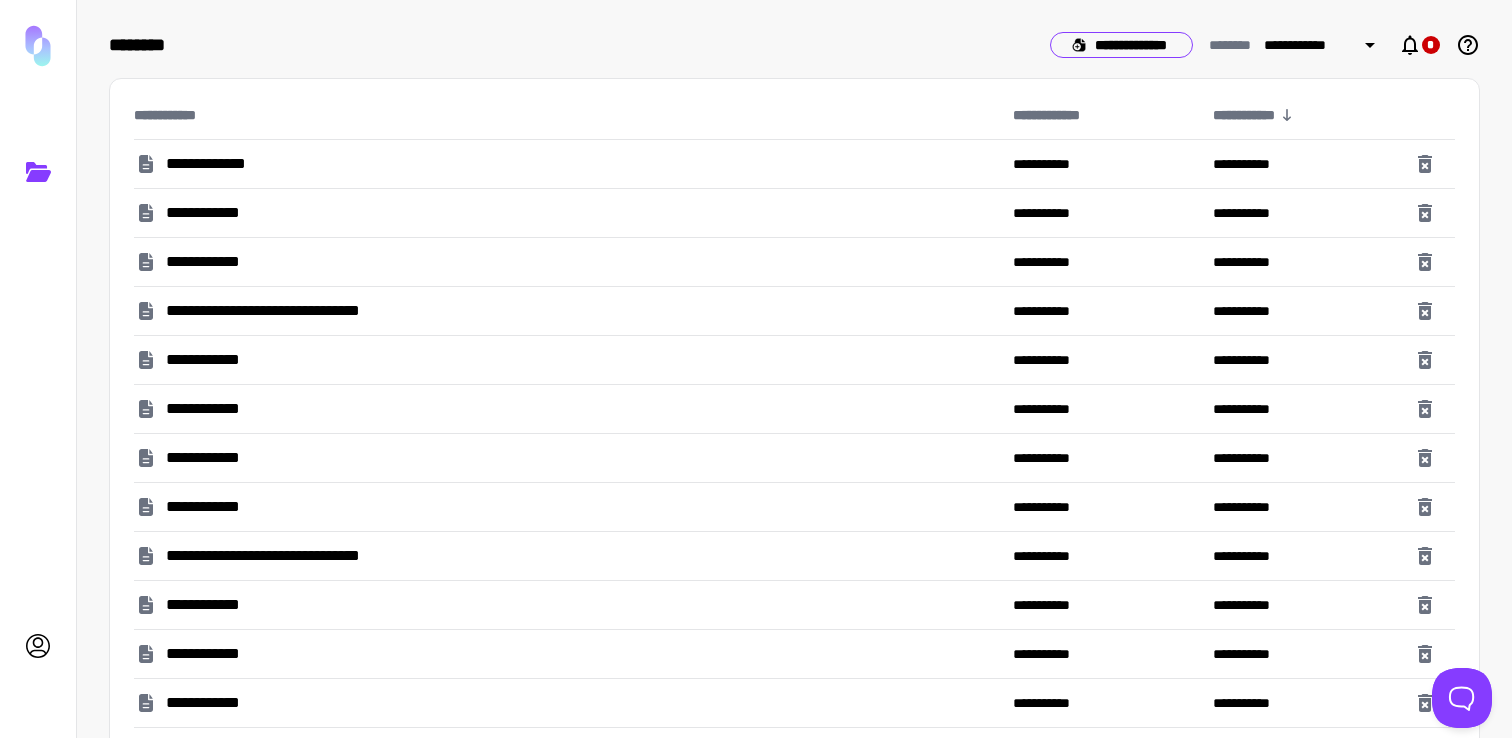 click on "**********" at bounding box center [1121, 45] 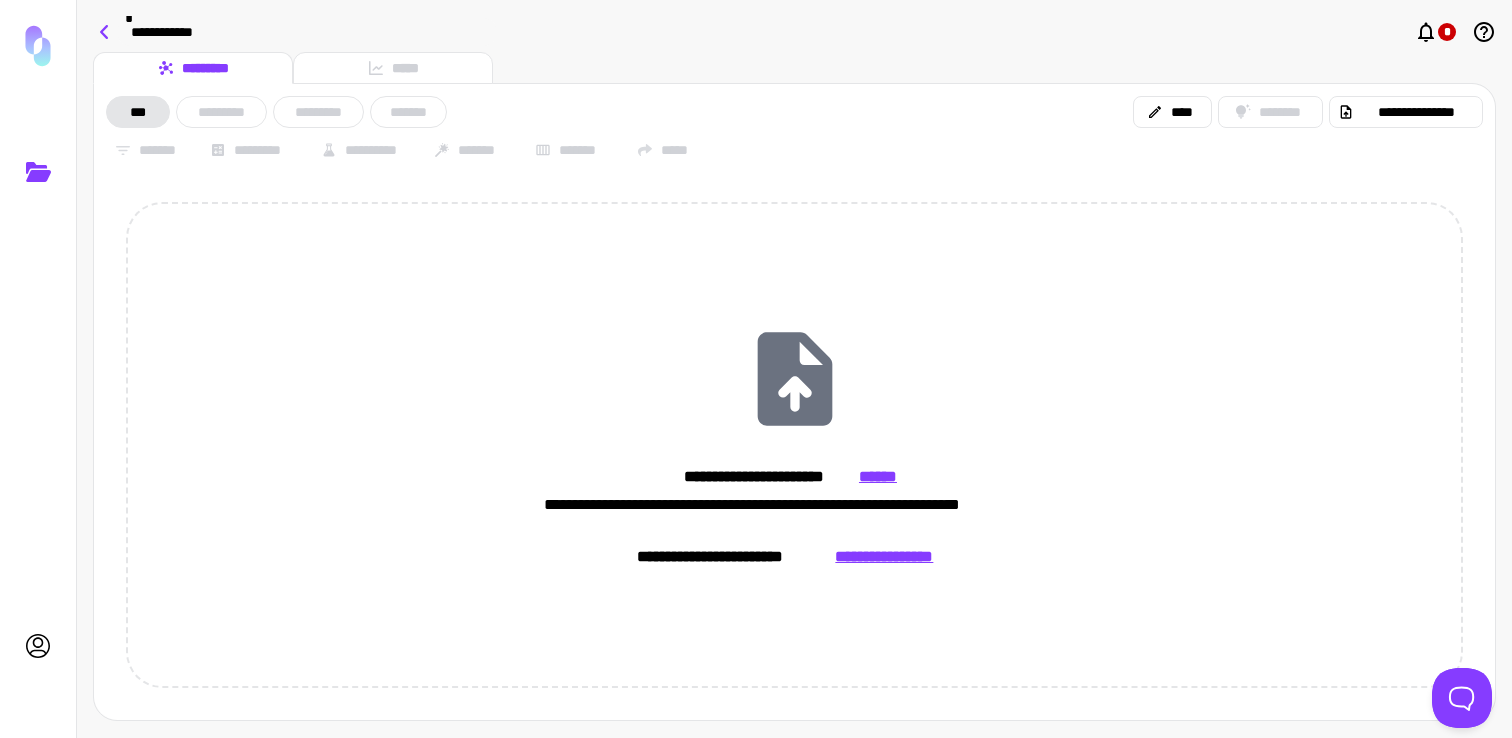 click 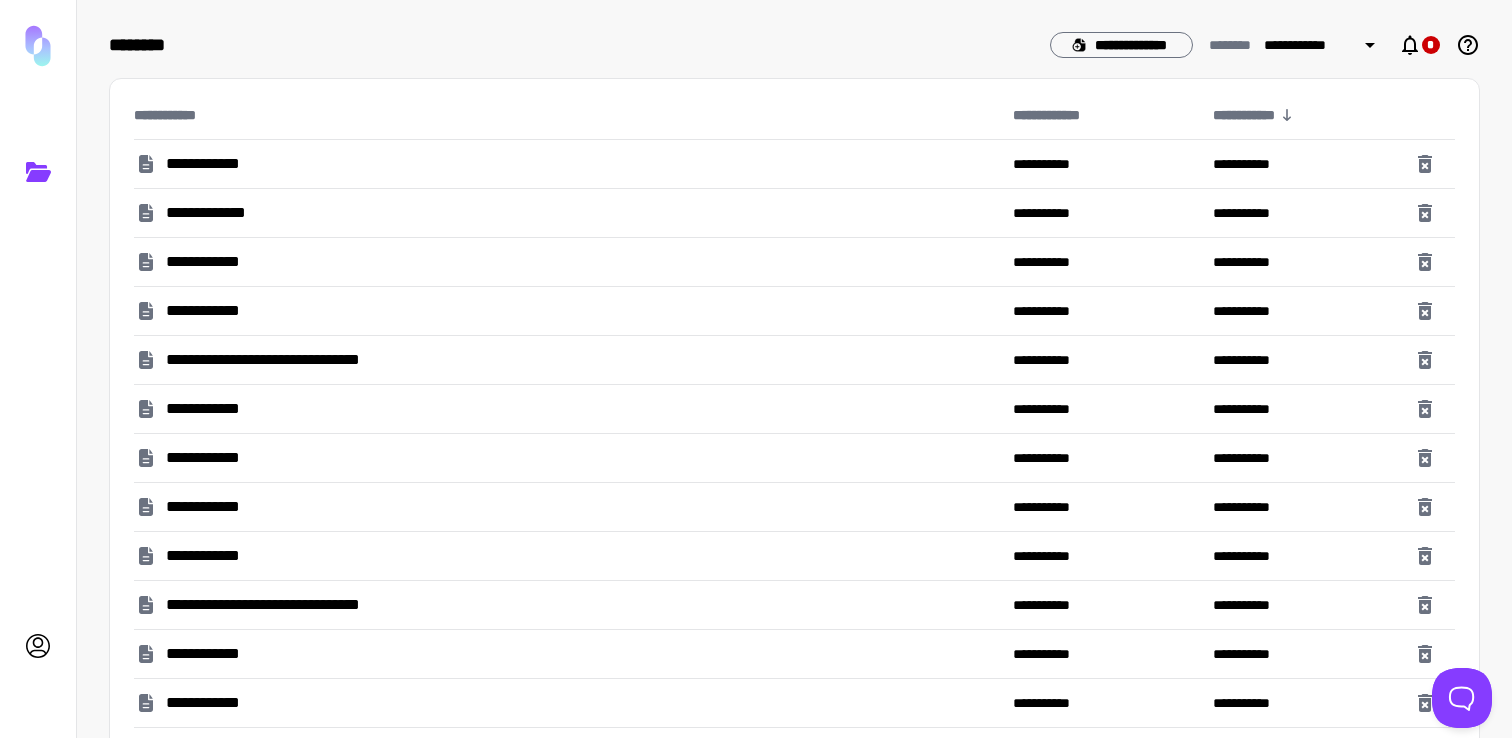 click on "**********" at bounding box center [215, 164] 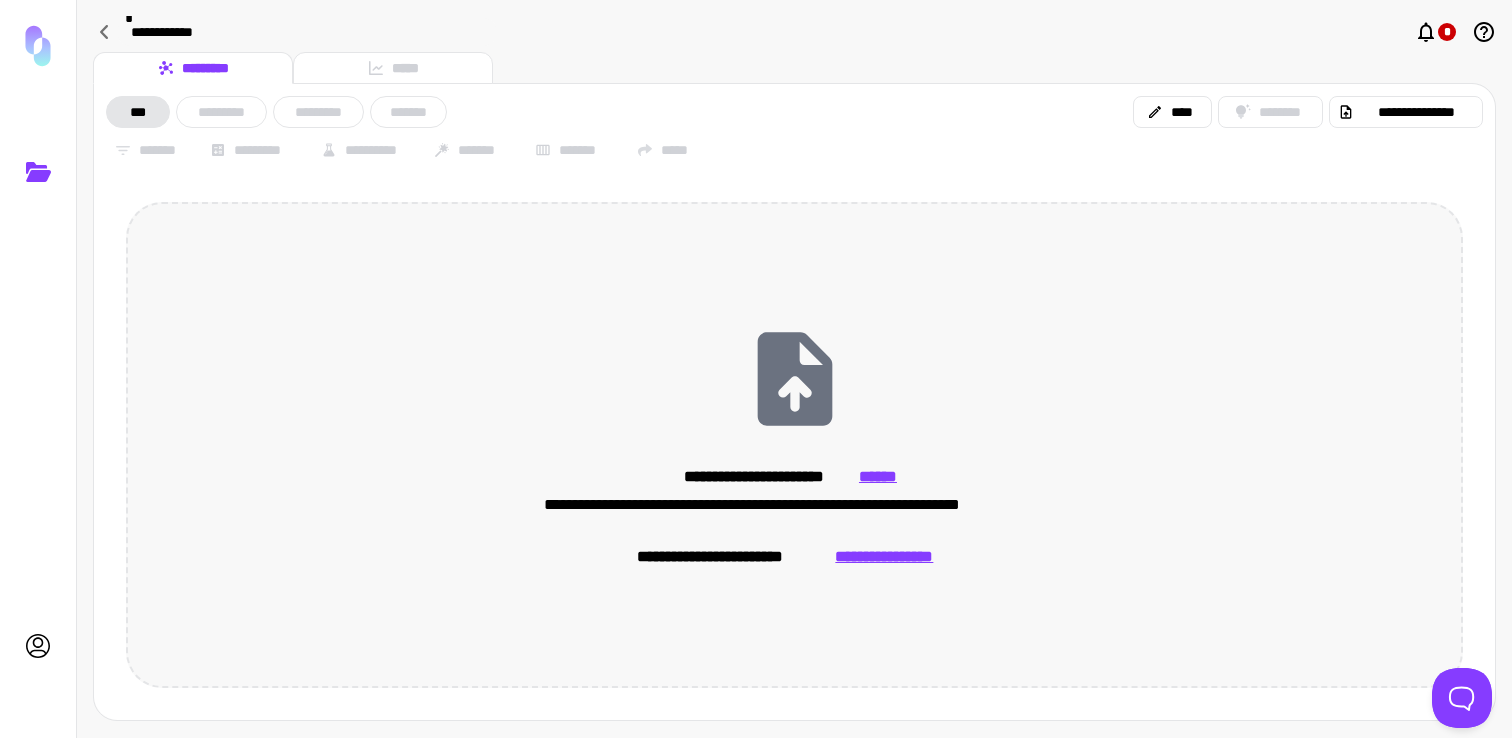 click on "**********" at bounding box center [884, 557] 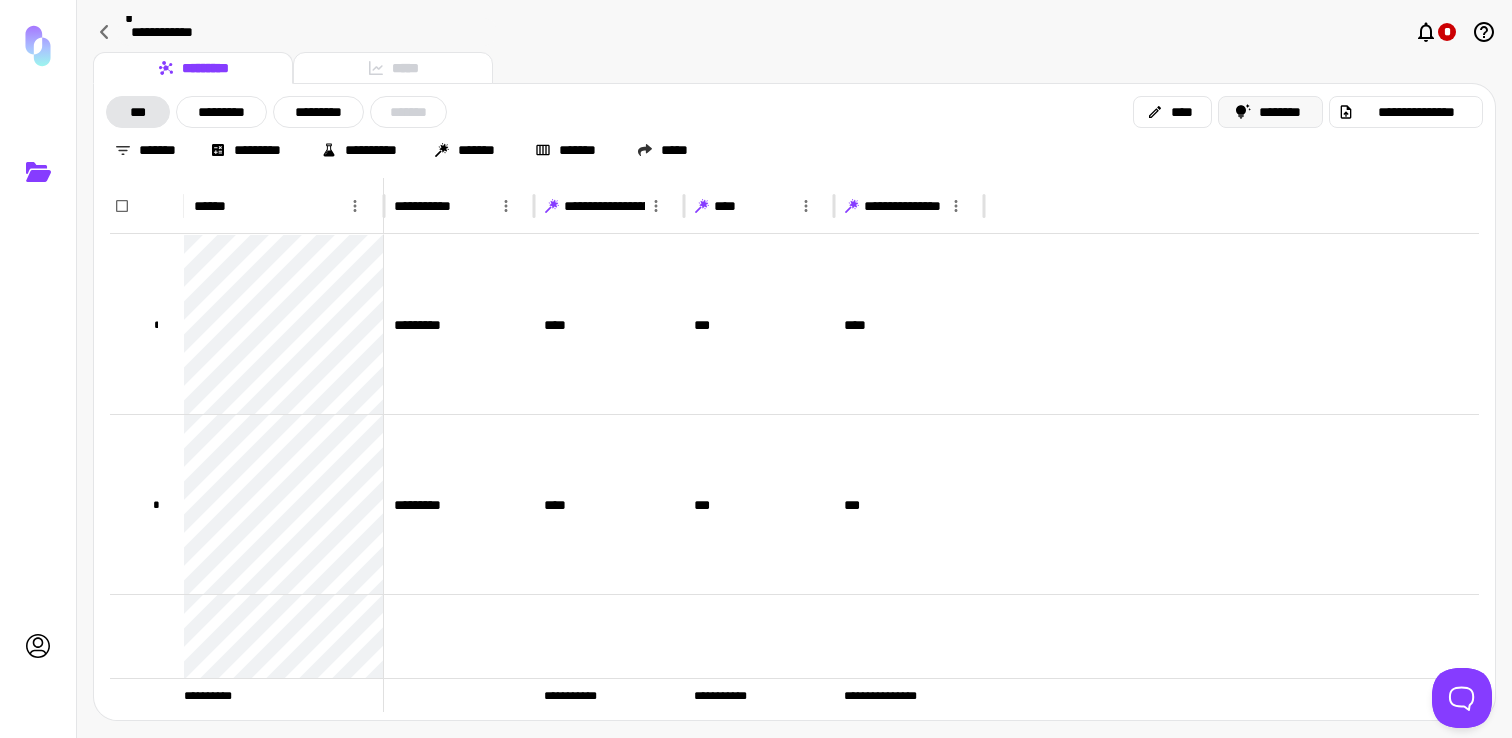 click on "********" at bounding box center [1271, 112] 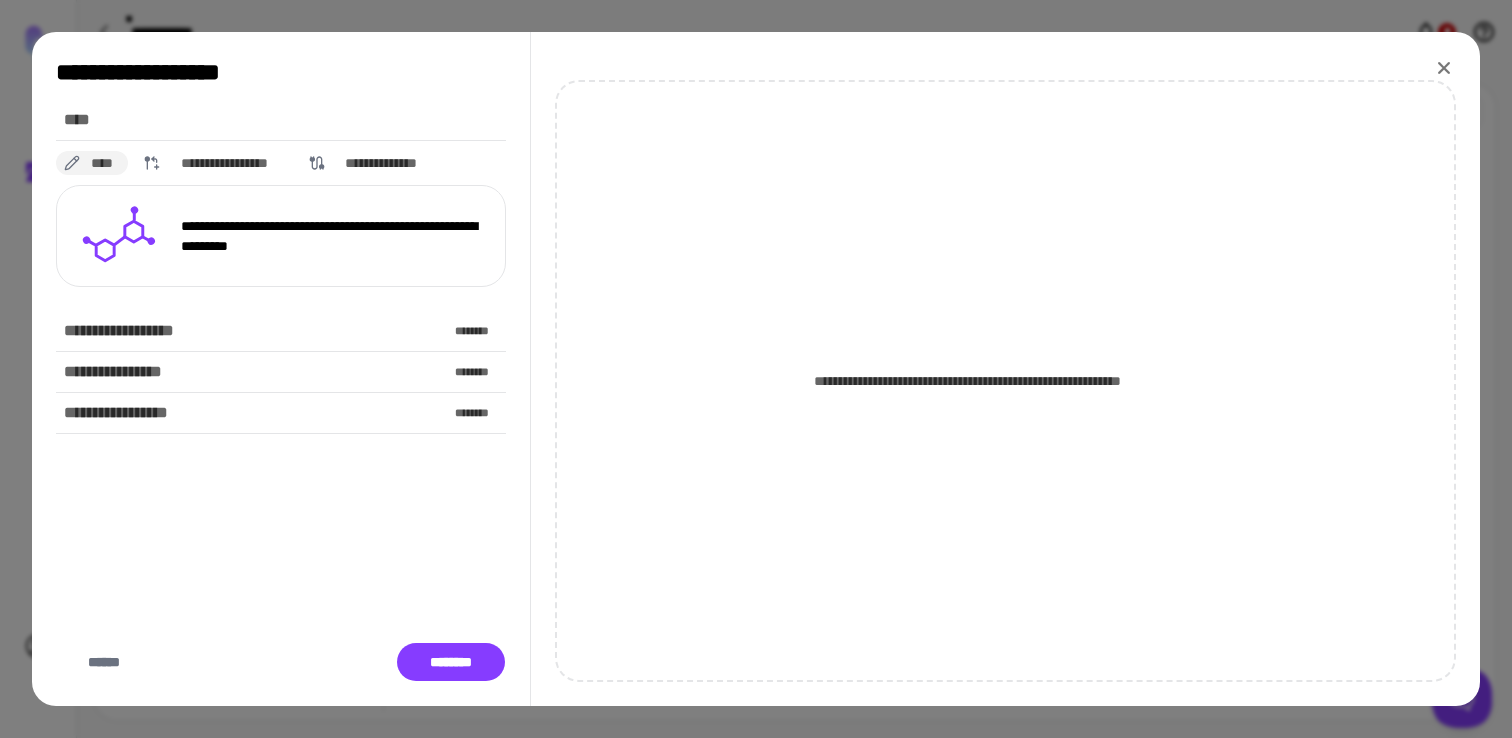 click on "**********" at bounding box center (281, 369) 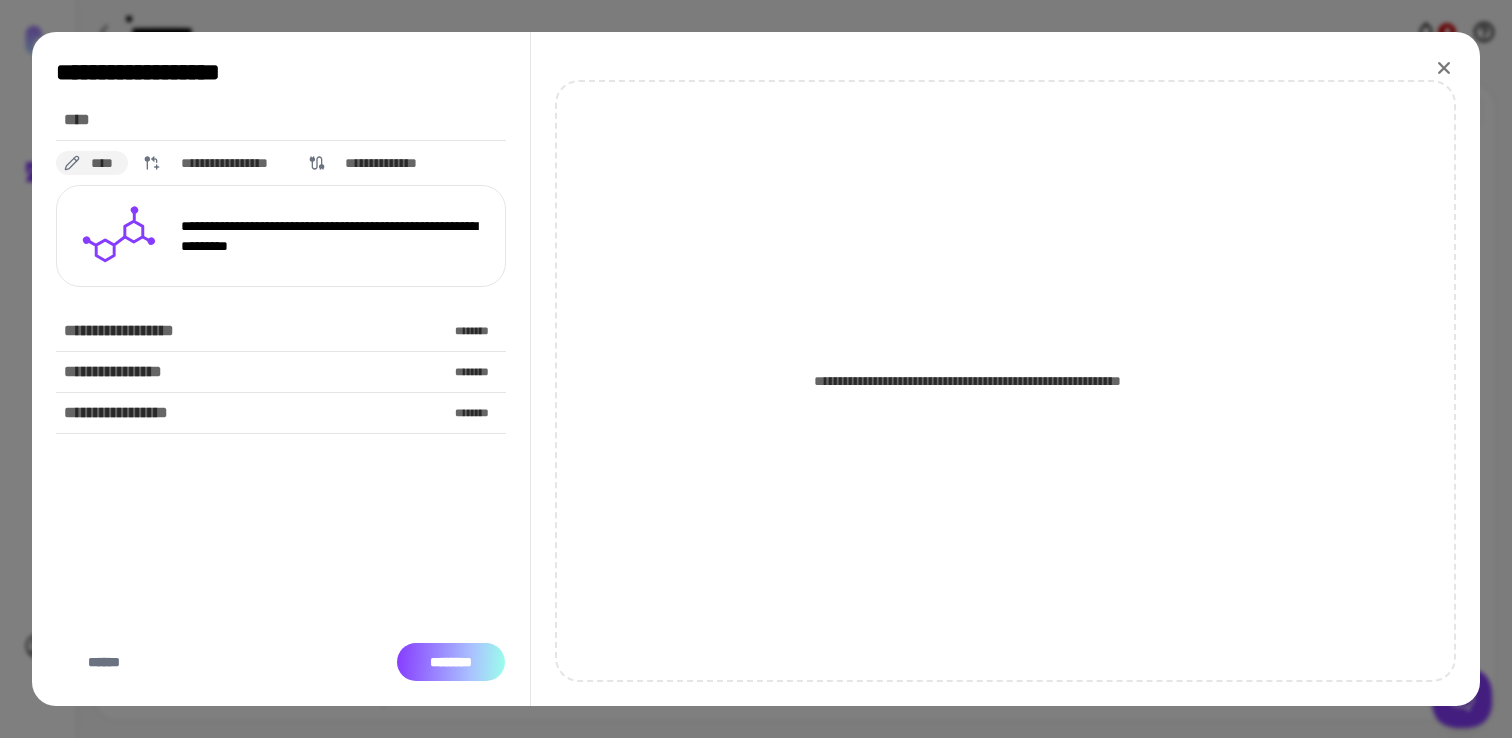 click on "********" at bounding box center (451, 662) 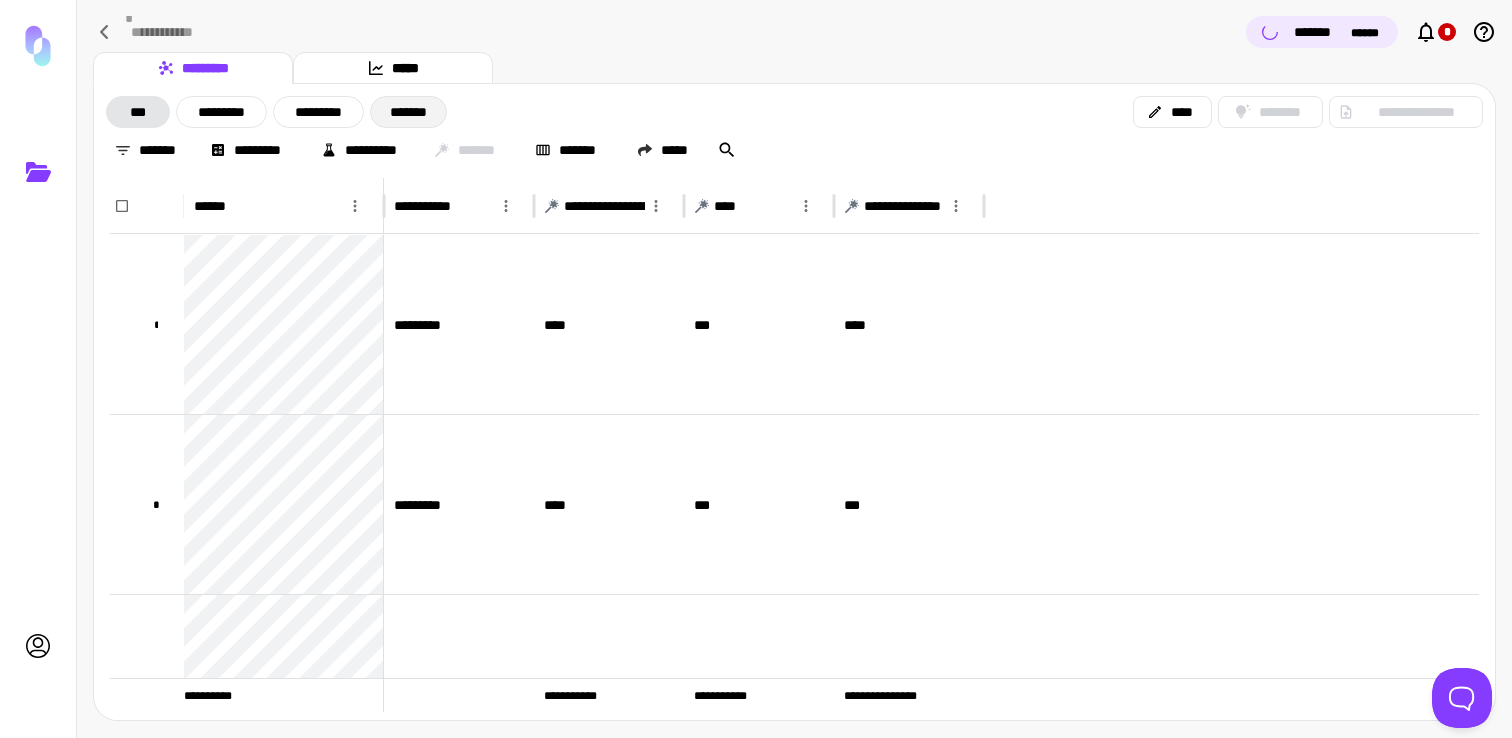 click on "*******" at bounding box center [408, 112] 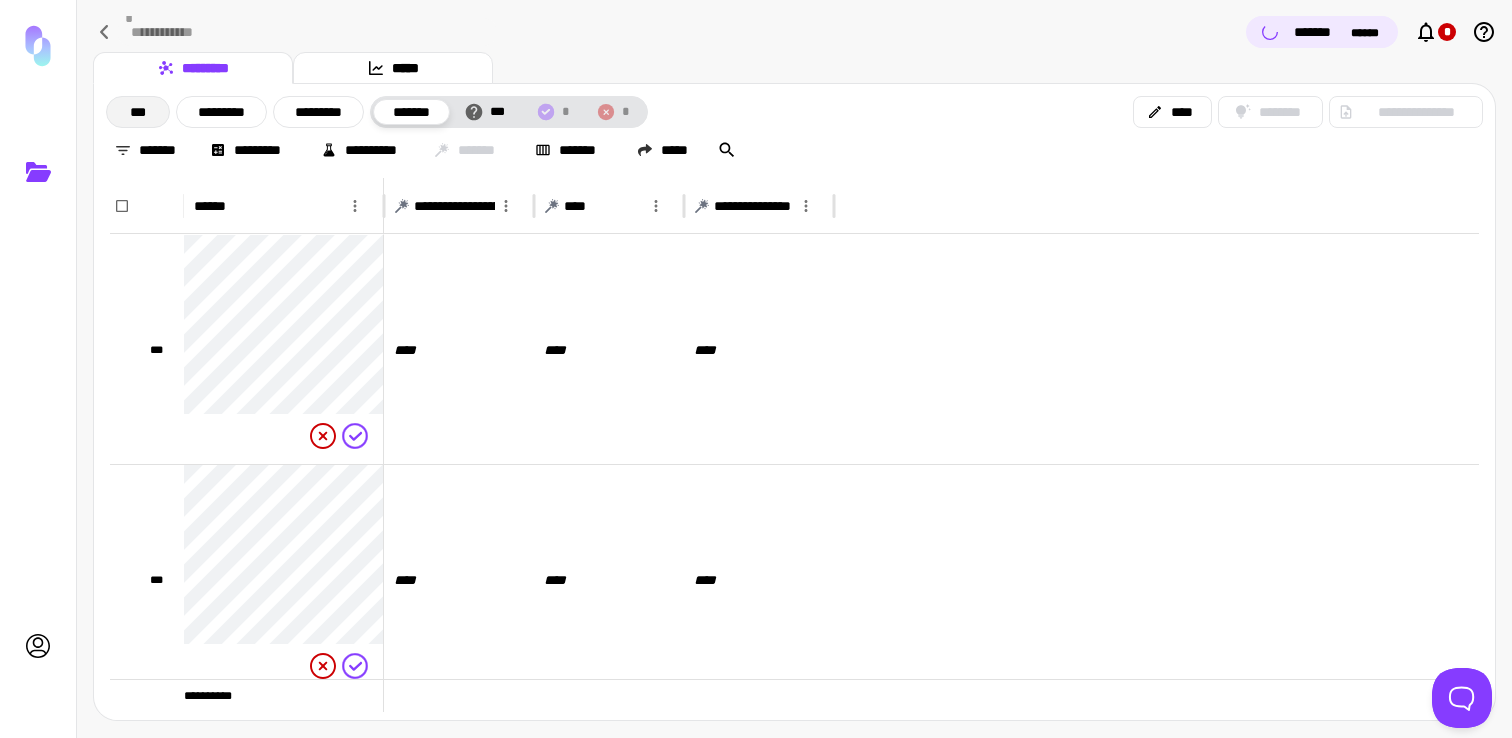 click on "***" at bounding box center (138, 112) 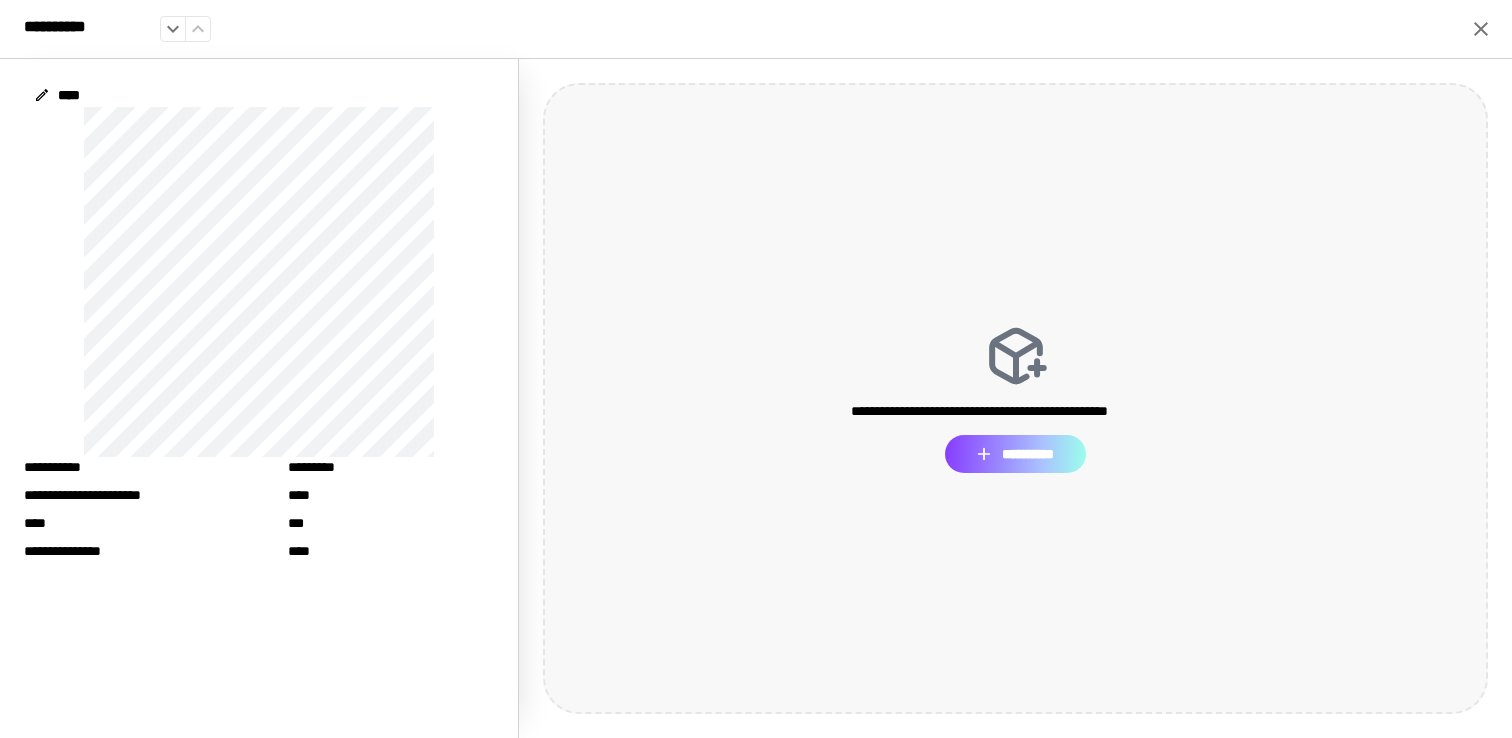 click on "**********" at bounding box center (1015, 454) 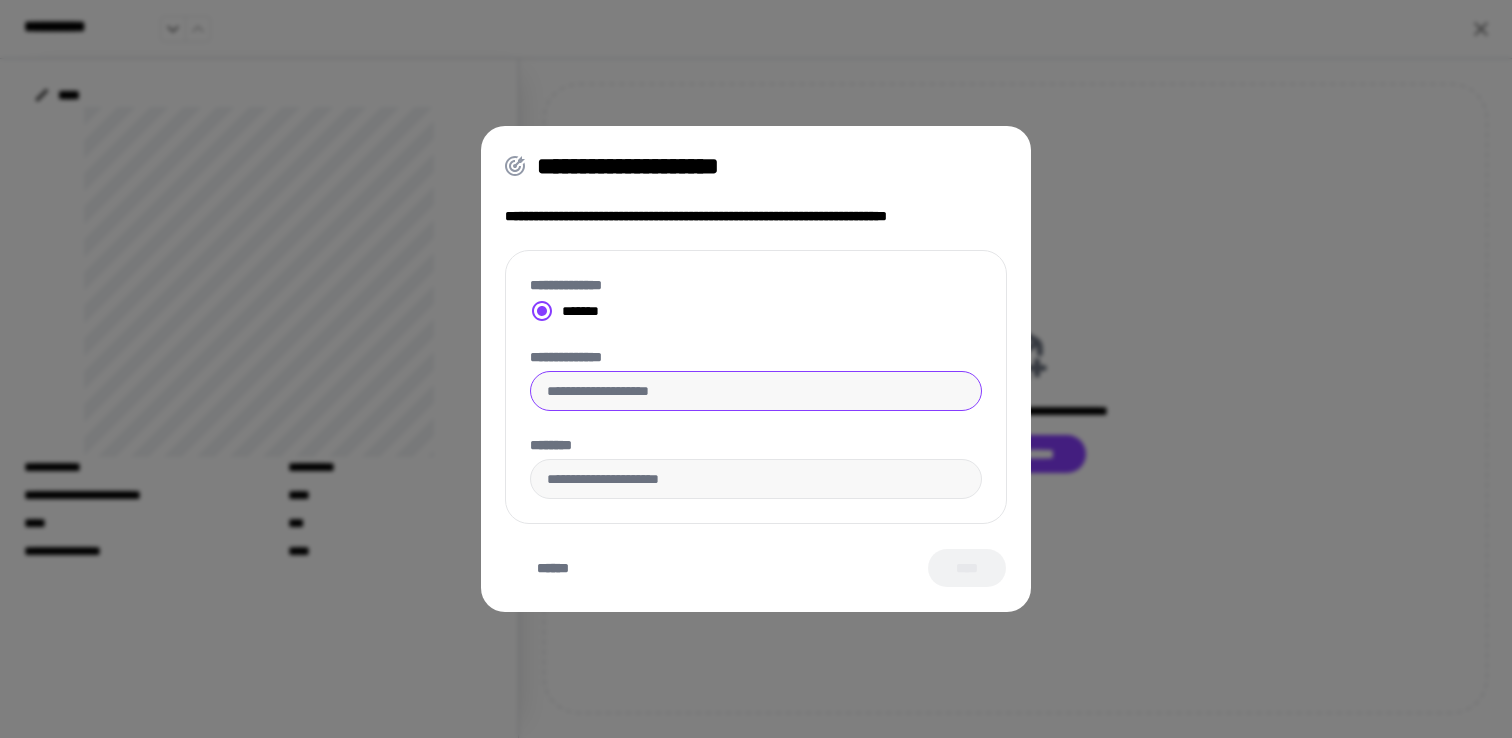 click on "**********" at bounding box center (756, 391) 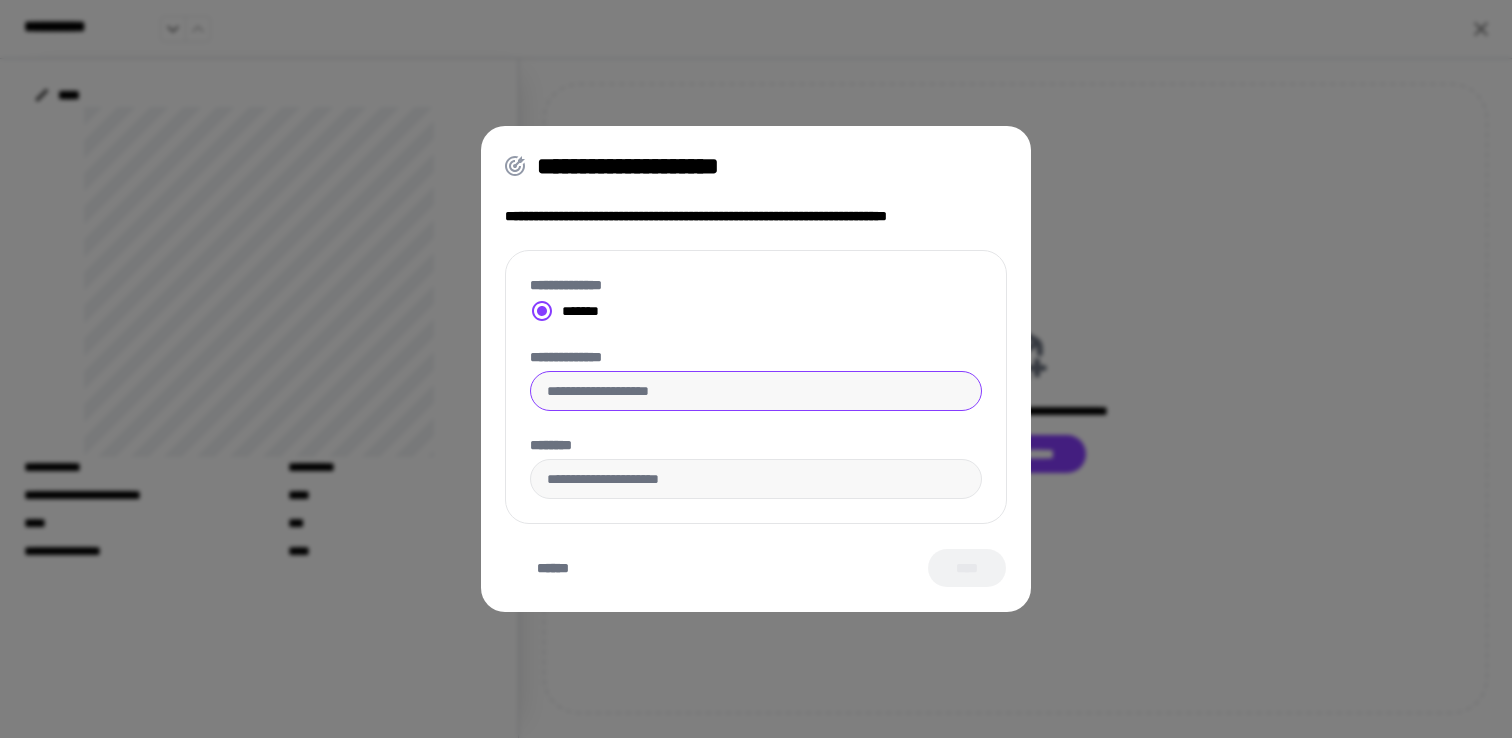 type on "**********" 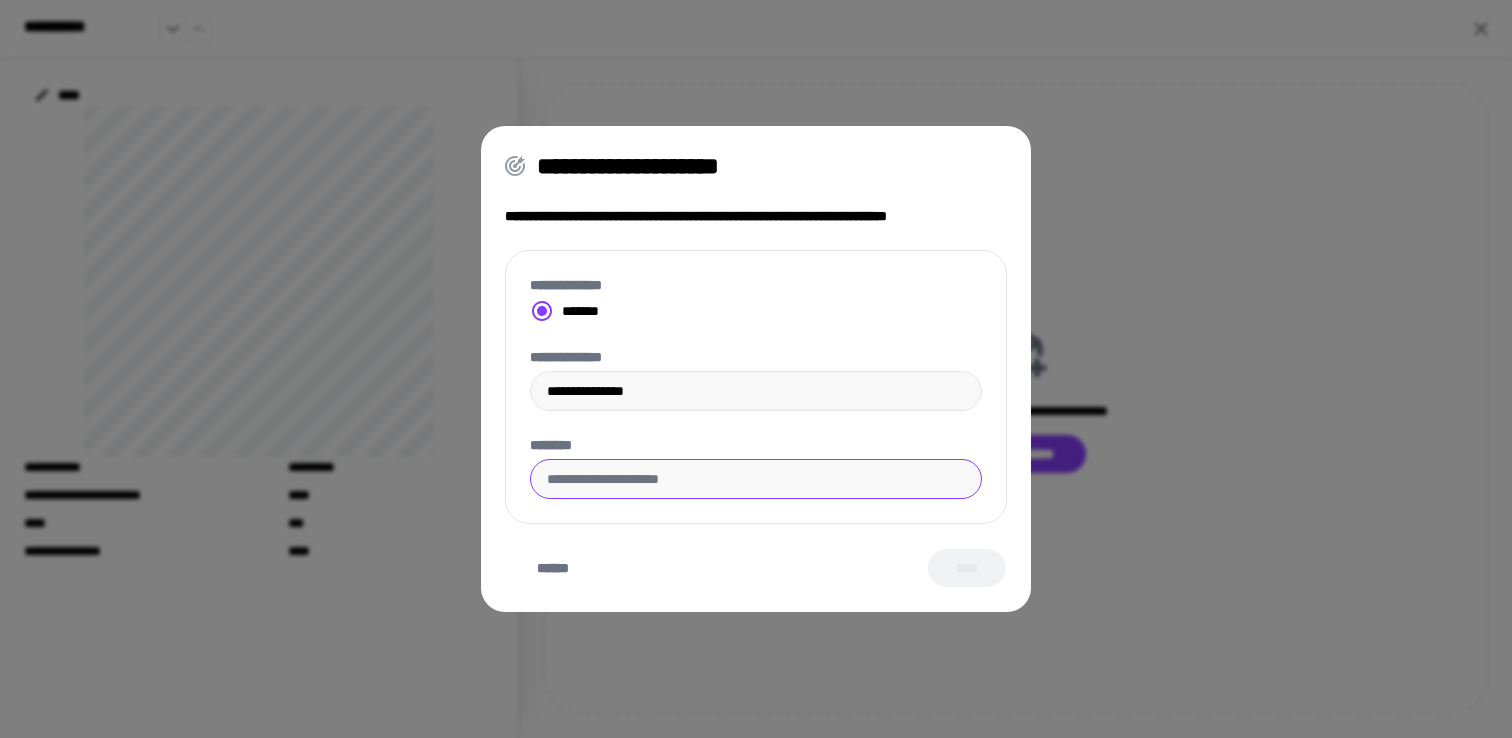 click on "********" at bounding box center [756, 479] 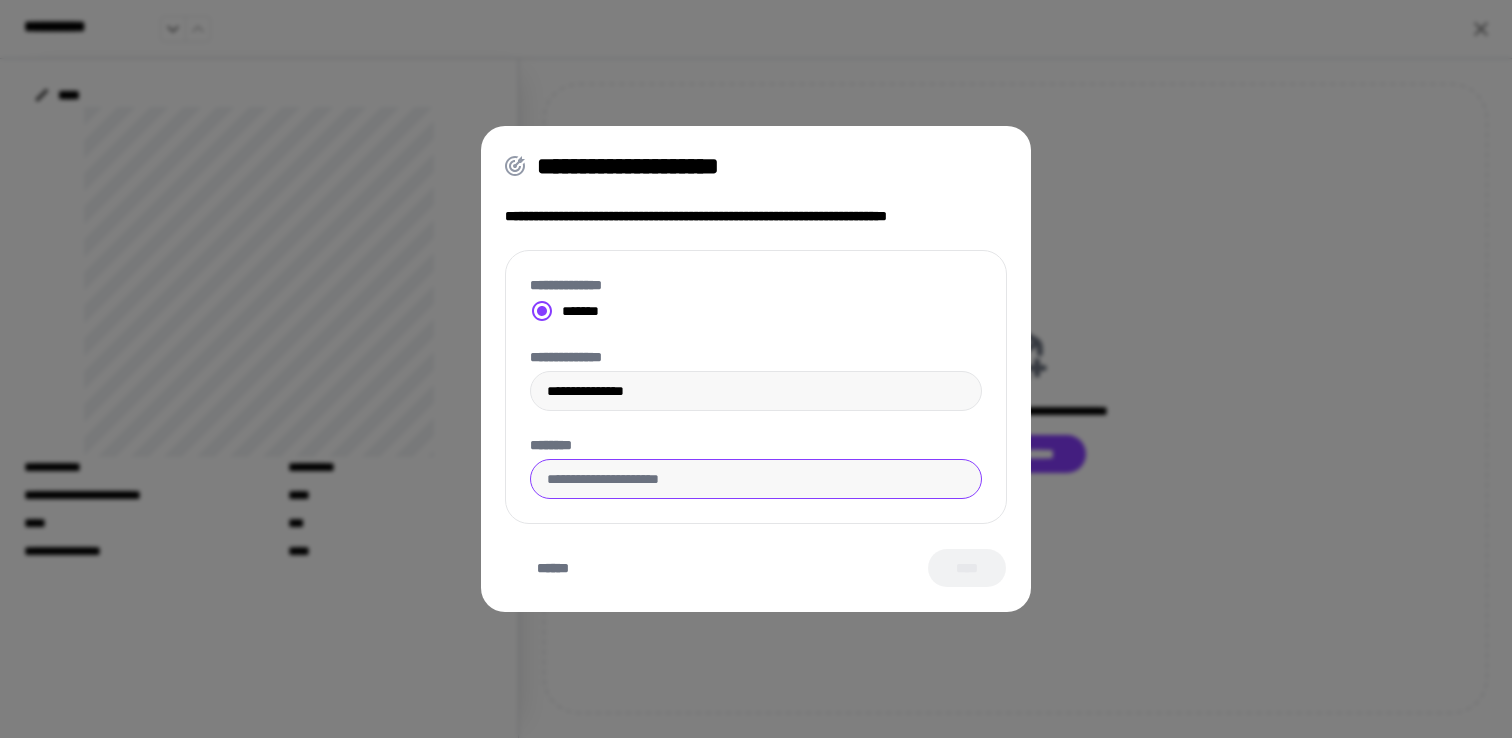 type on "**********" 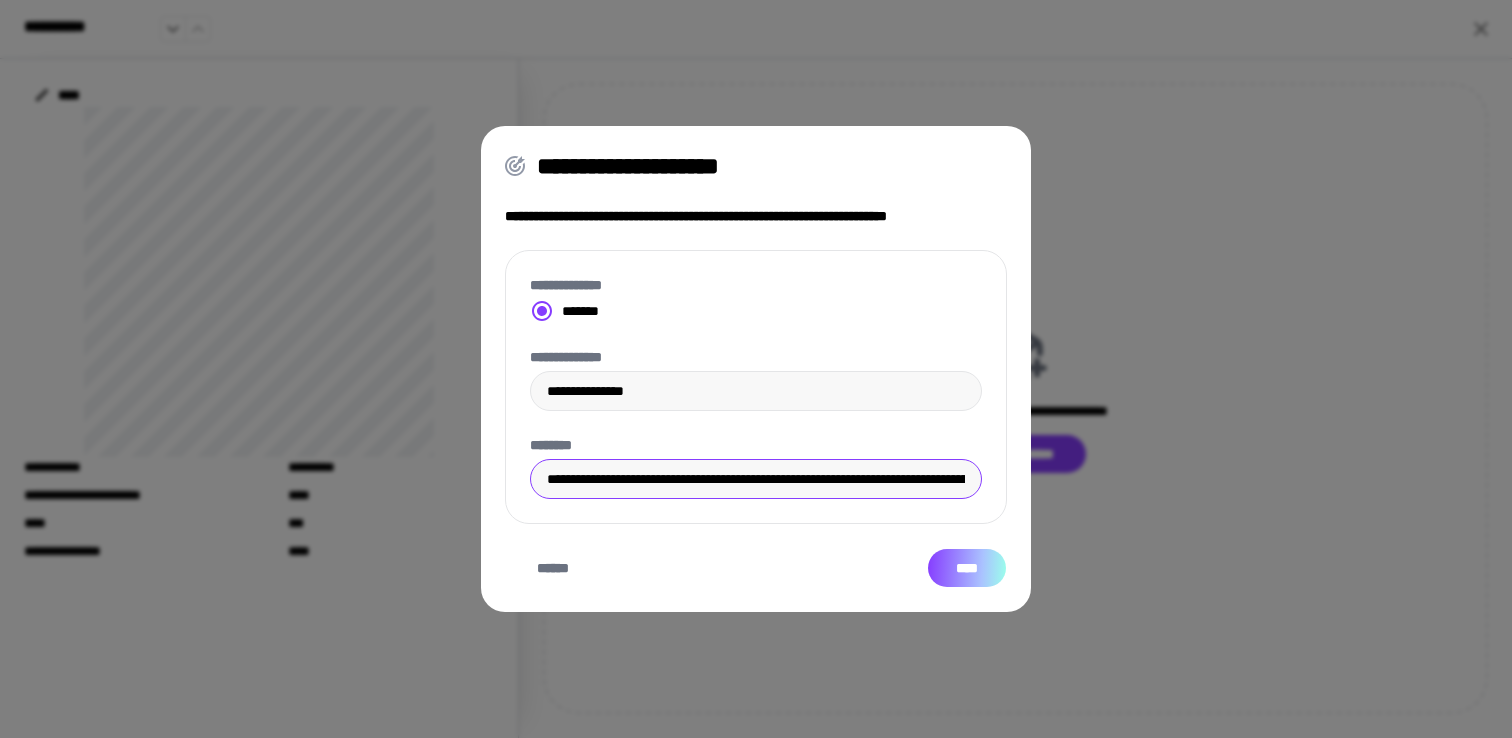 click on "****" at bounding box center (967, 568) 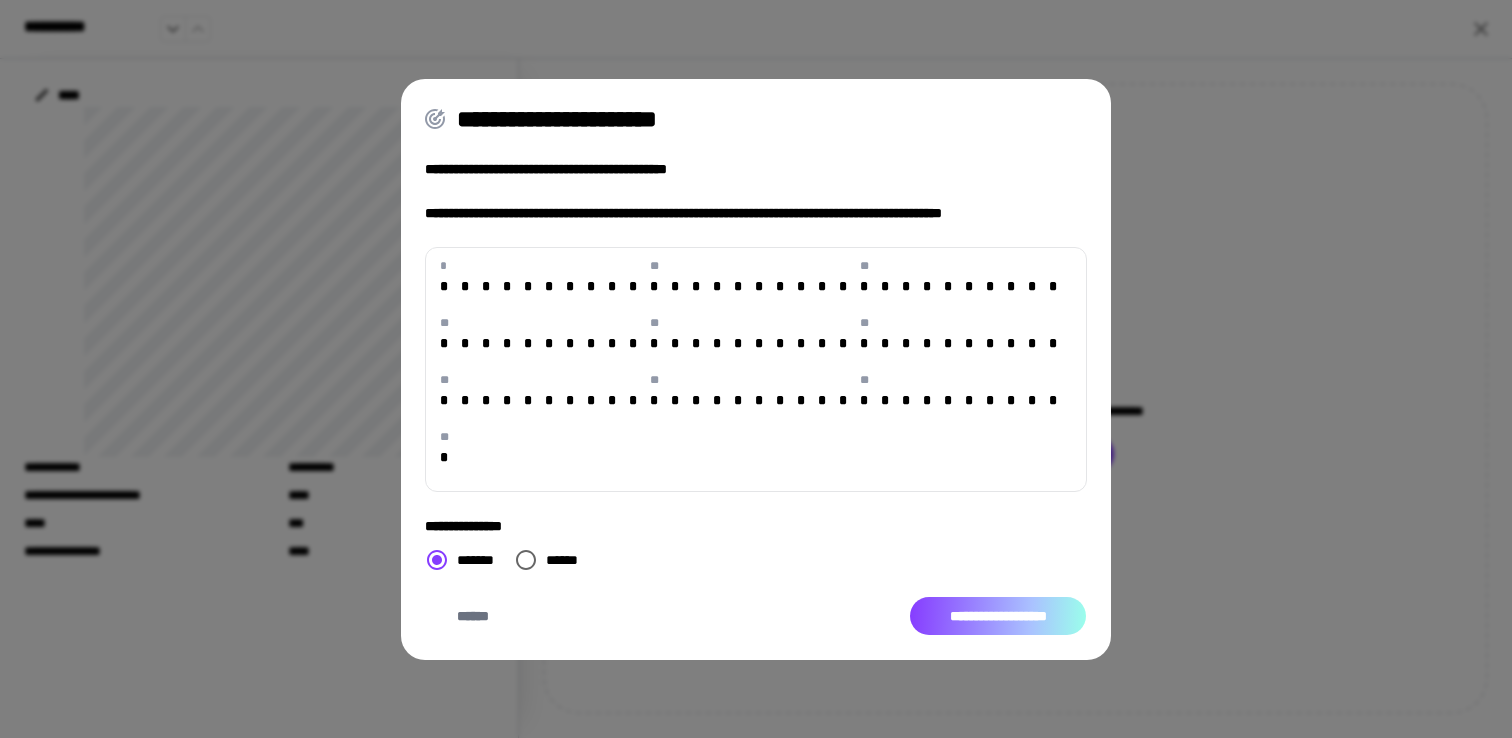 click on "**********" at bounding box center (998, 616) 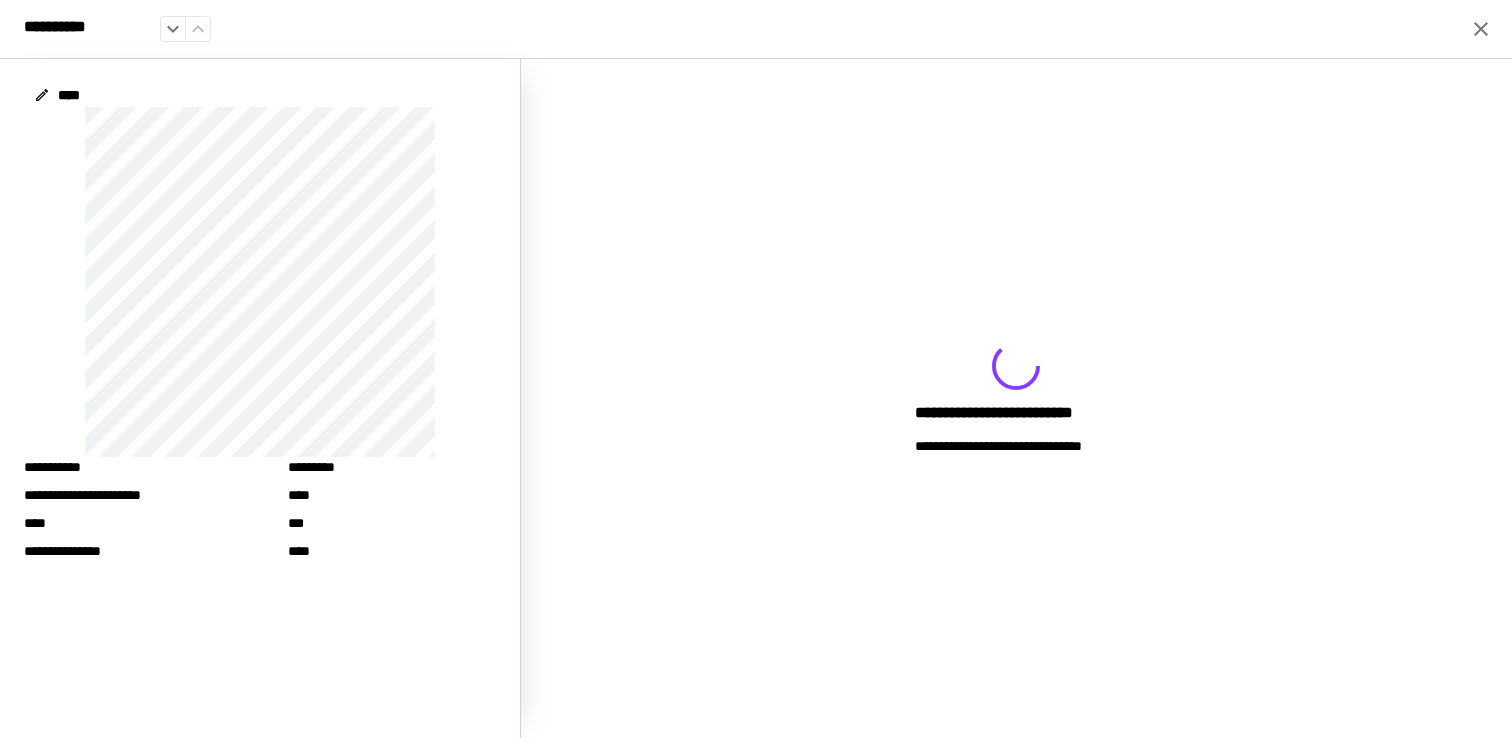 click on "**********" at bounding box center (1016, 398) 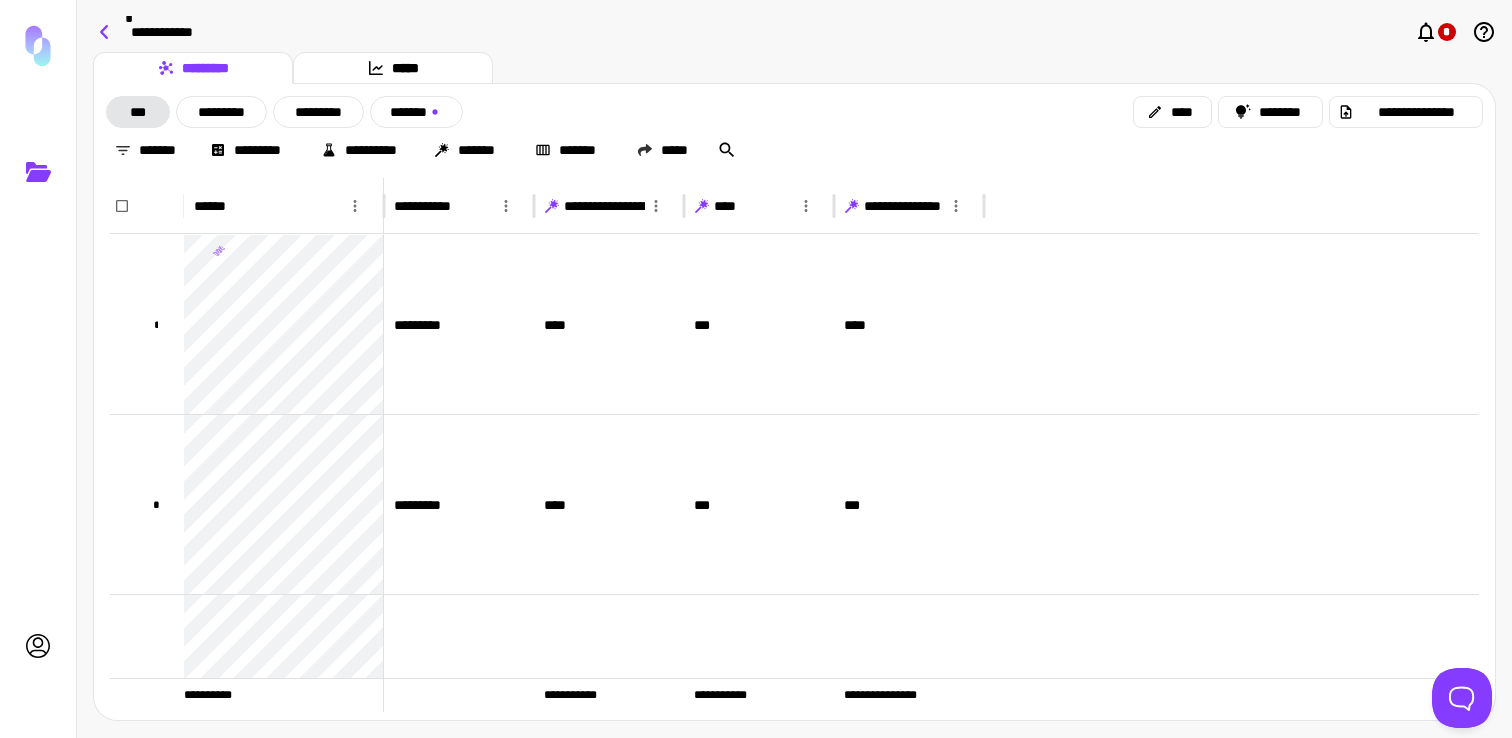 click 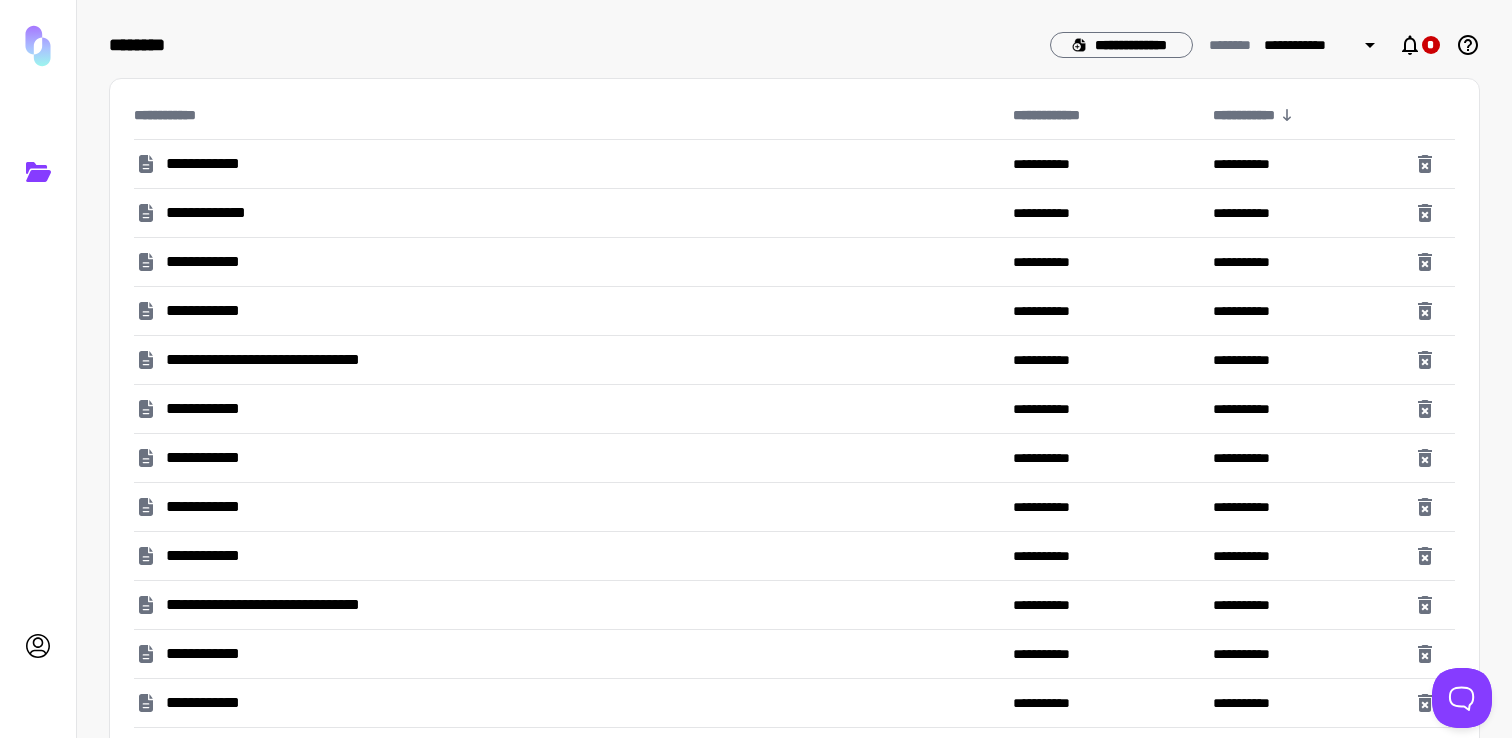click on "**********" at bounding box center [215, 164] 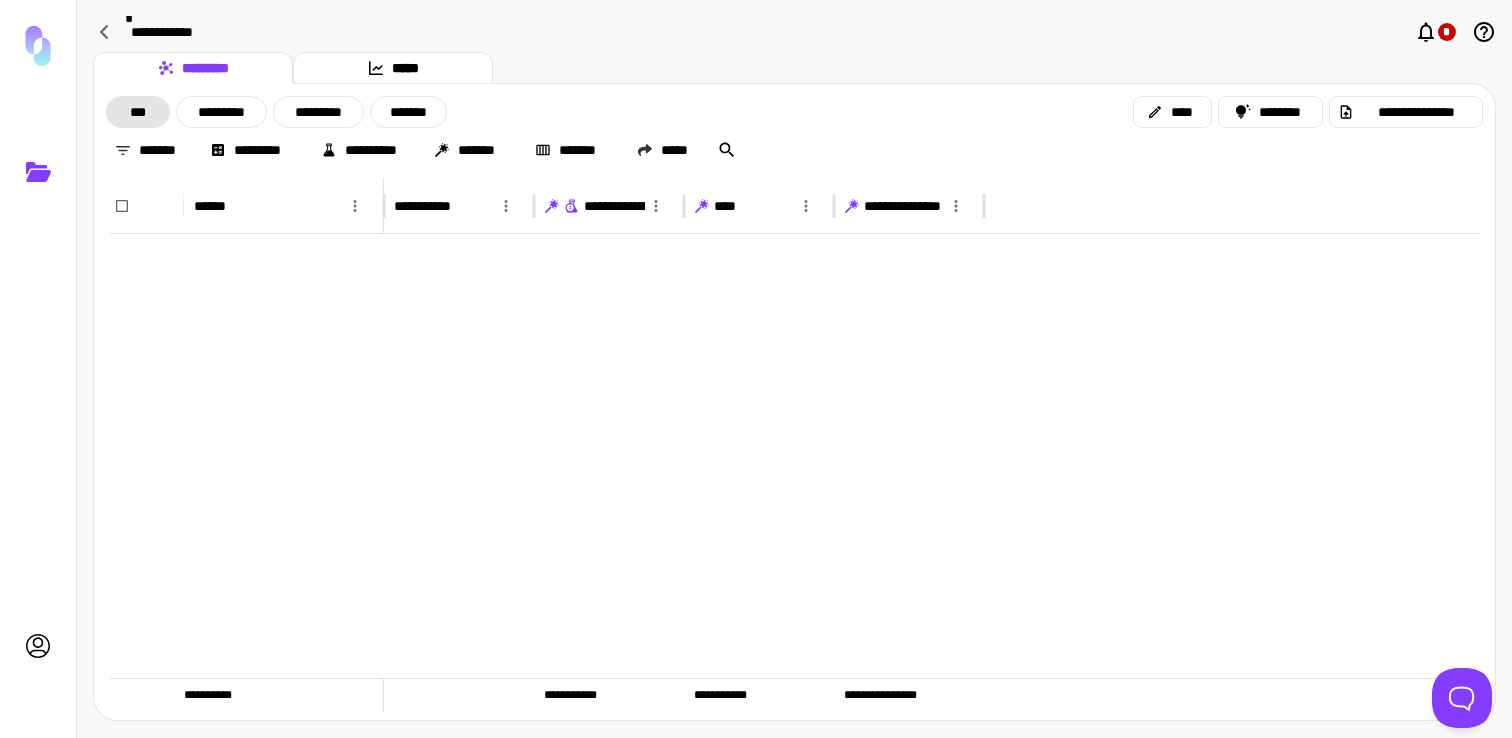 scroll, scrollTop: 0, scrollLeft: 0, axis: both 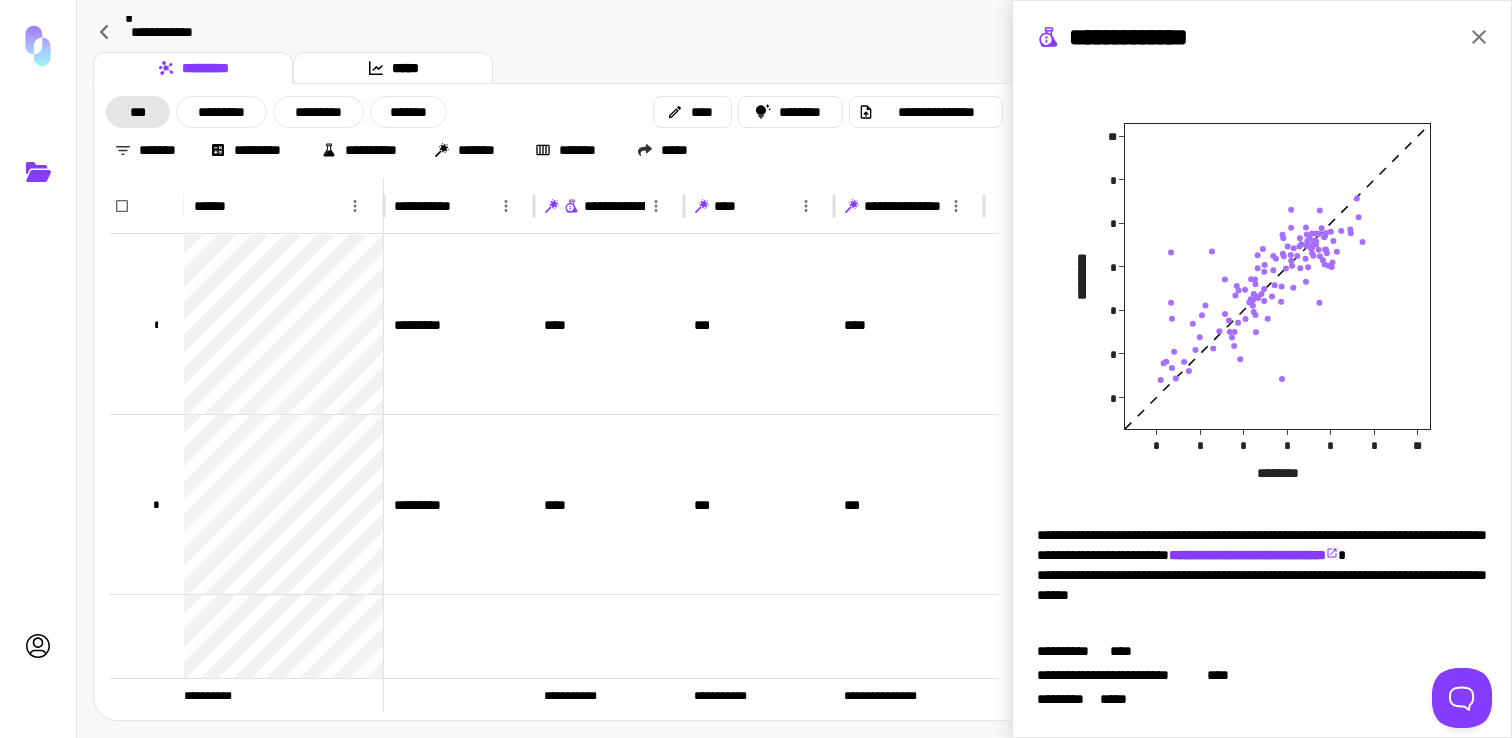 click 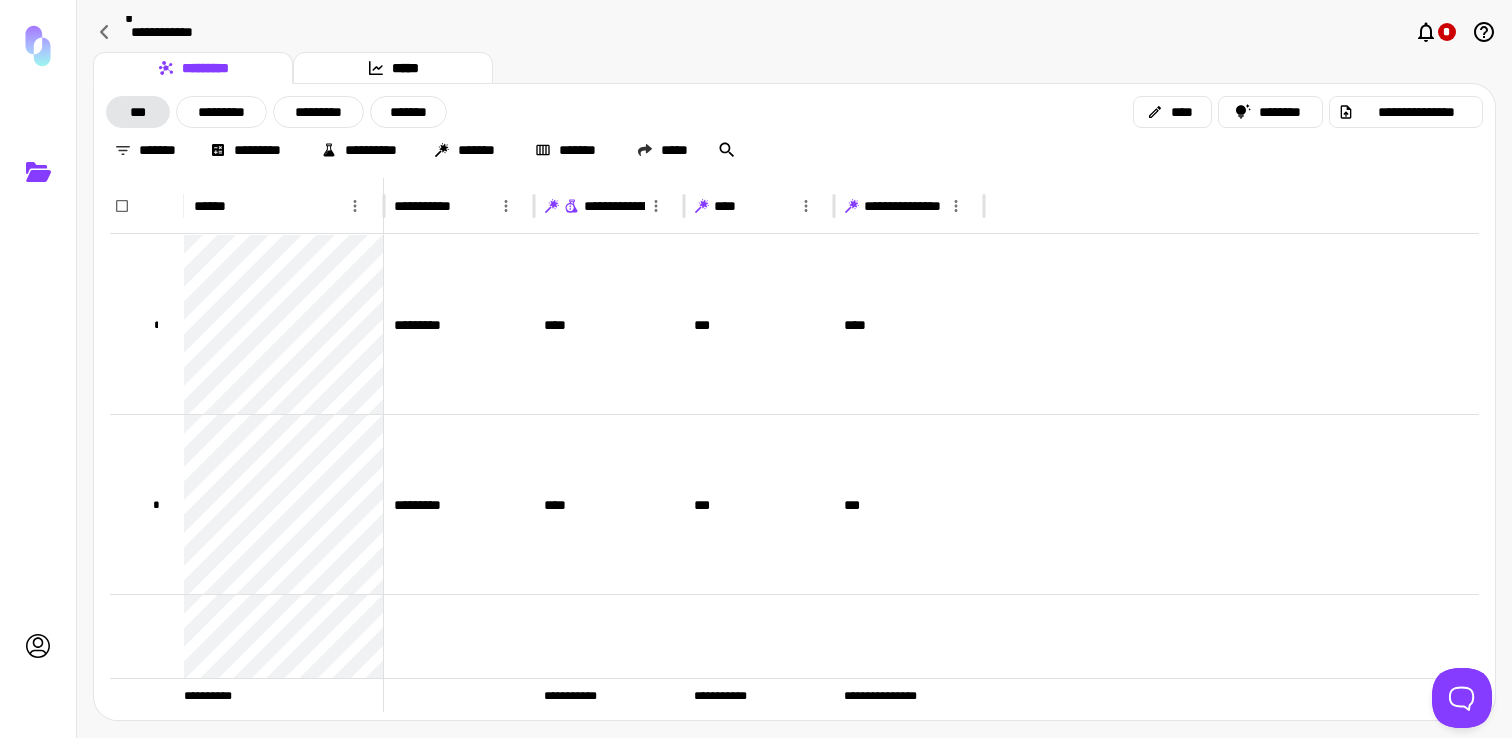 scroll, scrollTop: 0, scrollLeft: 0, axis: both 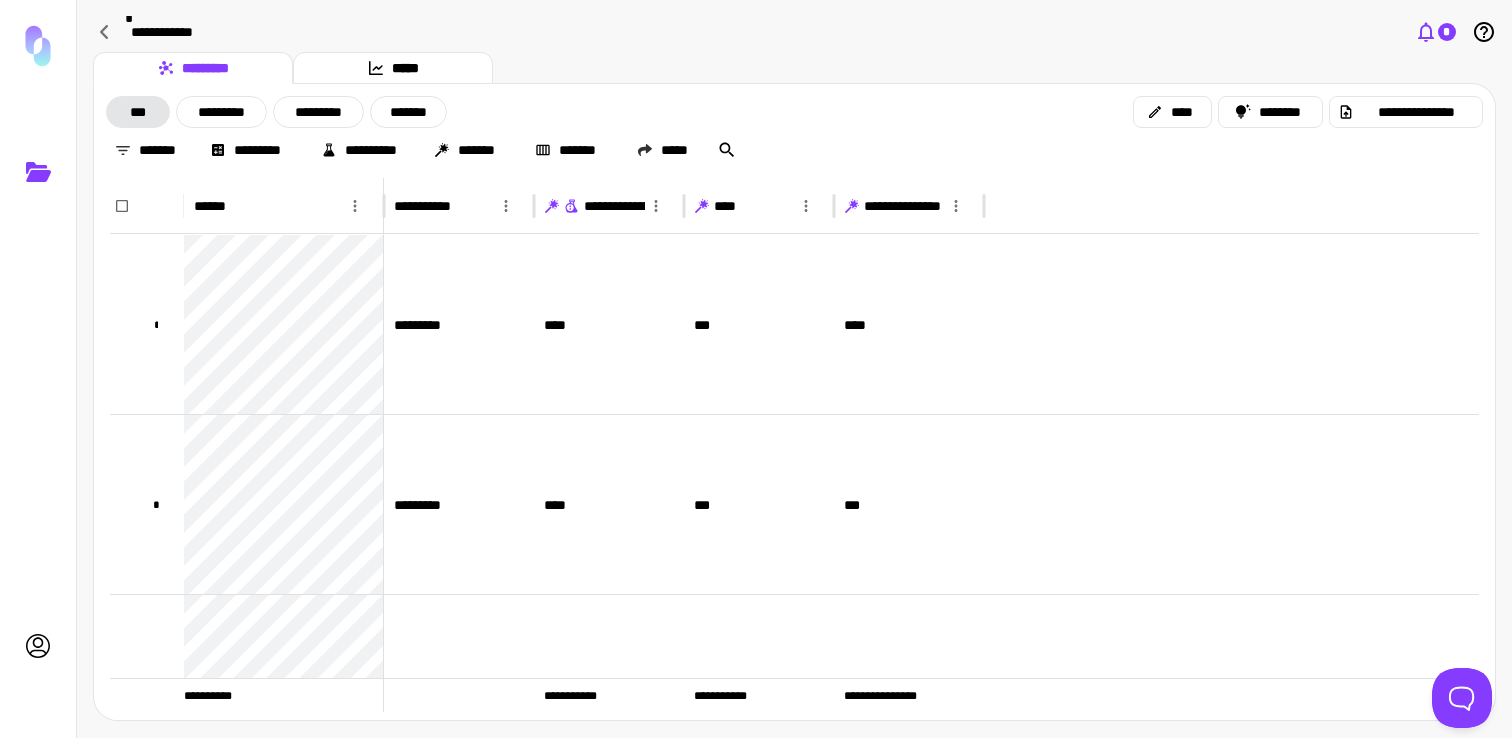 click 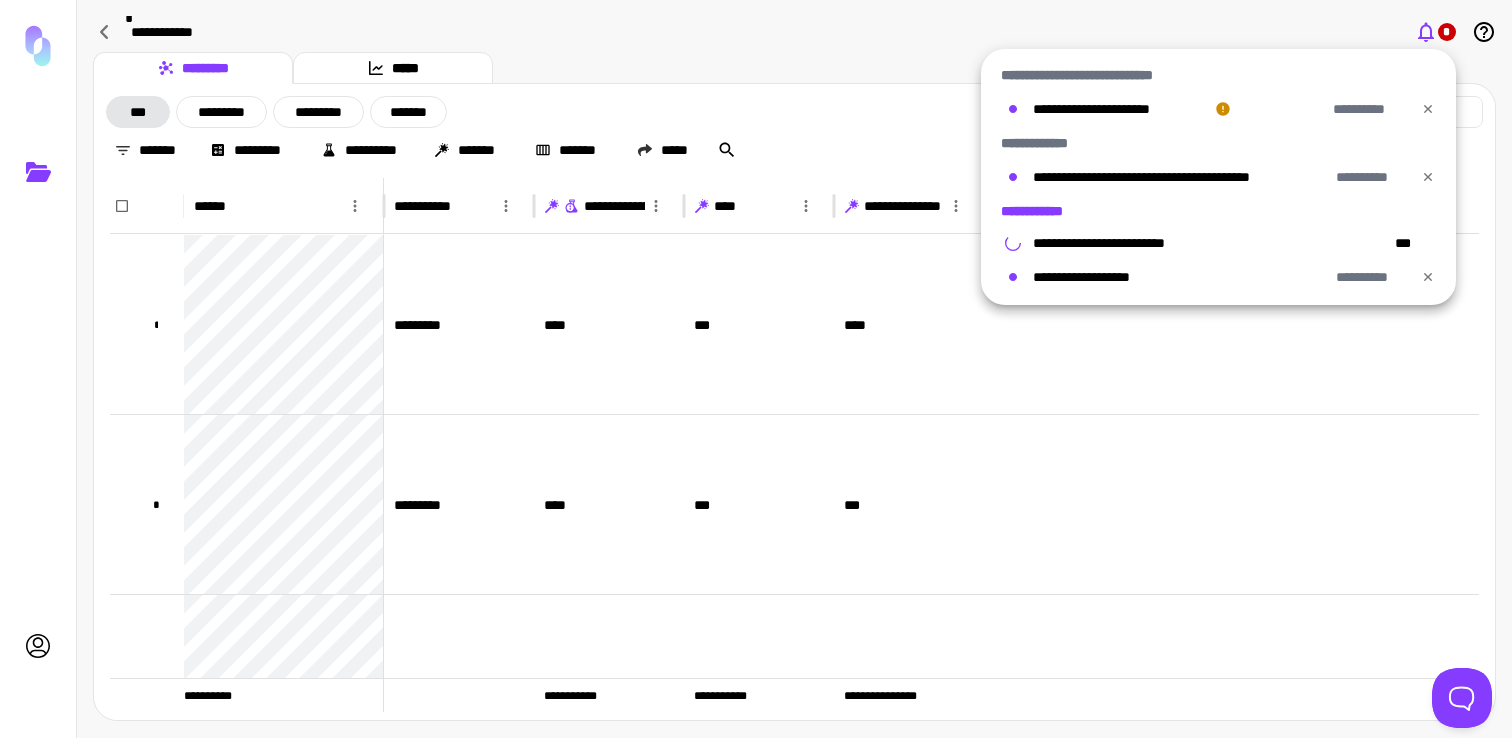 click on "**********" at bounding box center [1044, 211] 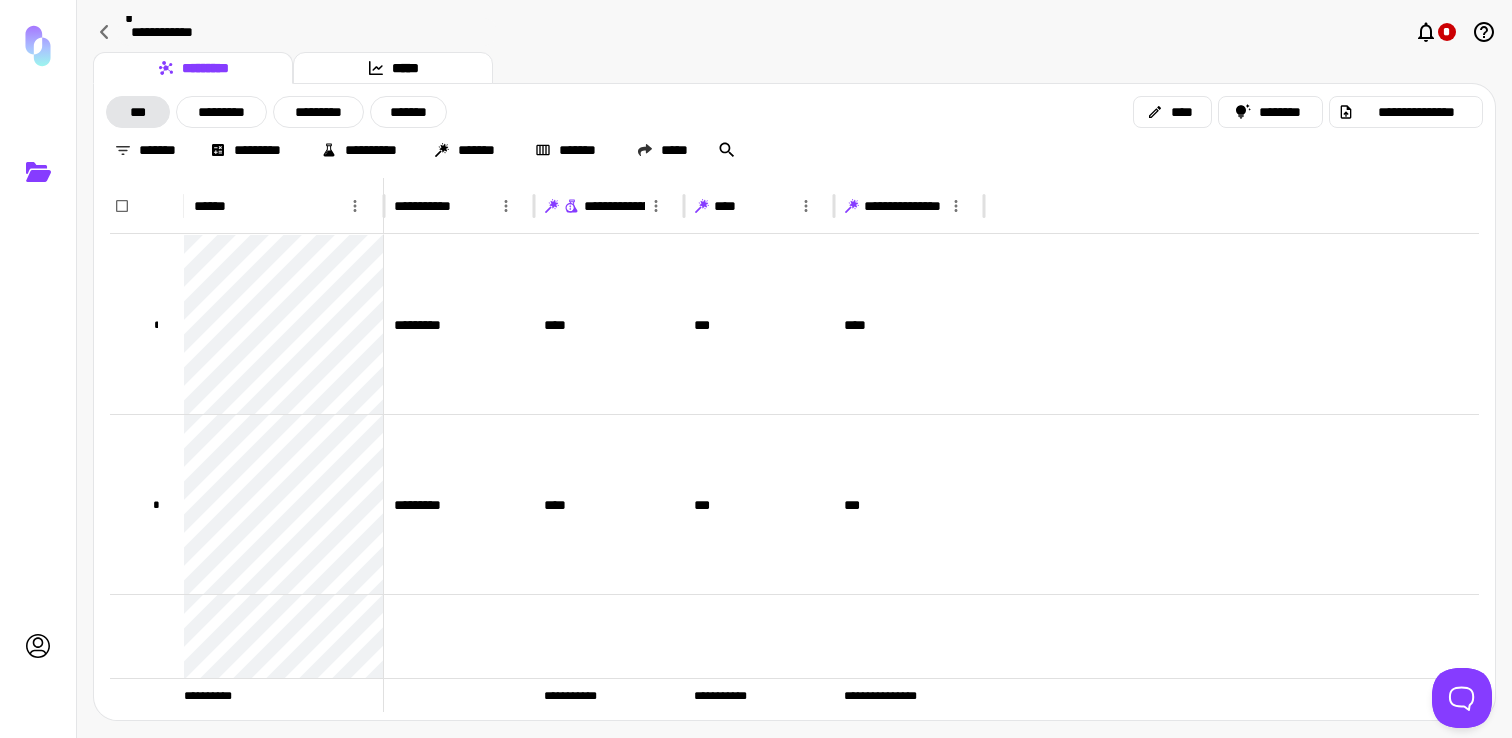type on "**********" 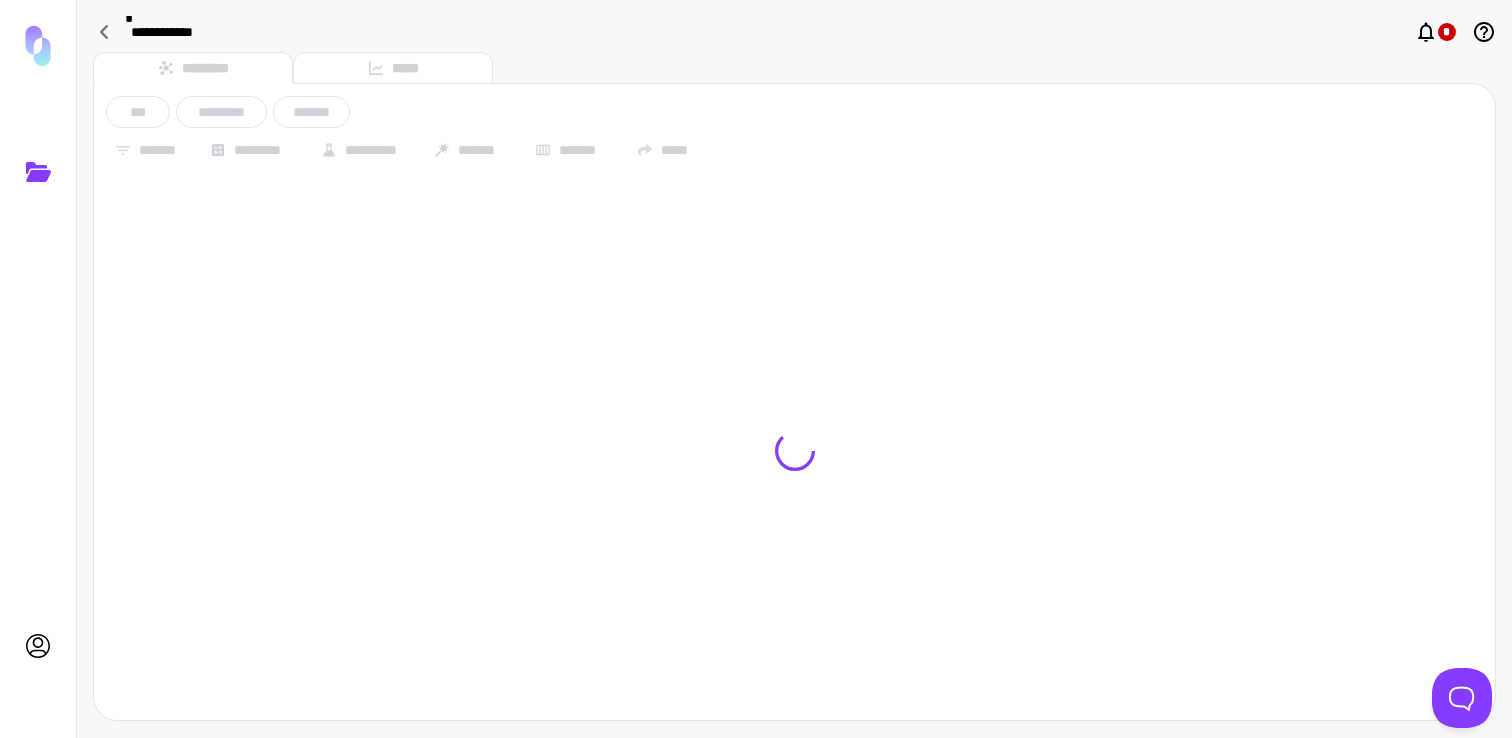 type 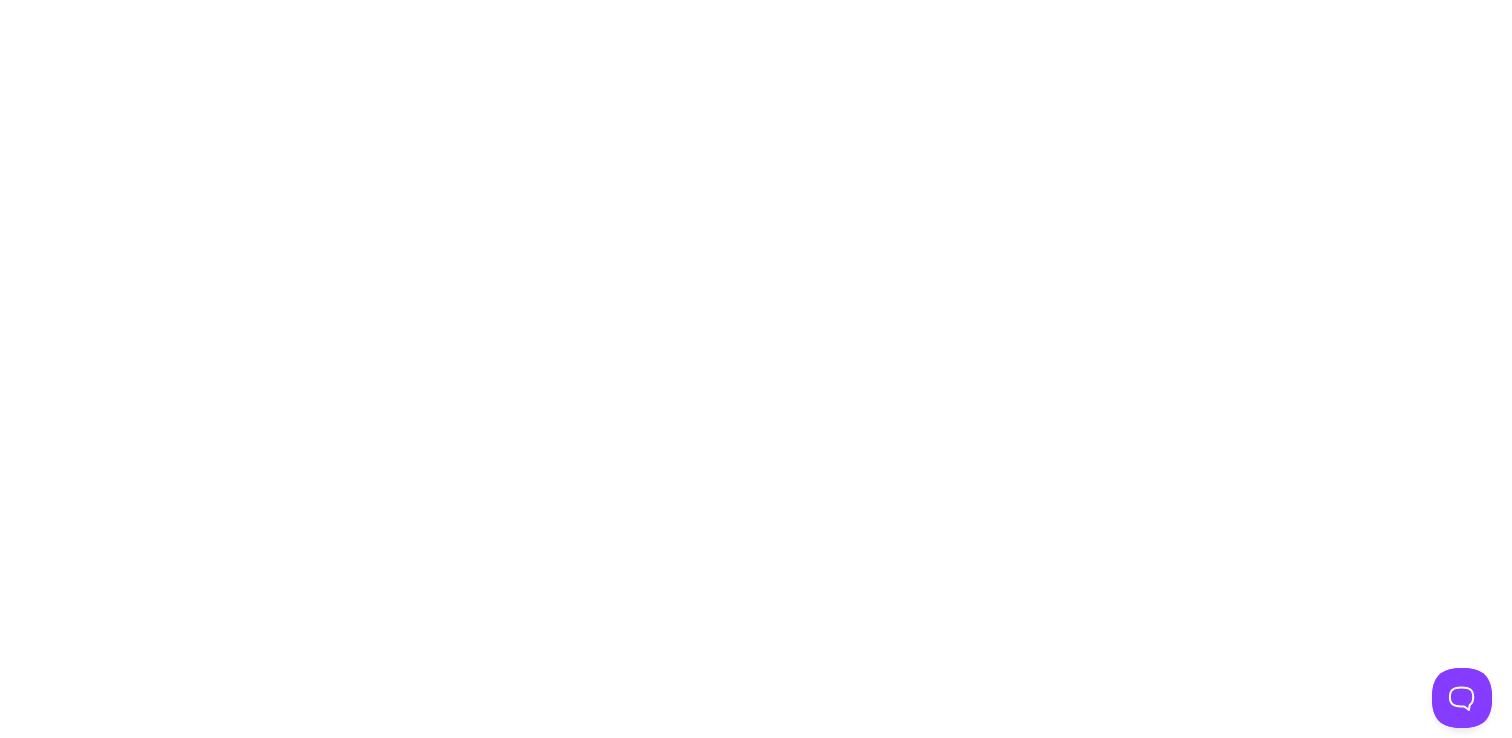 scroll, scrollTop: 0, scrollLeft: 0, axis: both 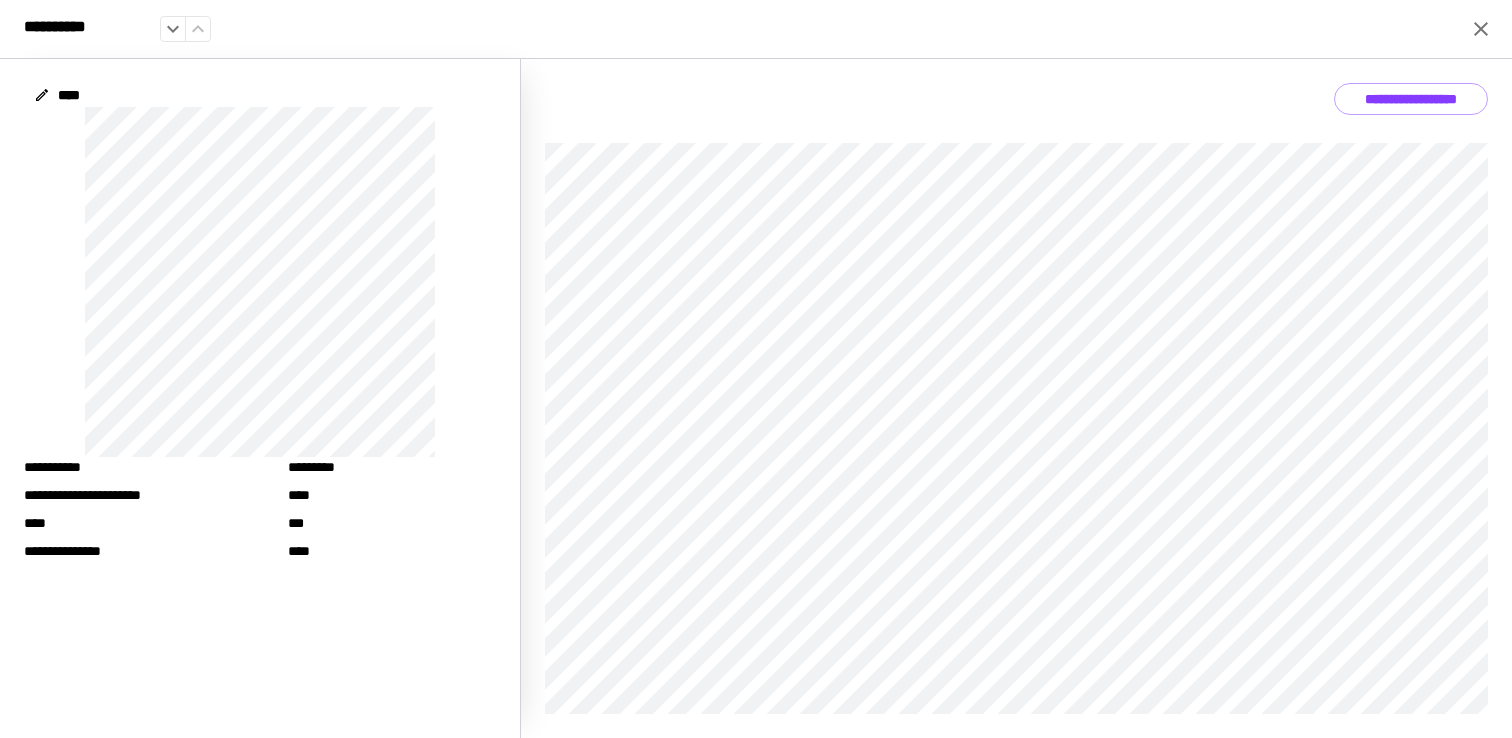 click 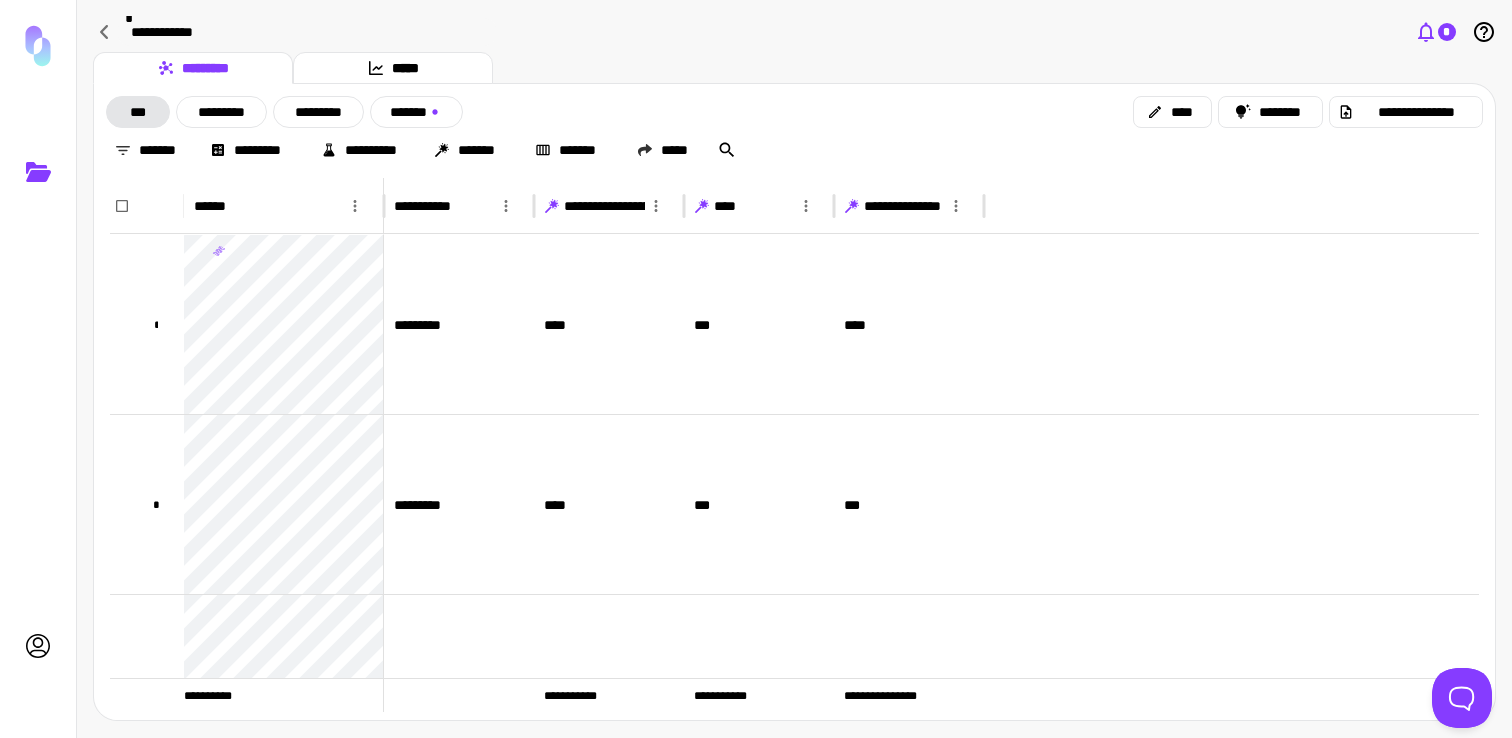 click on "*" at bounding box center [1447, 32] 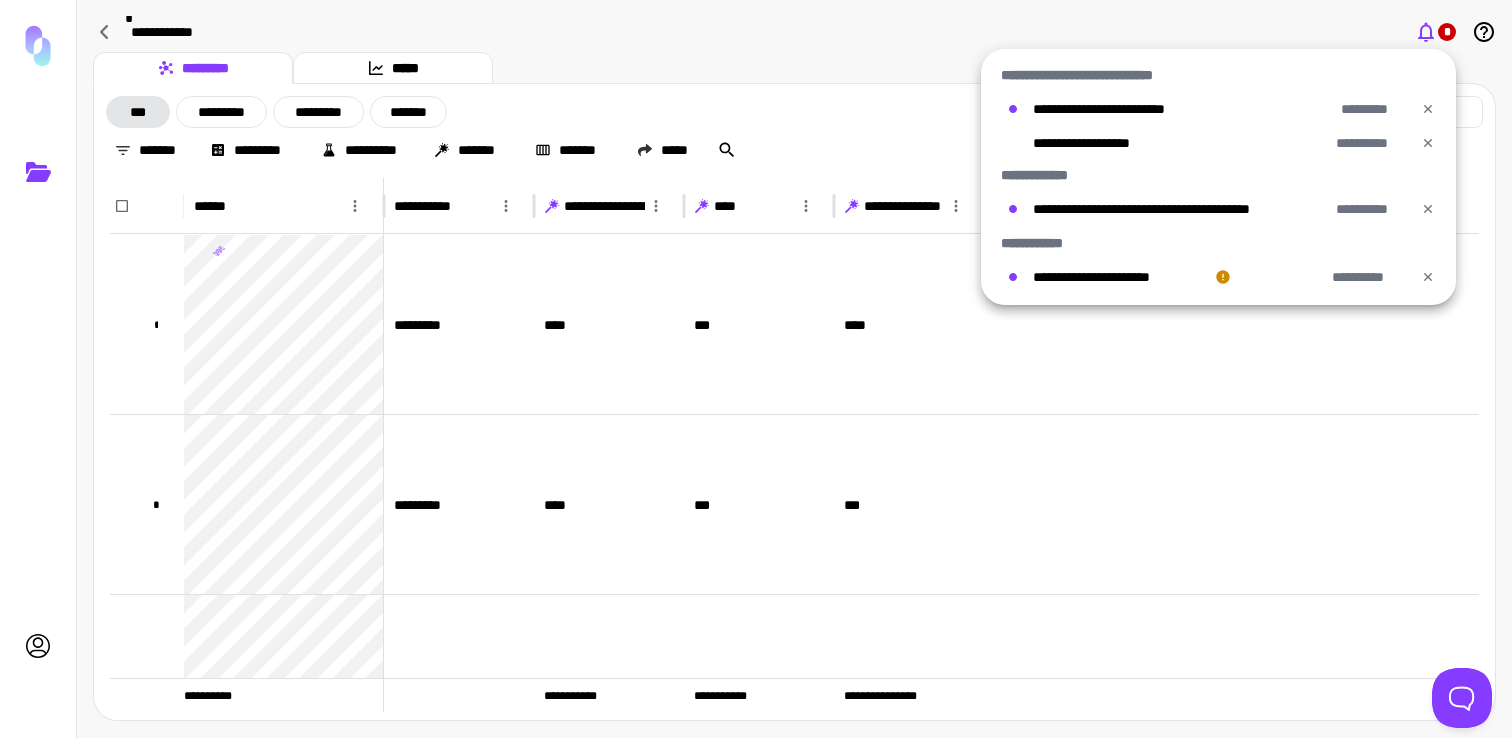 click on "**********" at bounding box center (1101, 75) 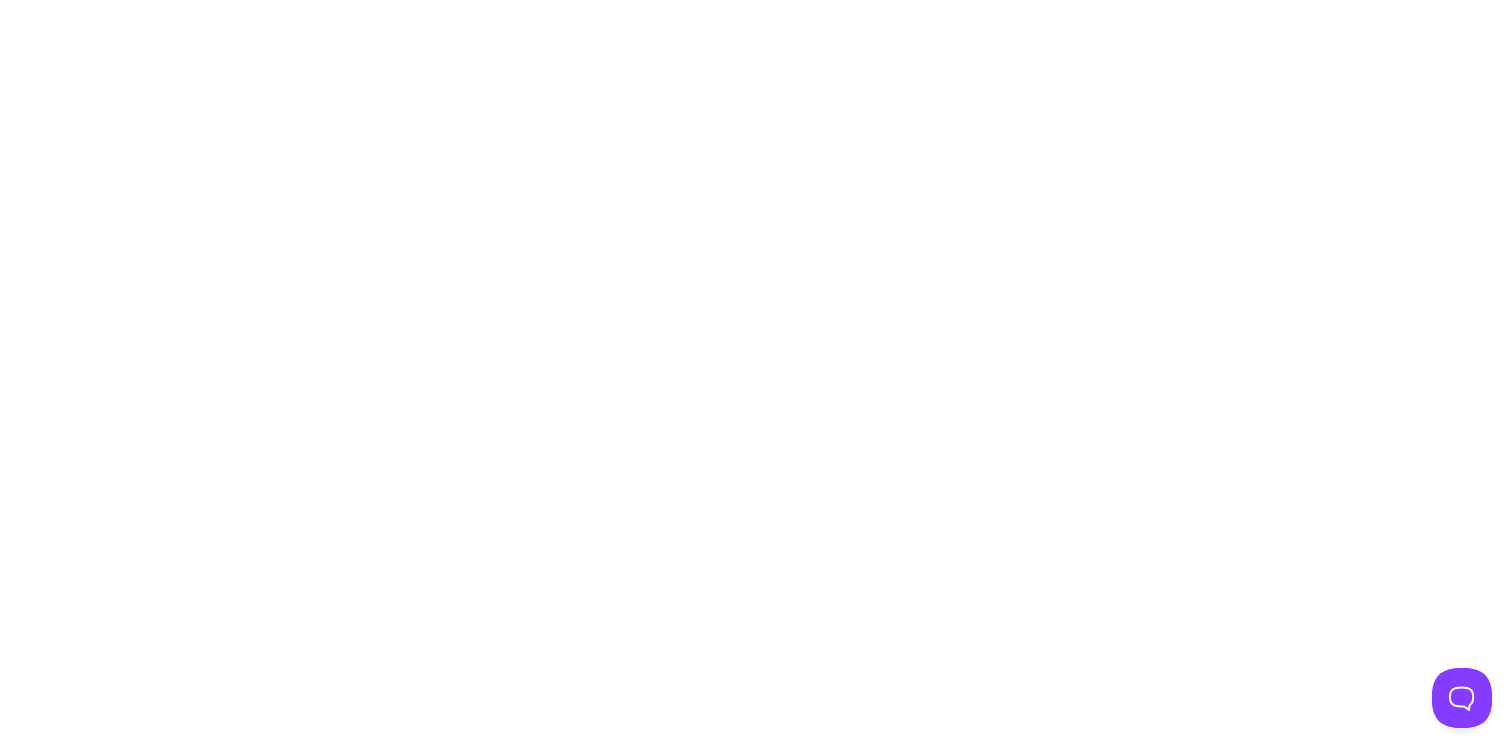 scroll, scrollTop: 0, scrollLeft: 0, axis: both 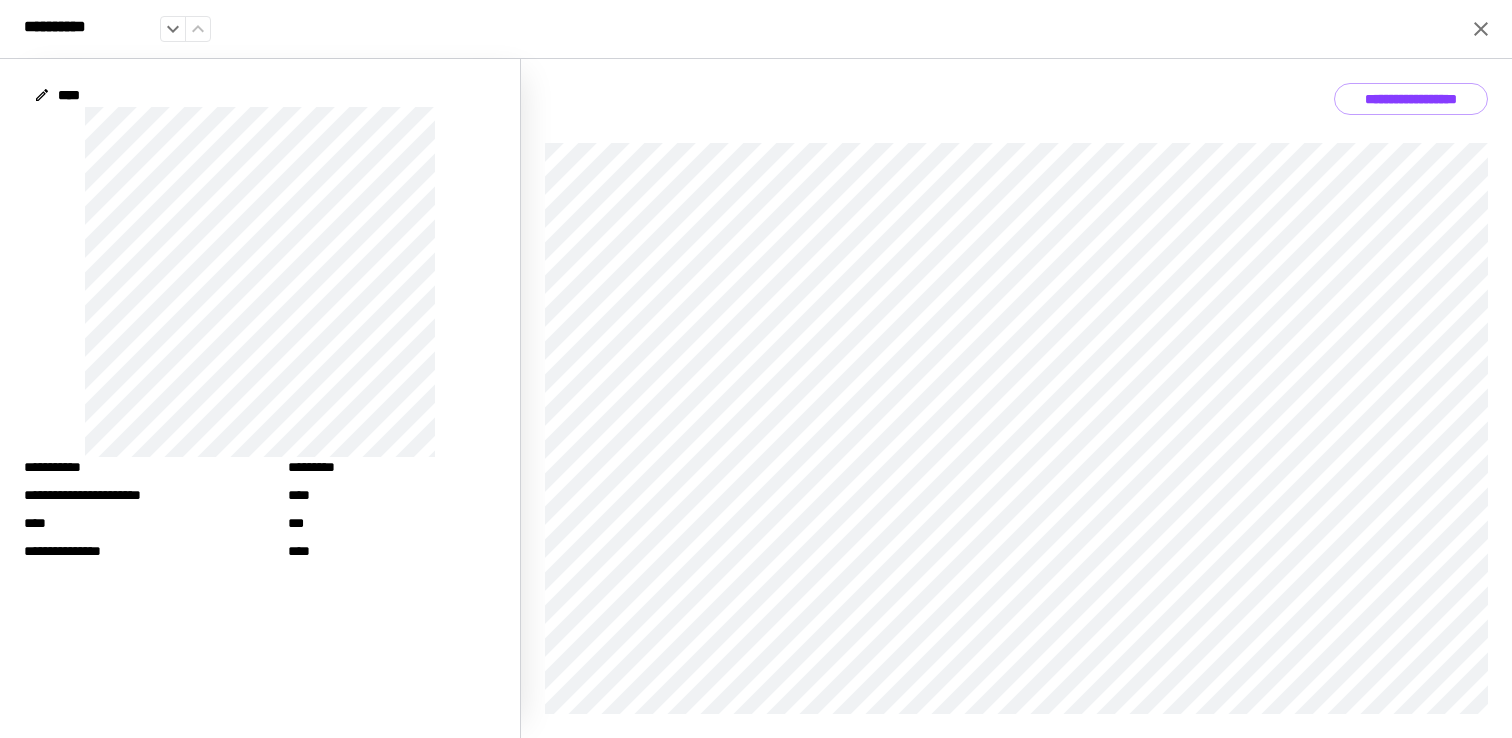 click 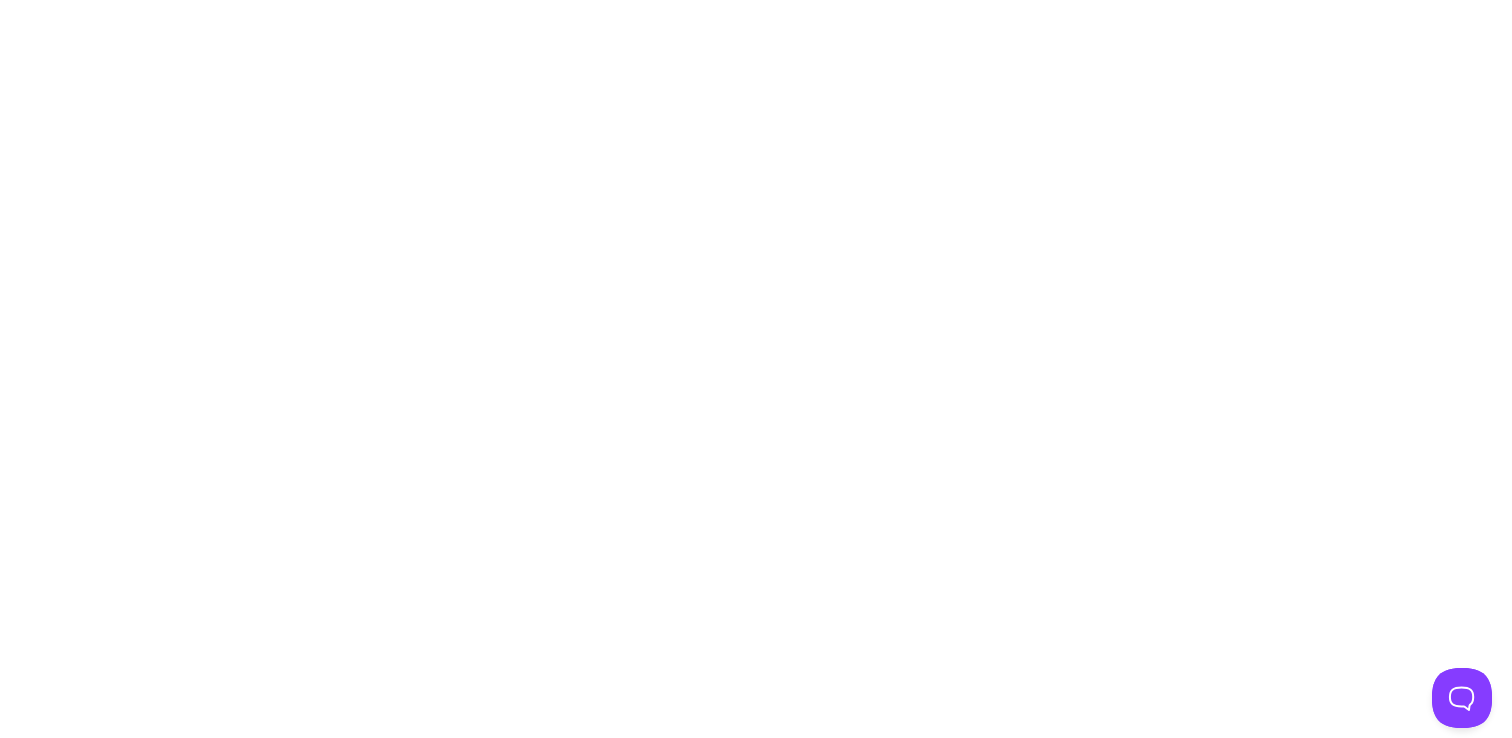 scroll, scrollTop: 0, scrollLeft: 0, axis: both 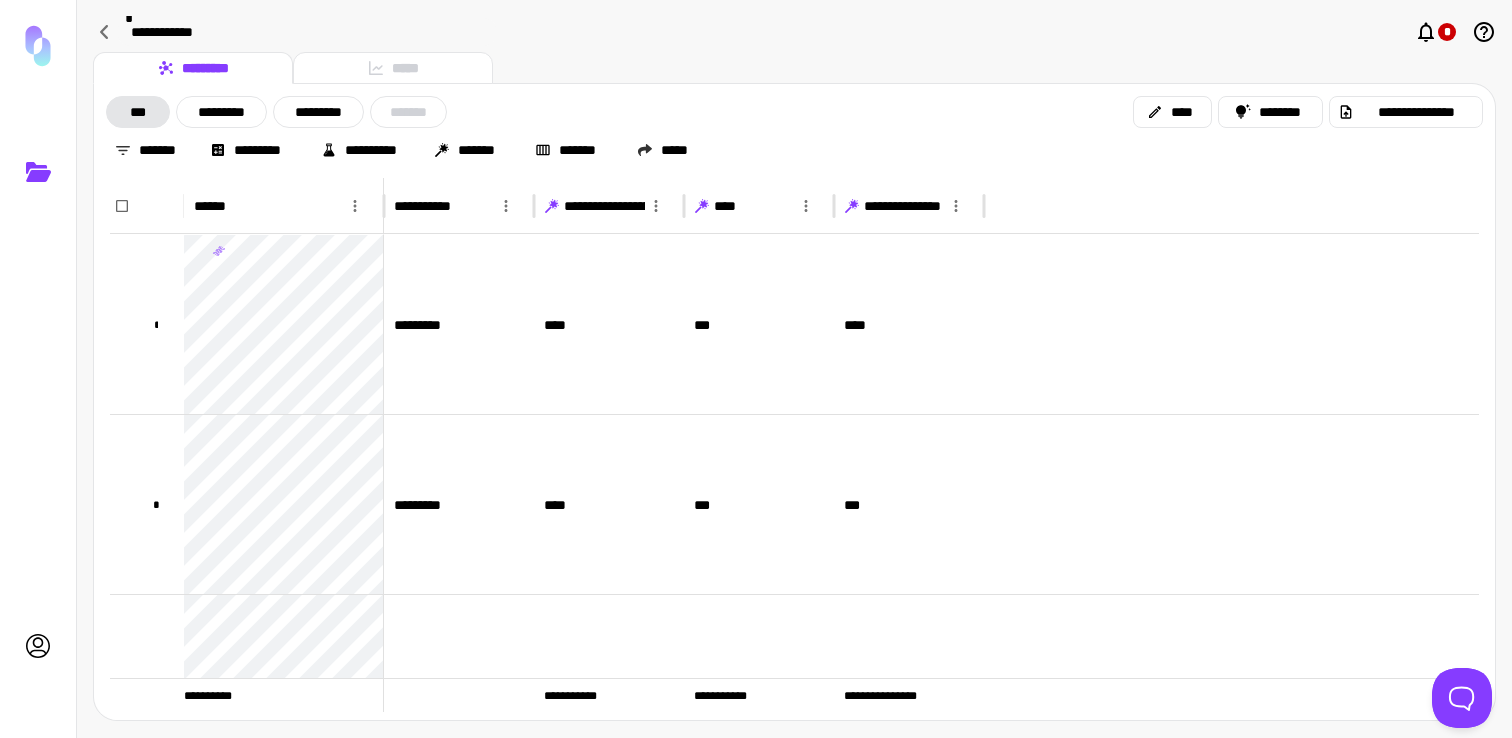 click on "*********" at bounding box center [318, 112] 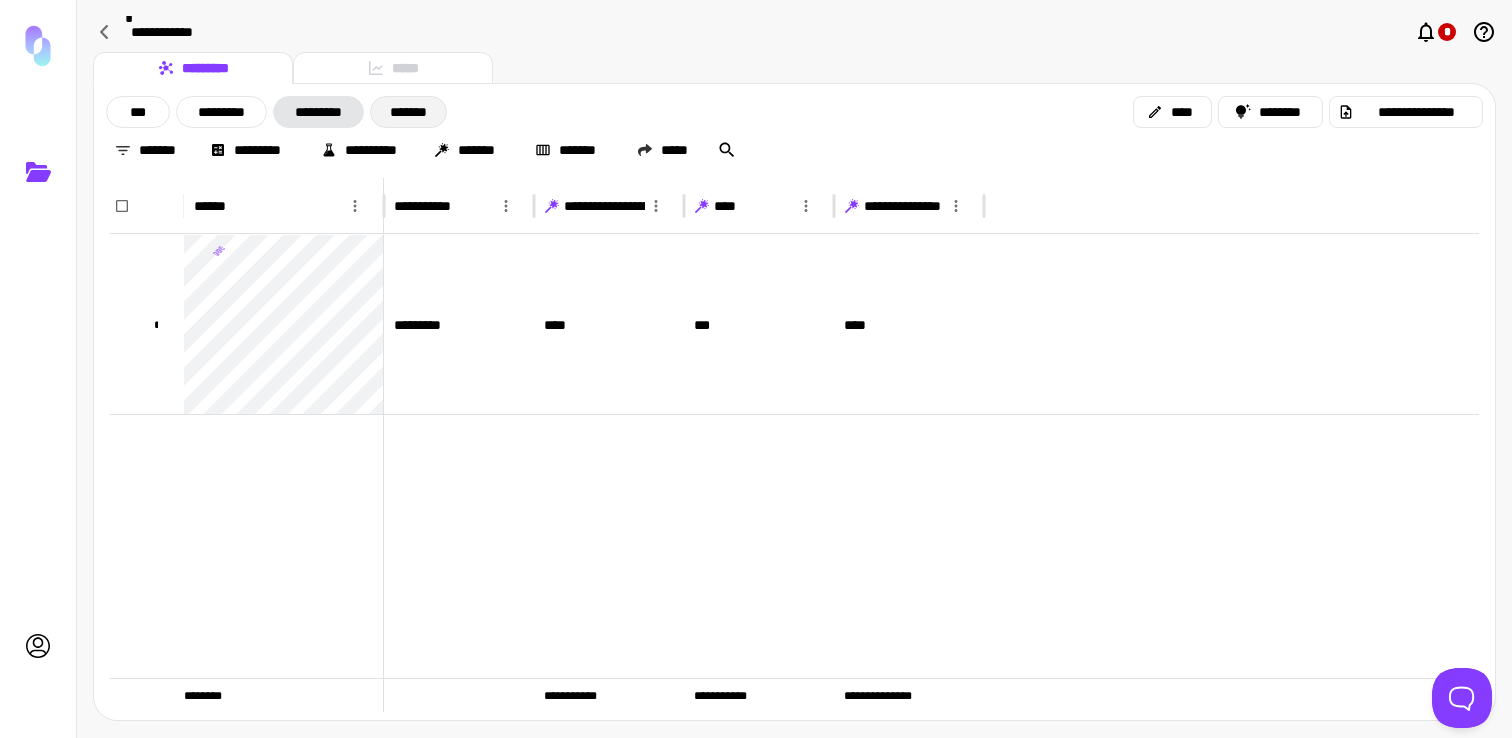 click on "*******" at bounding box center [408, 112] 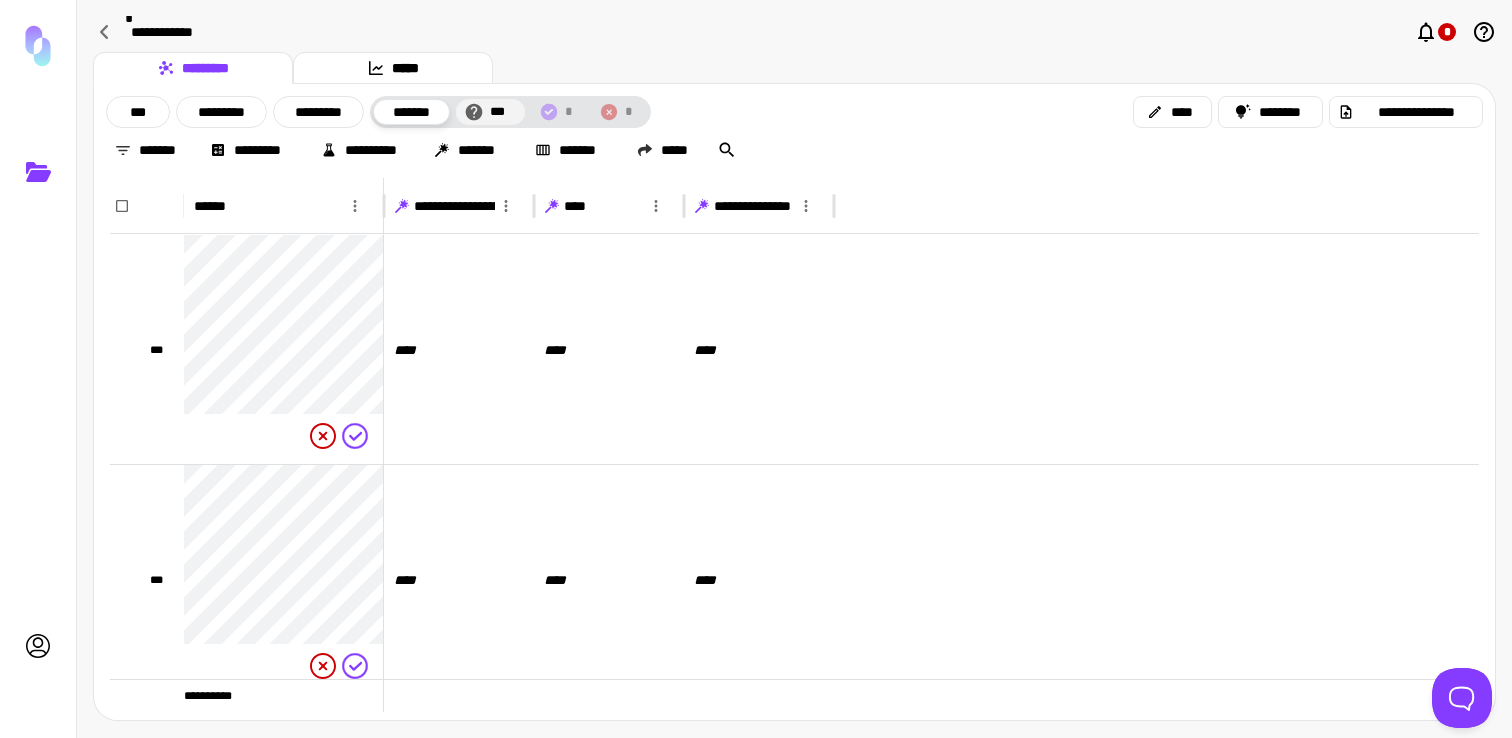 click on "***" at bounding box center [501, 112] 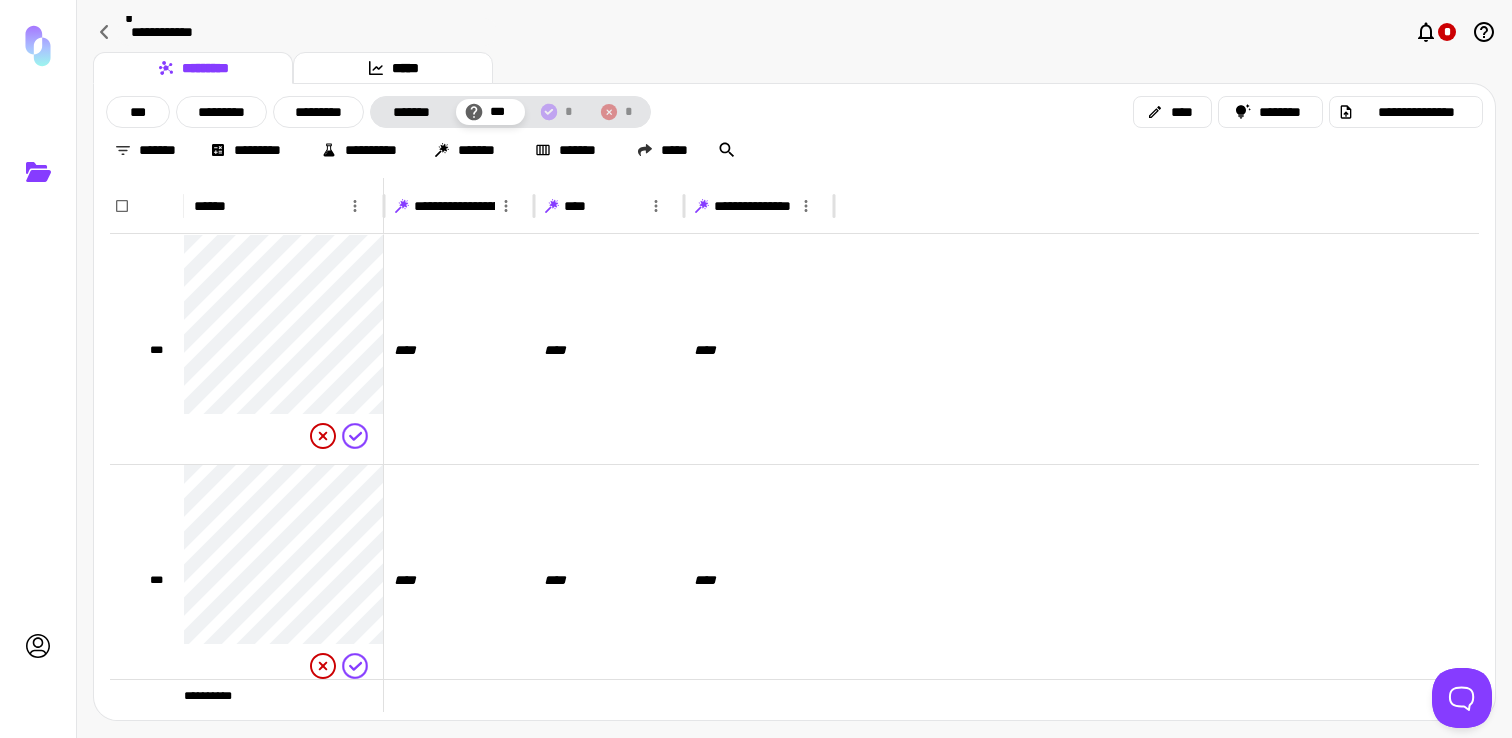 click 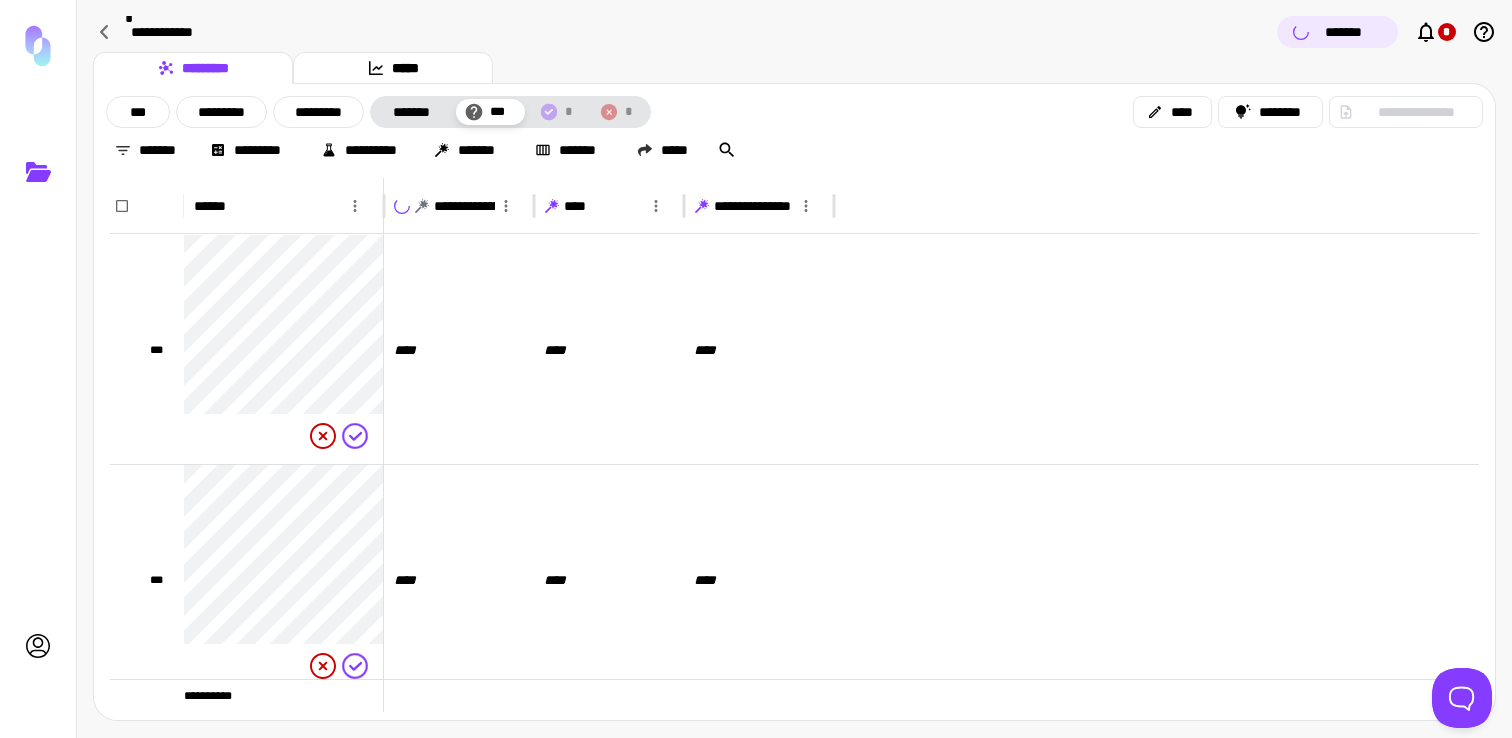click 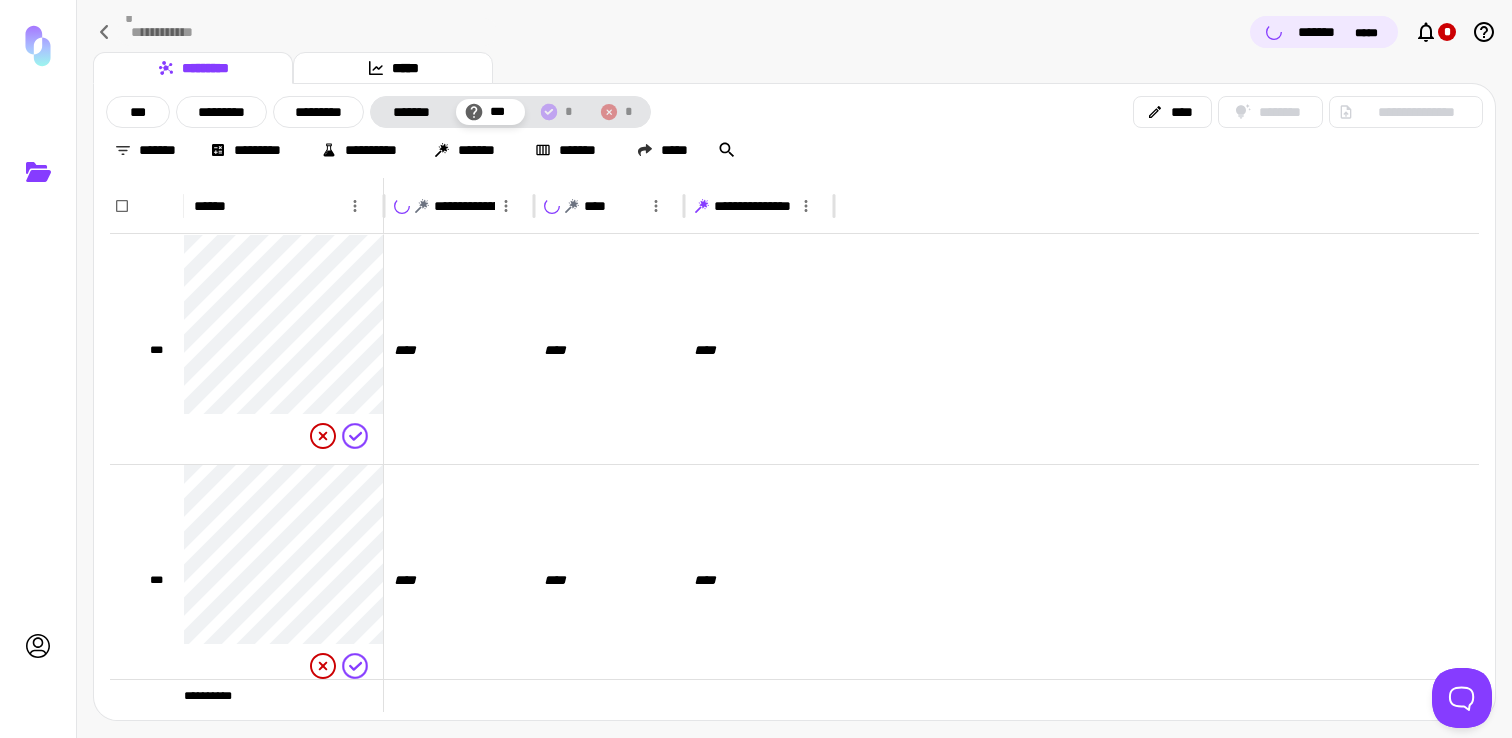 click 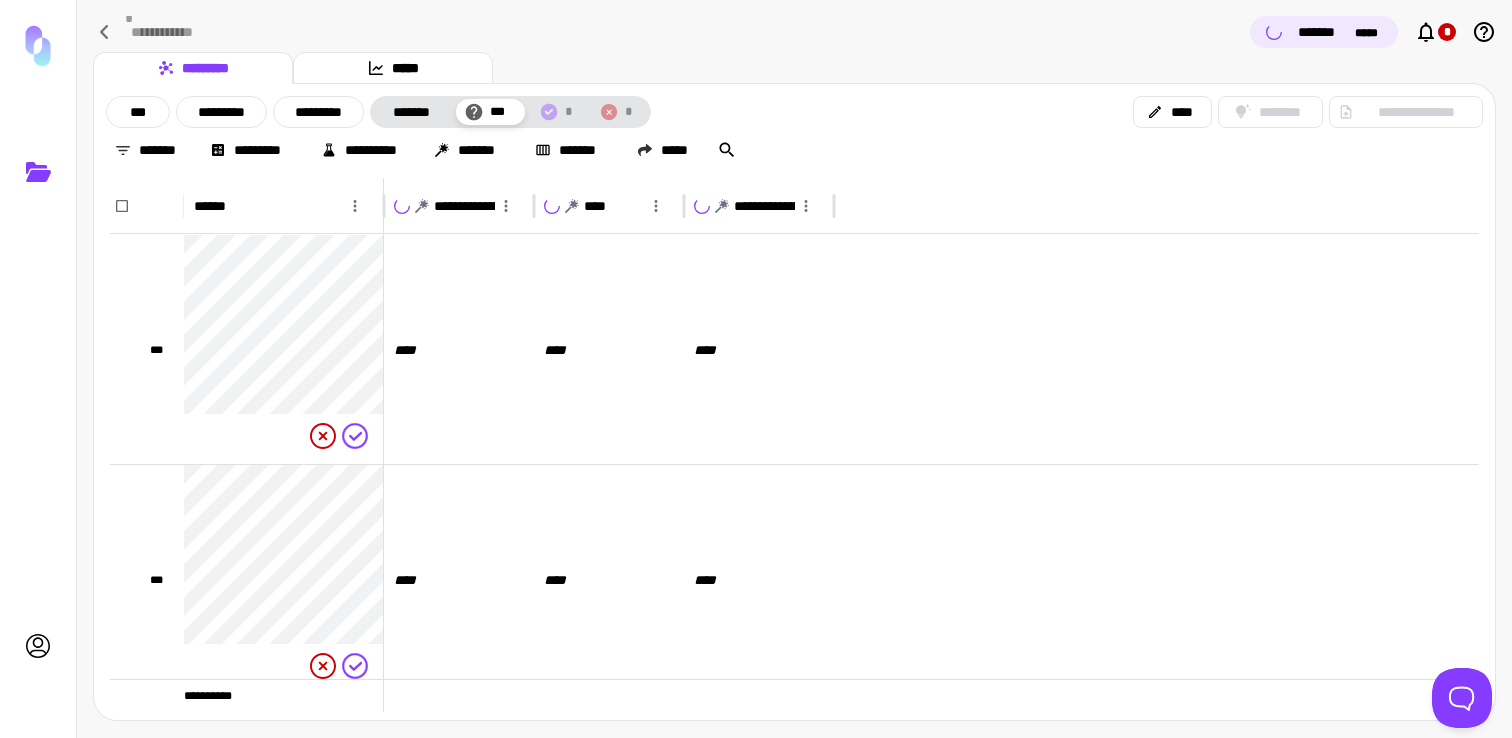type 